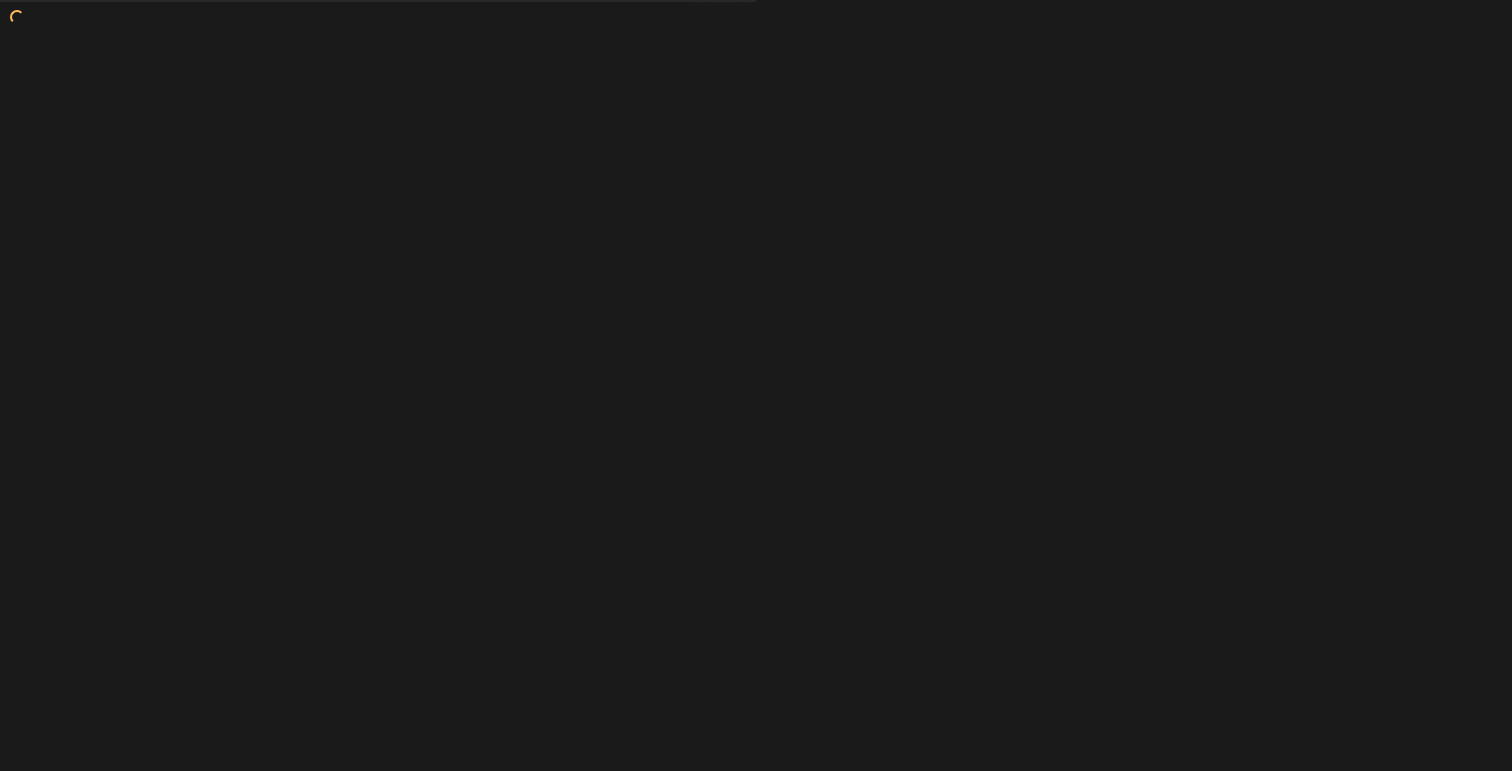 scroll, scrollTop: 0, scrollLeft: 0, axis: both 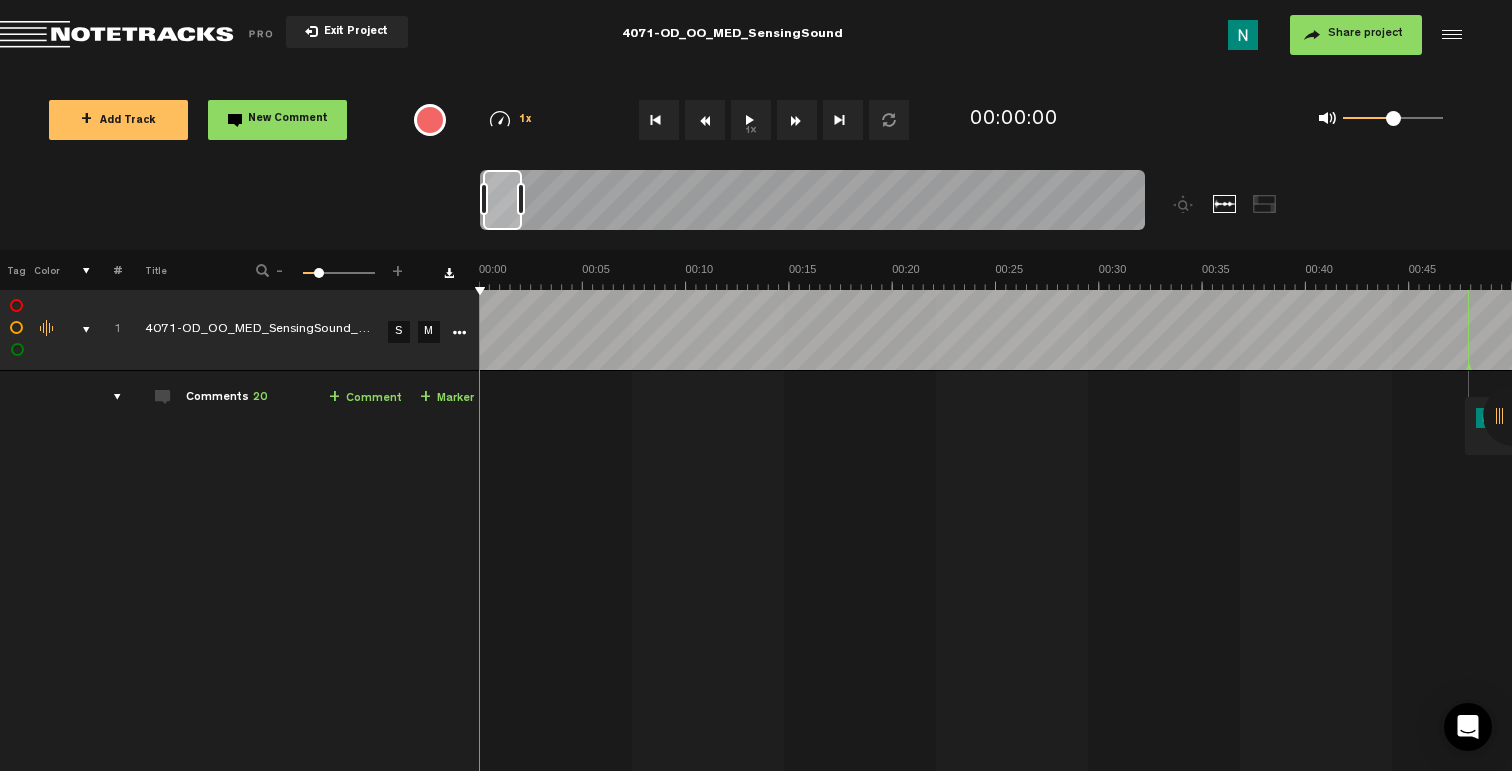 click at bounding box center [75, 330] 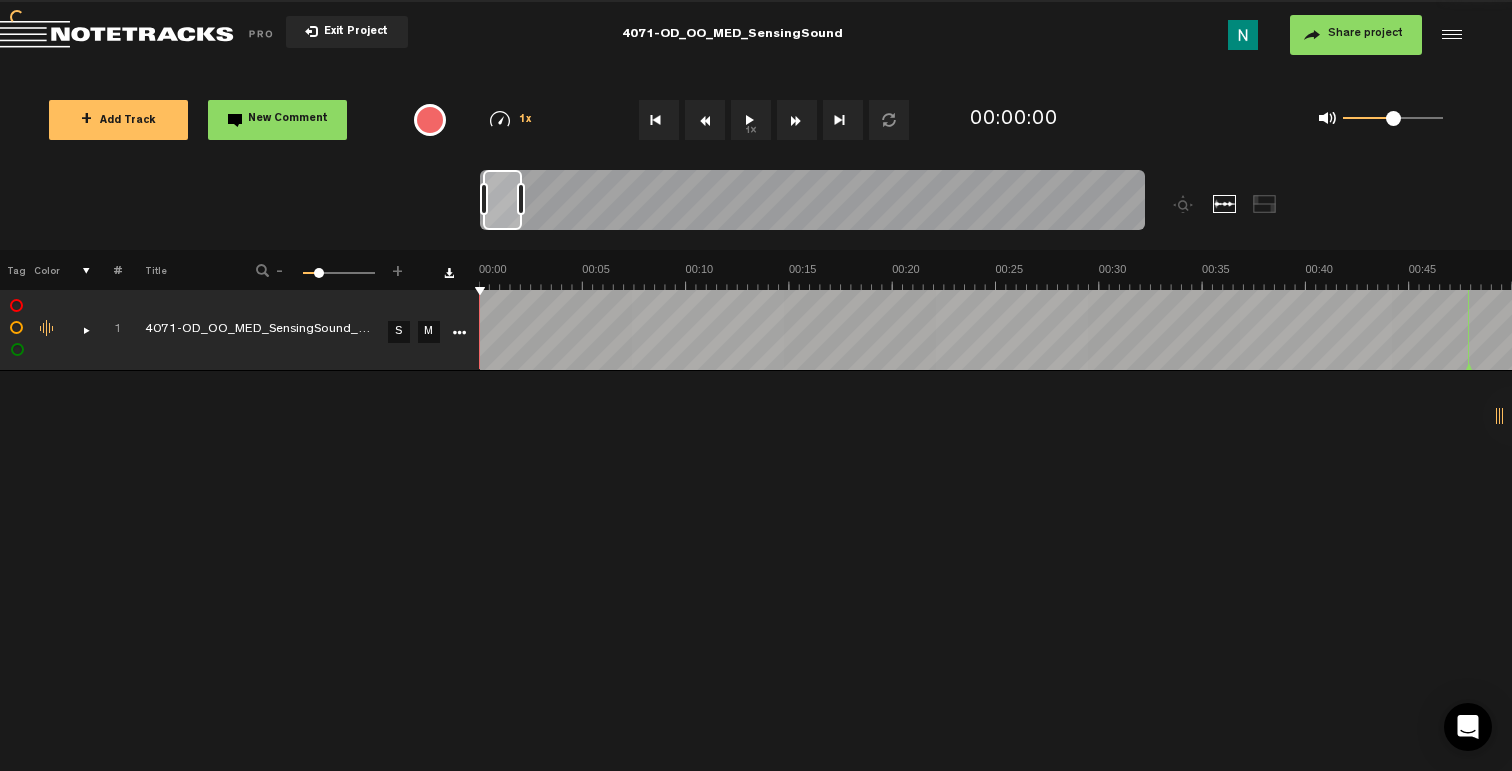 click at bounding box center (78, 330) 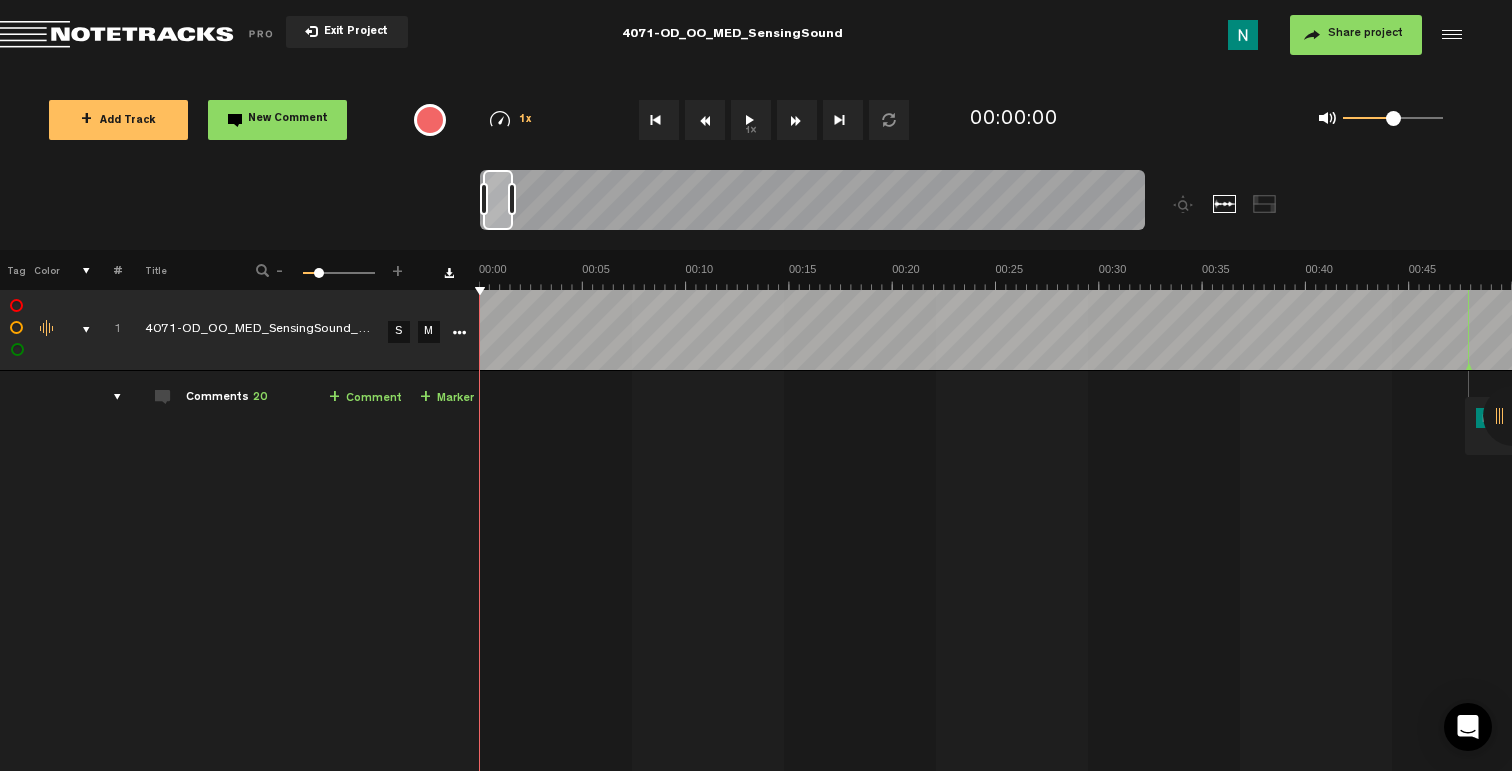 click at bounding box center (512, 199) 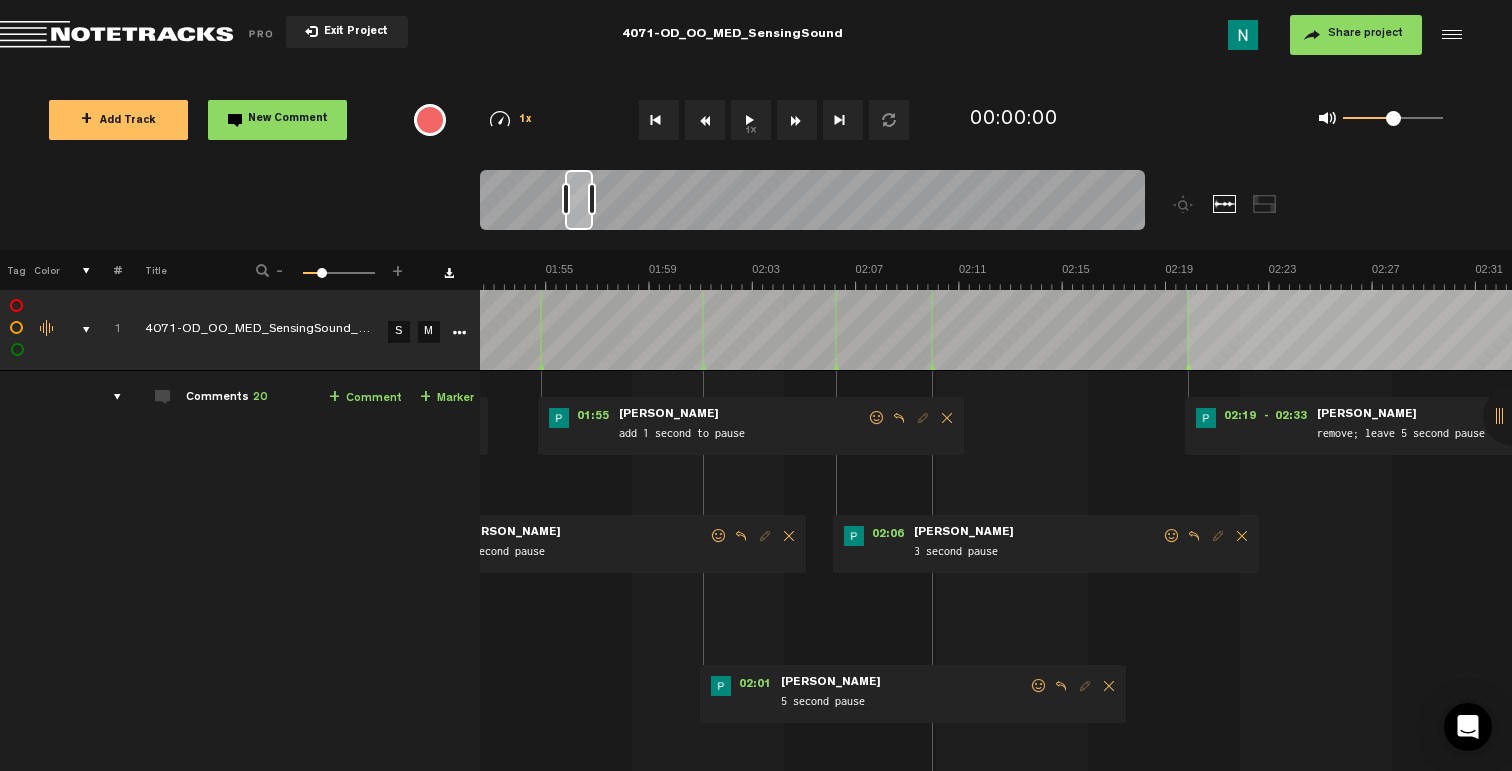 scroll, scrollTop: 0, scrollLeft: 2929, axis: horizontal 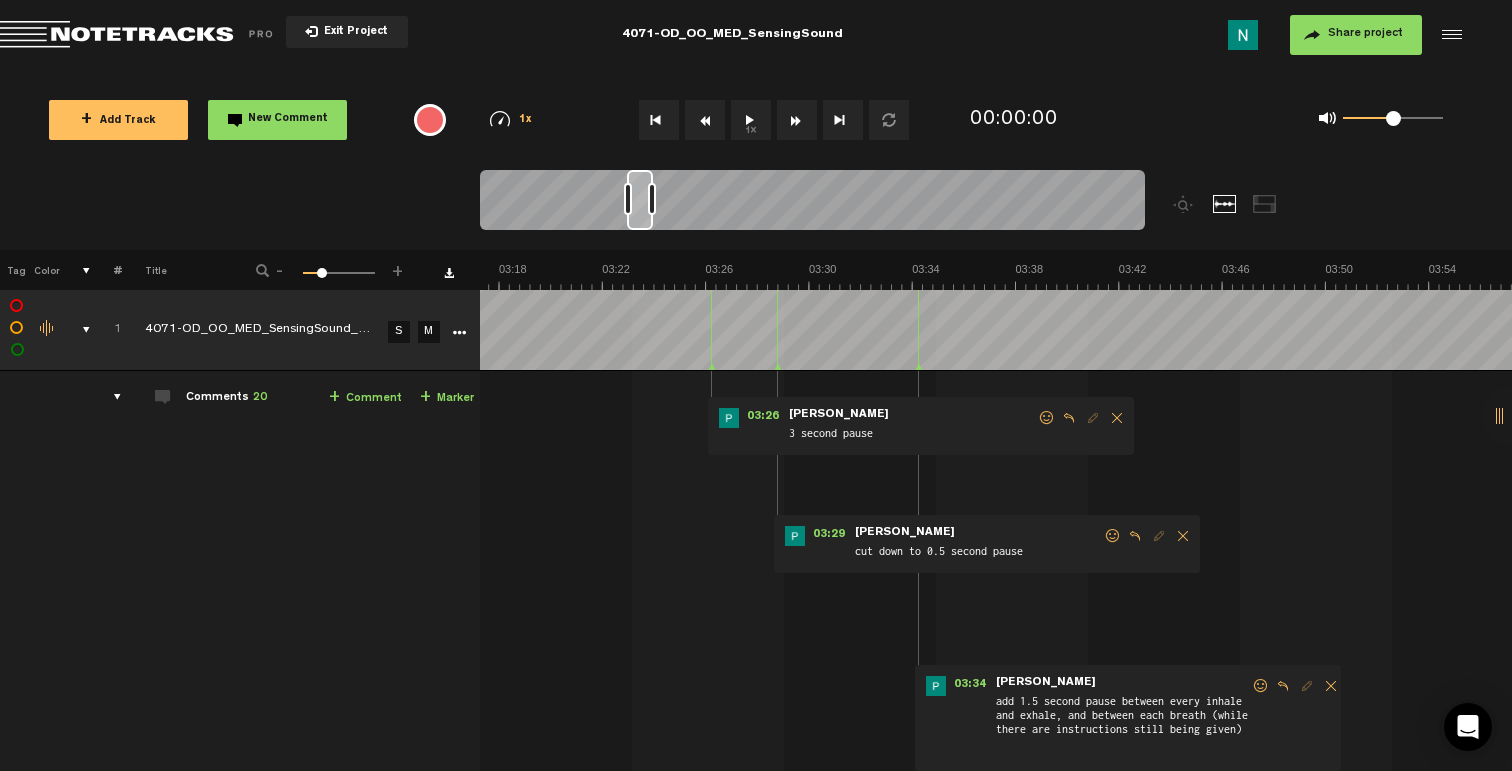 drag, startPoint x: 585, startPoint y: 224, endPoint x: 647, endPoint y: 232, distance: 62.514 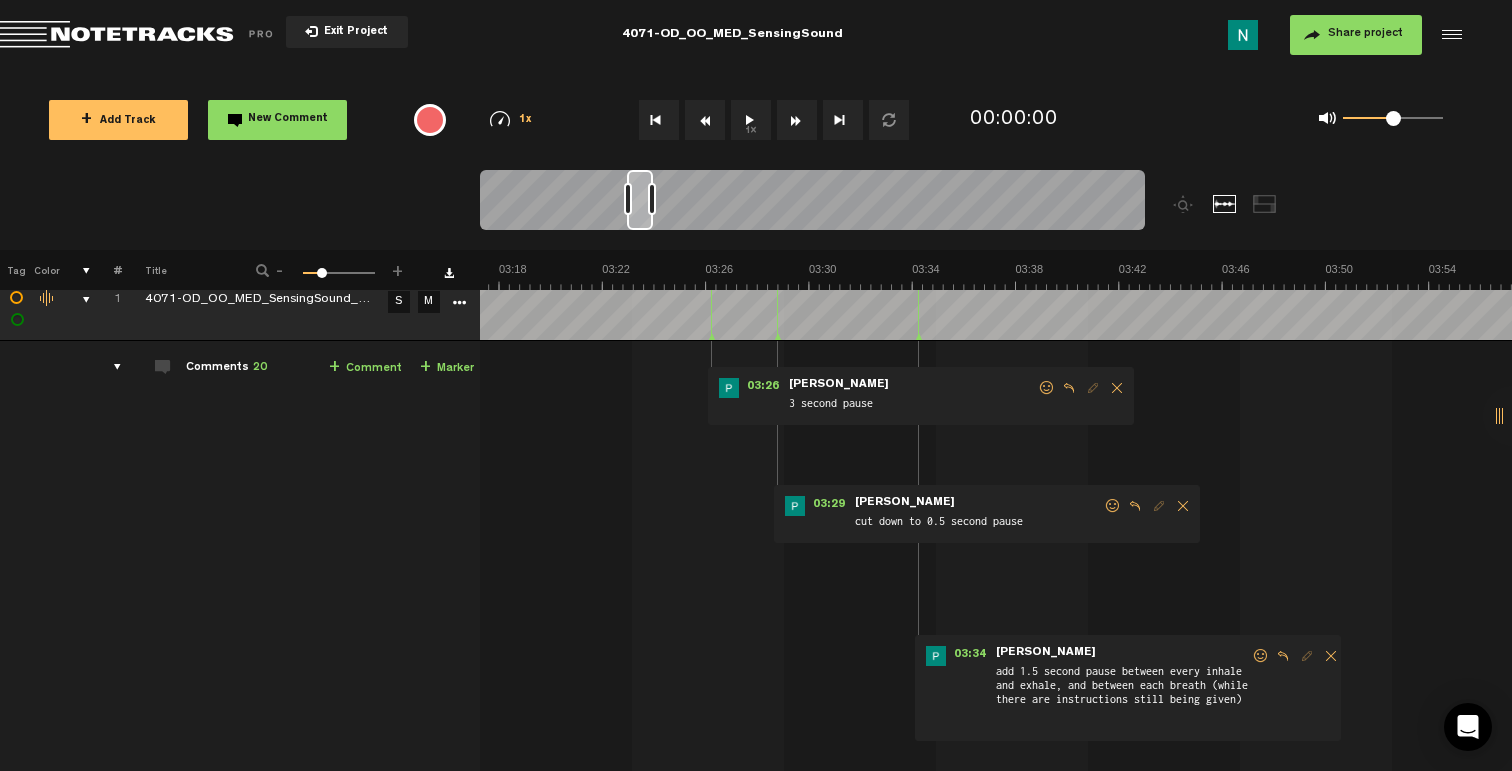 scroll, scrollTop: 0, scrollLeft: 0, axis: both 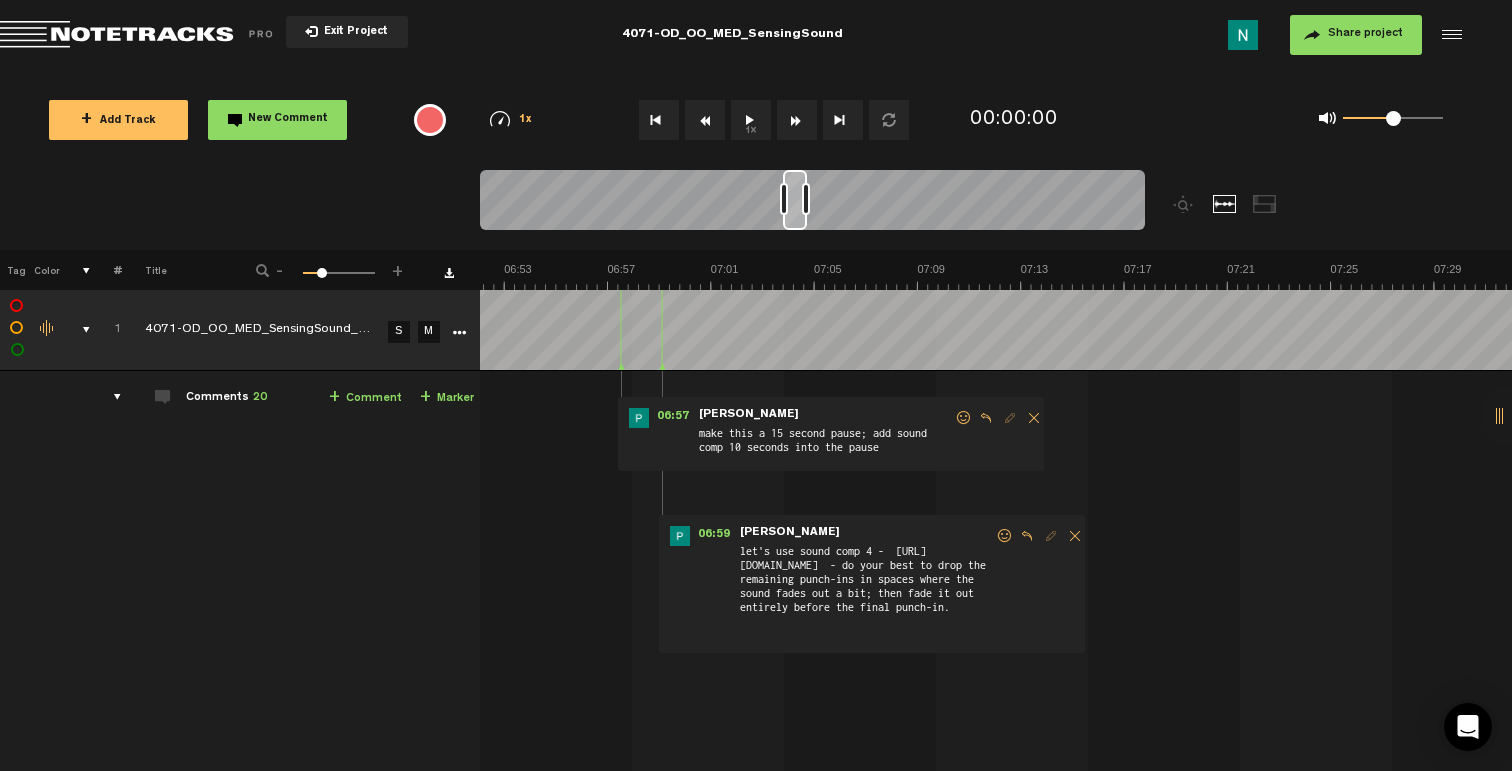 drag, startPoint x: 642, startPoint y: 224, endPoint x: 798, endPoint y: 230, distance: 156.11534 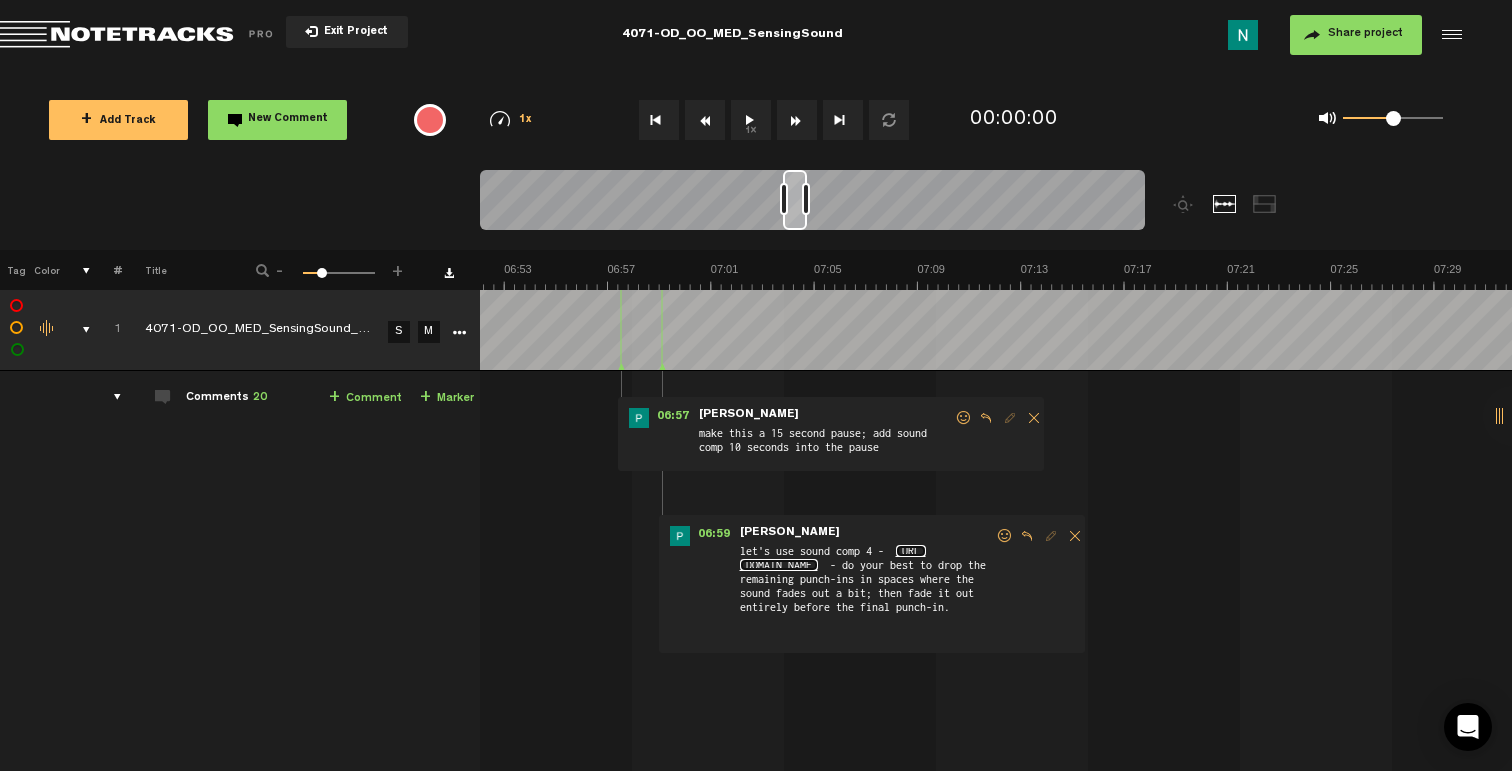click on "[URL][DOMAIN_NAME]" at bounding box center (833, 558) 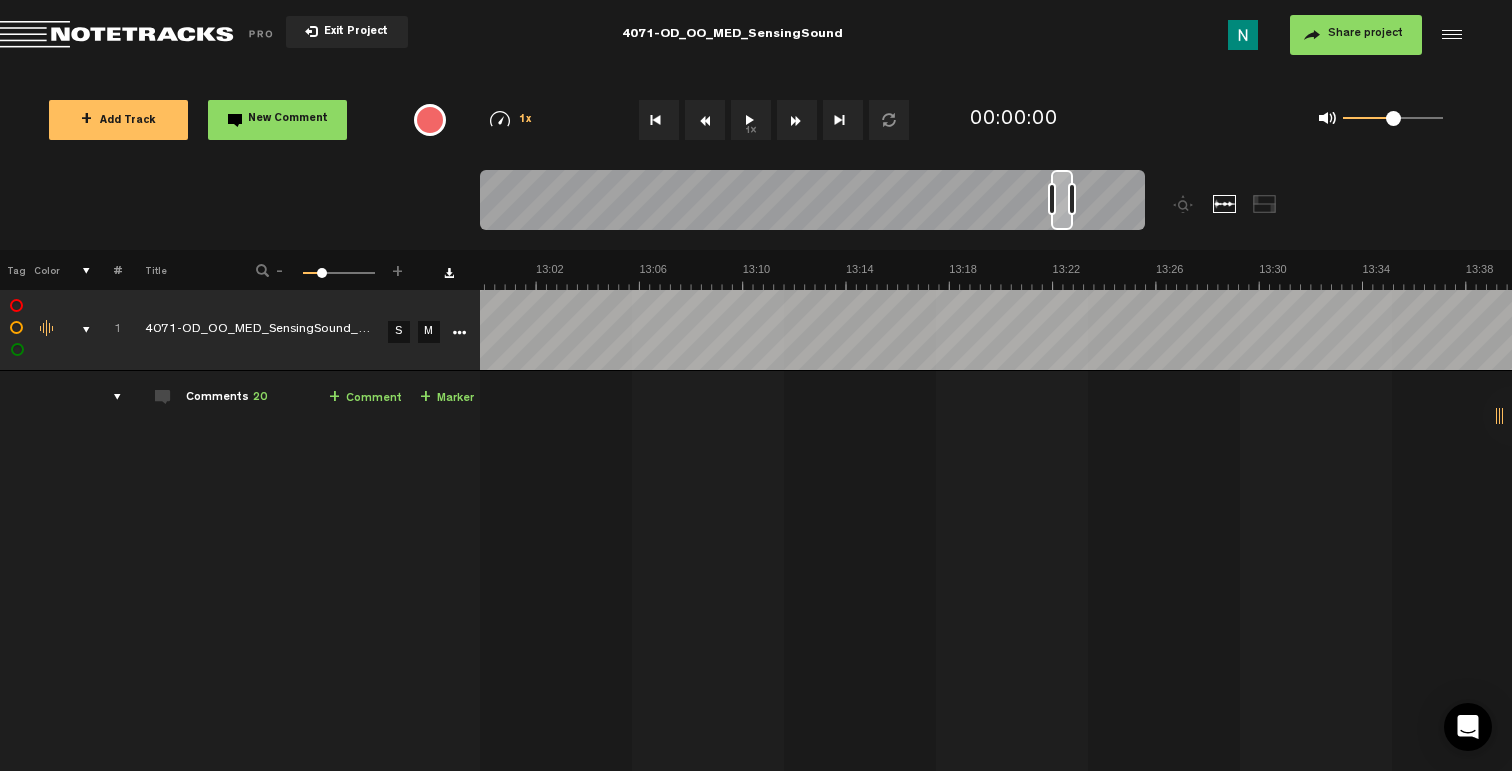 scroll, scrollTop: 0, scrollLeft: 20365, axis: horizontal 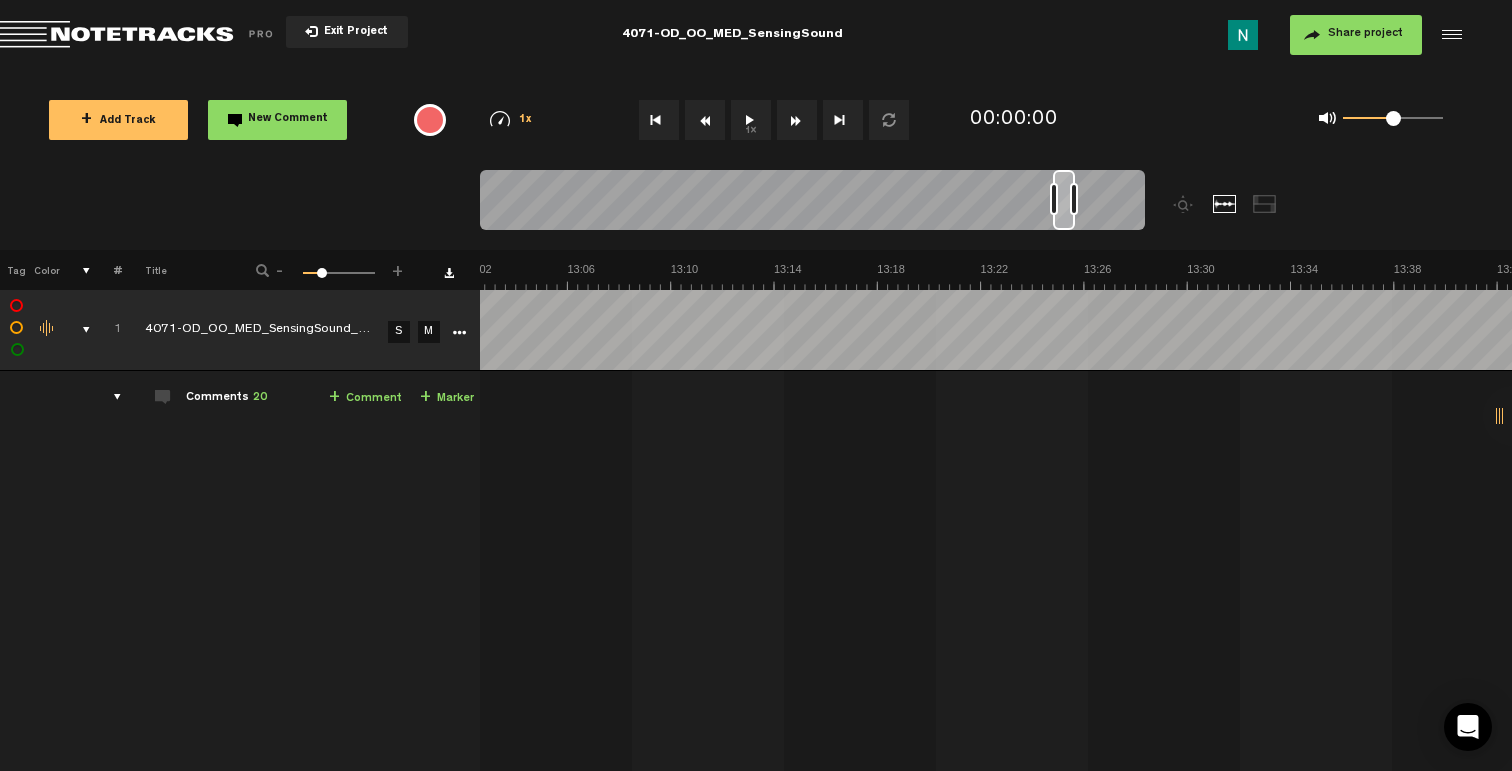 drag, startPoint x: 799, startPoint y: 223, endPoint x: 1069, endPoint y: 235, distance: 270.26654 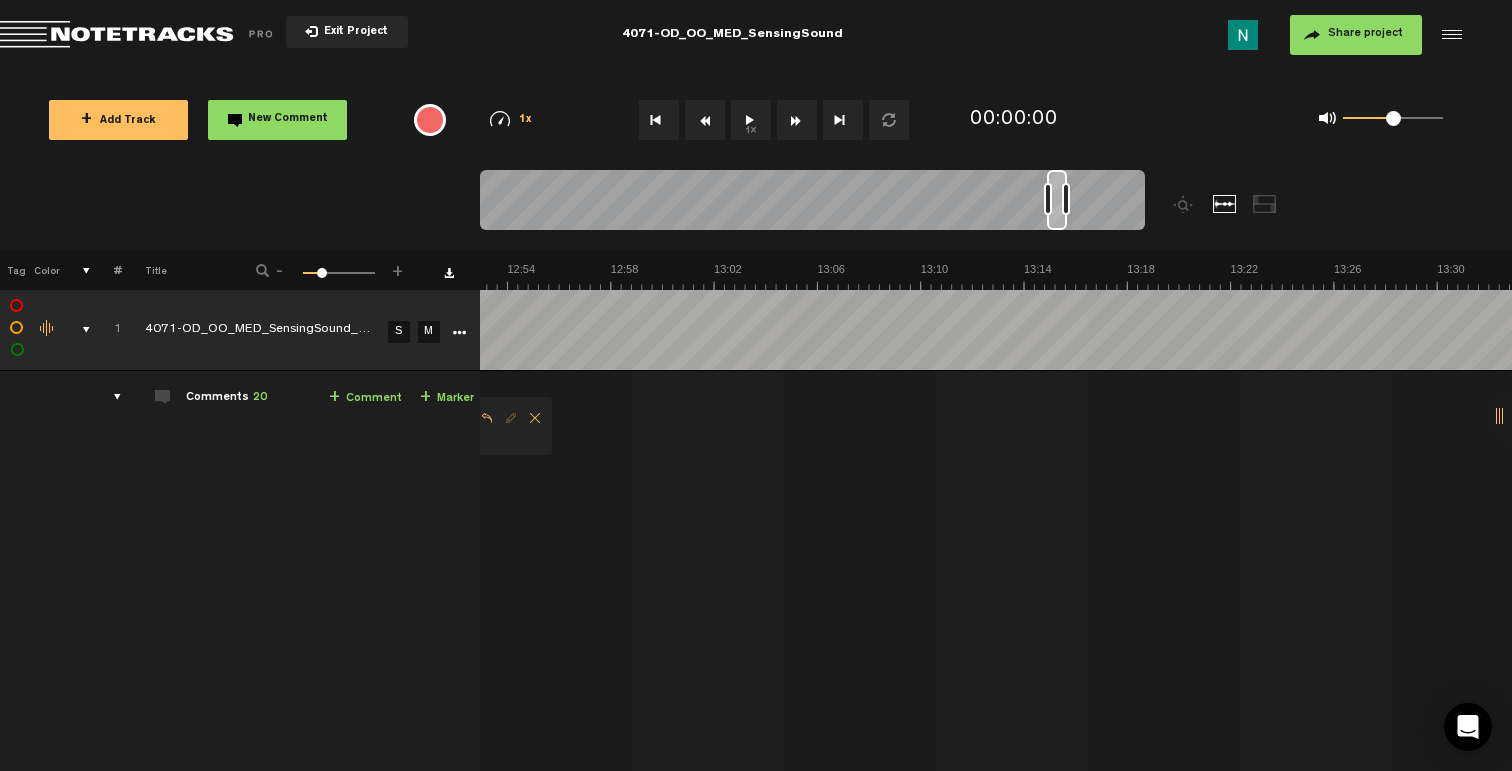 scroll, scrollTop: 0, scrollLeft: 20365, axis: horizontal 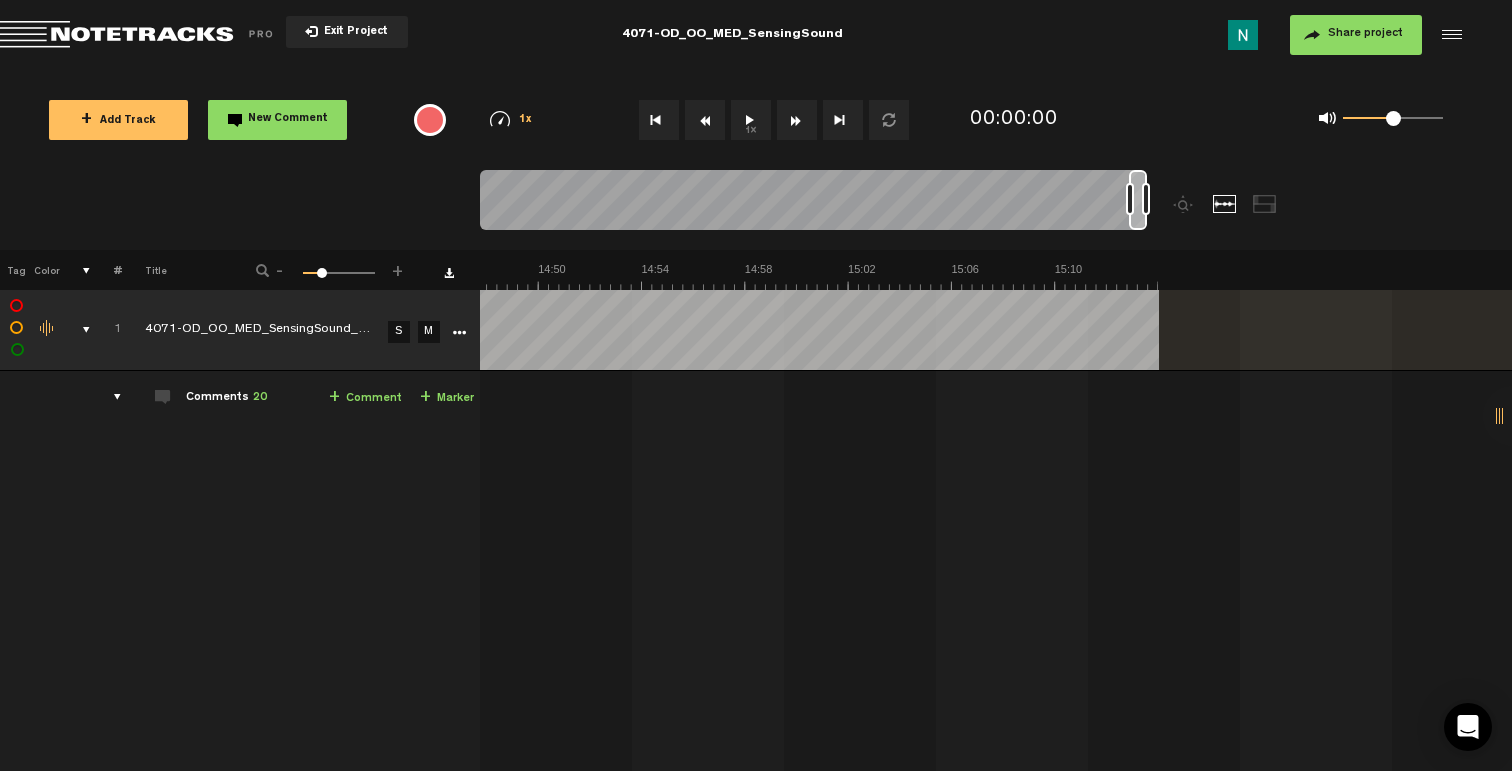 drag, startPoint x: 1063, startPoint y: 220, endPoint x: 1165, endPoint y: 219, distance: 102.0049 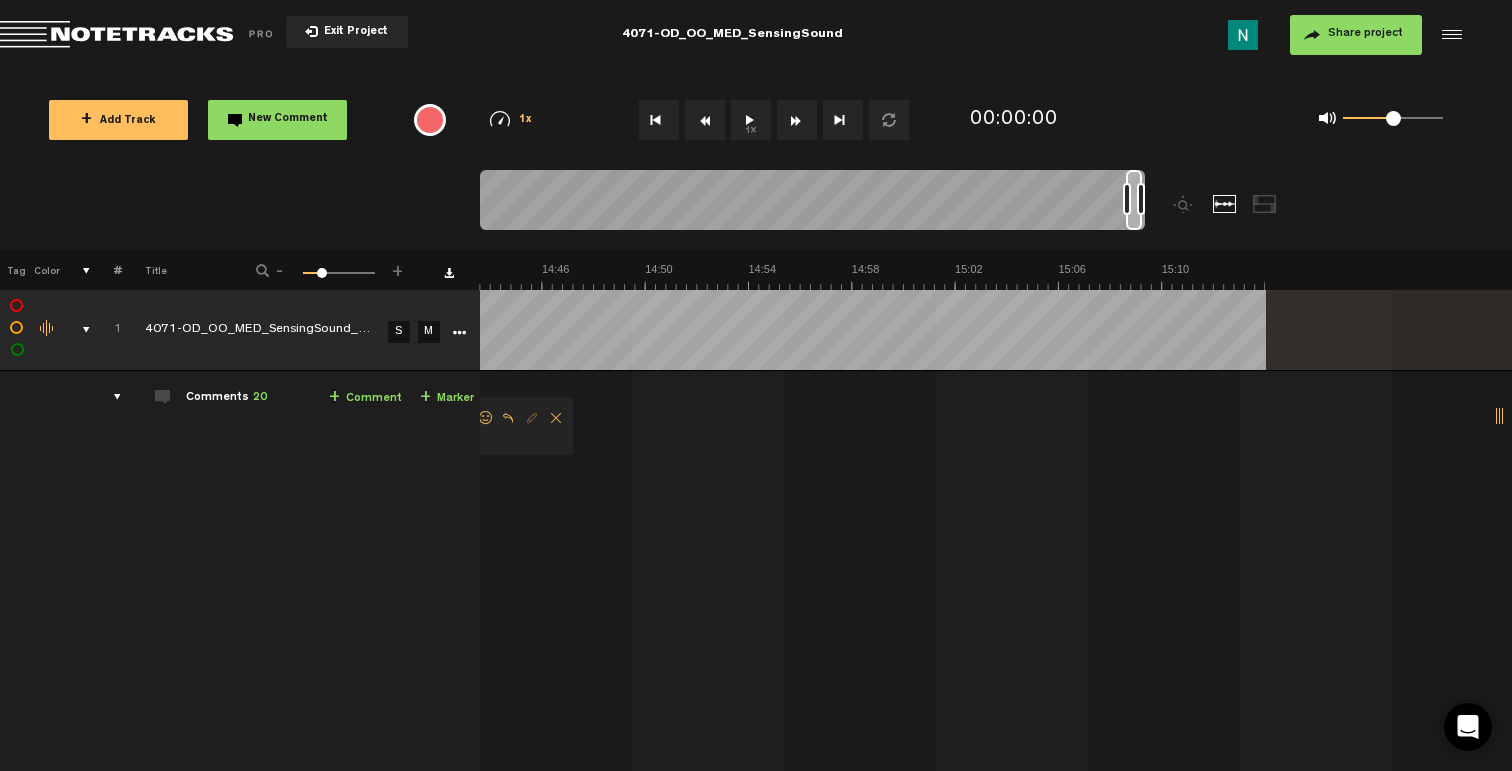 click at bounding box center [1134, 200] 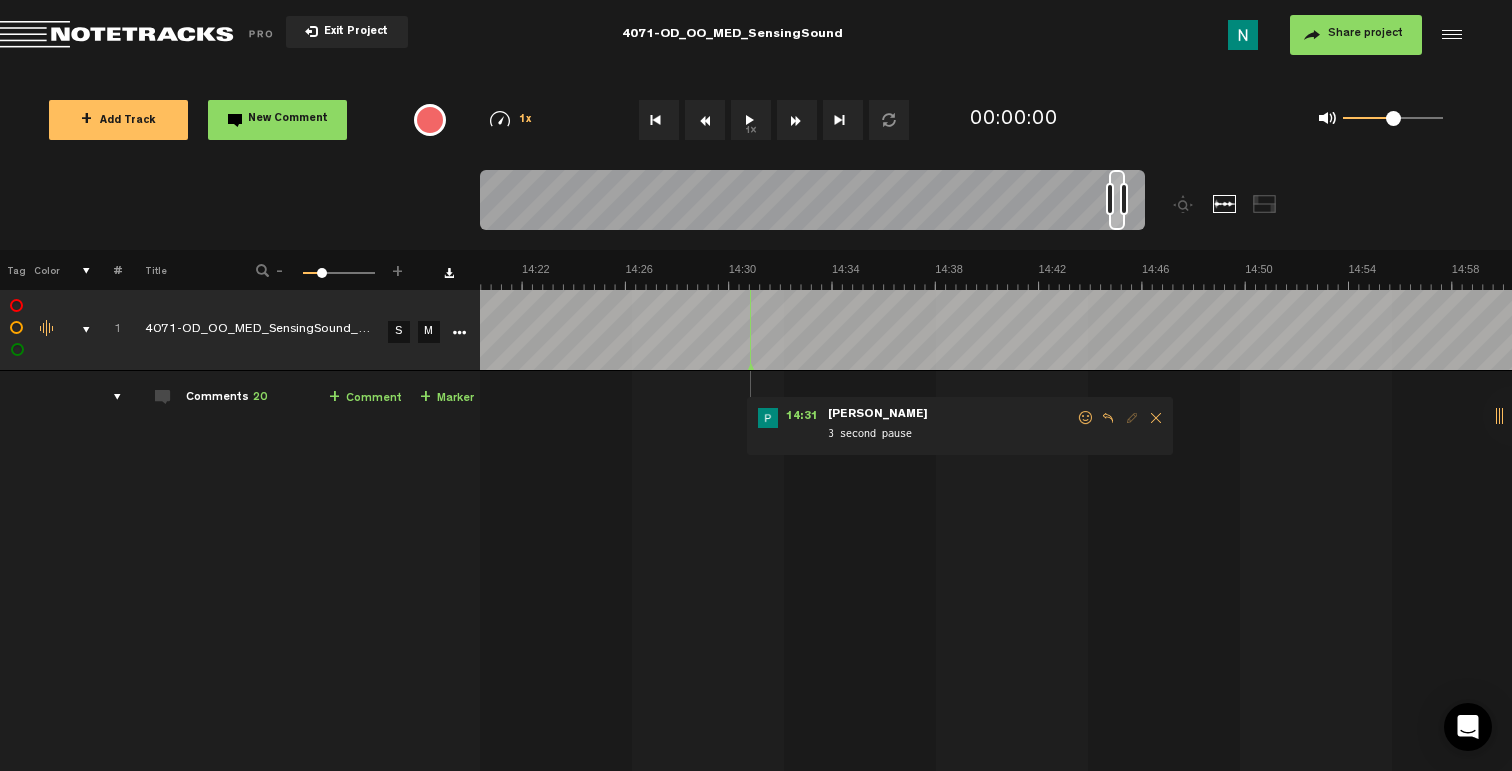 click at bounding box center [1086, 418] 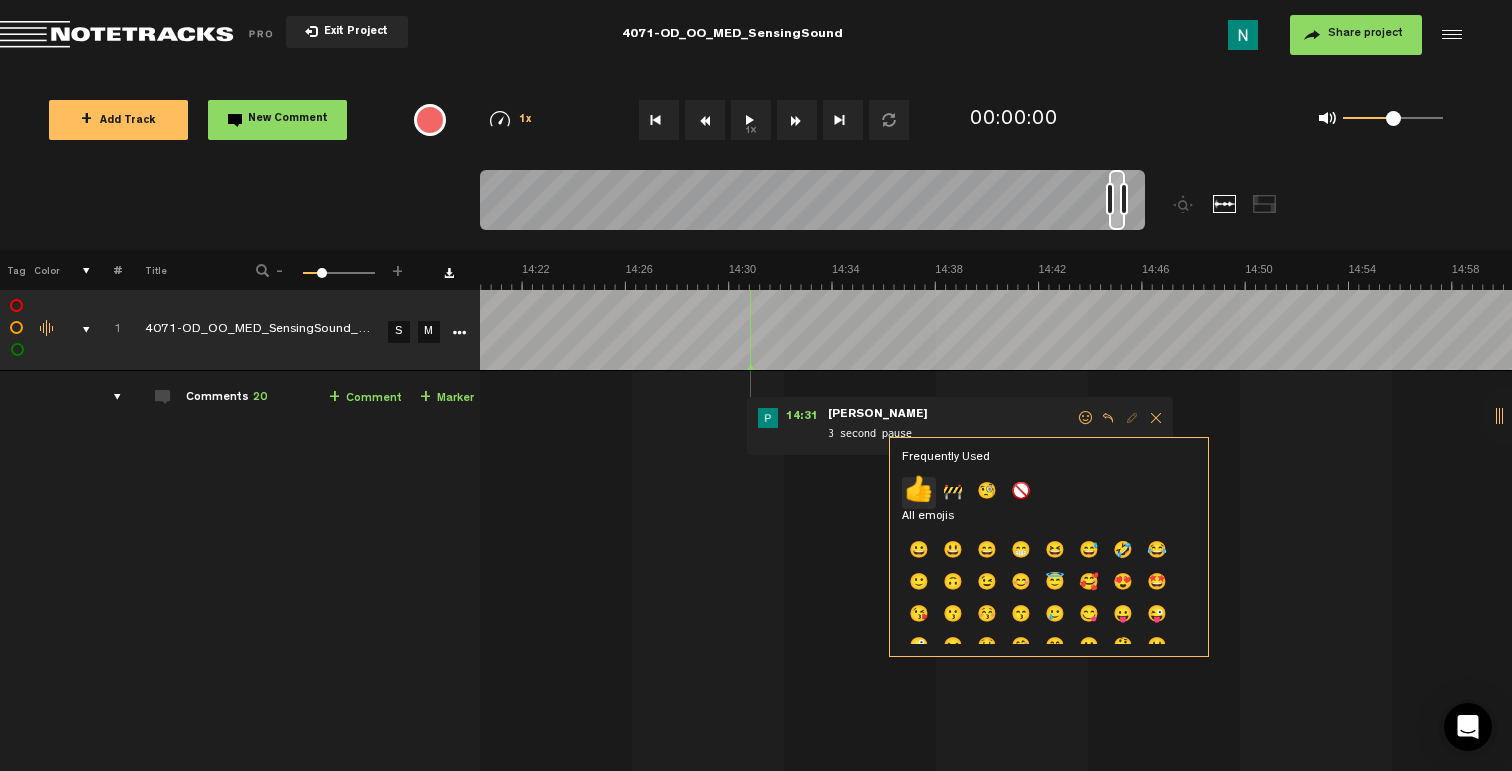 click on "👍" 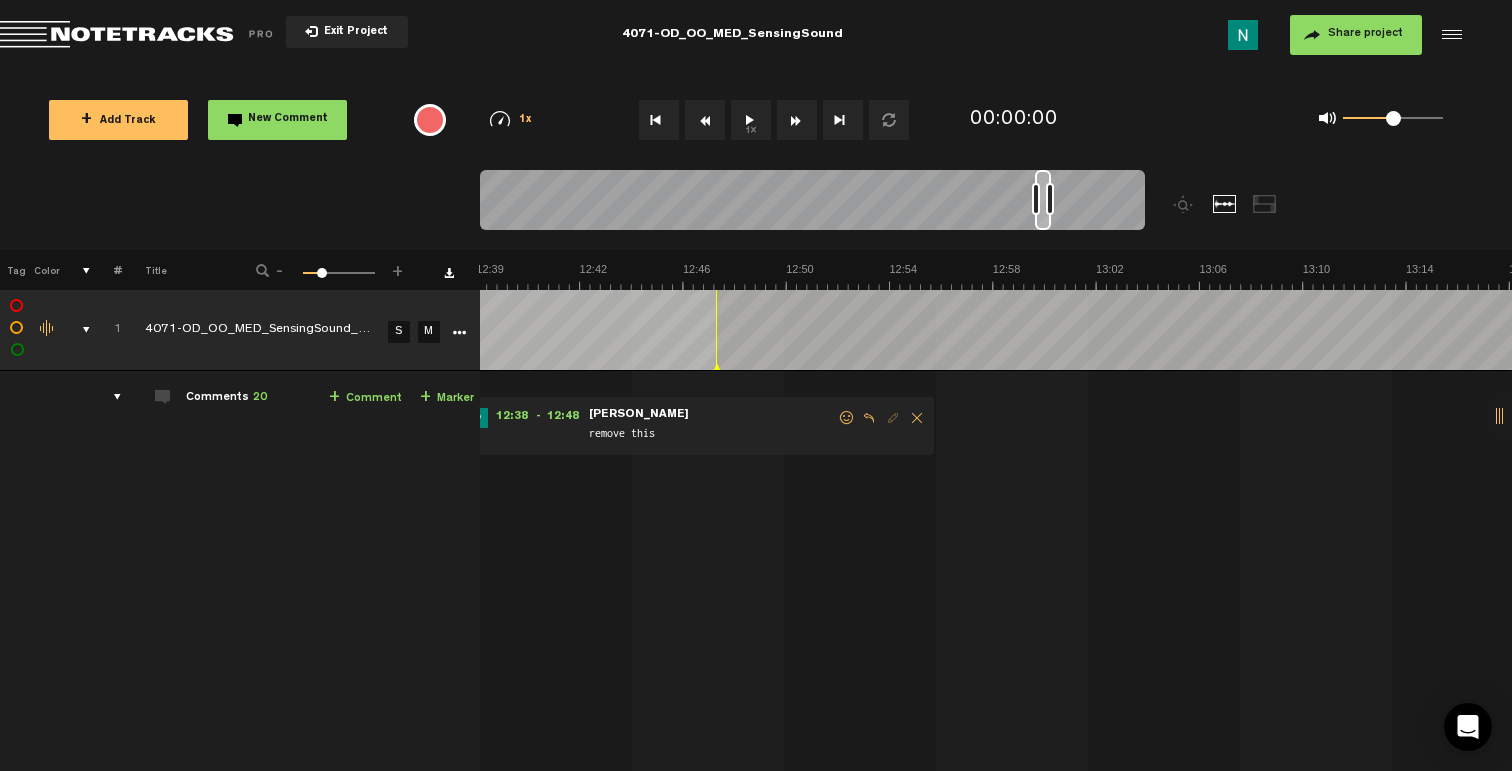 scroll, scrollTop: 0, scrollLeft: 19493, axis: horizontal 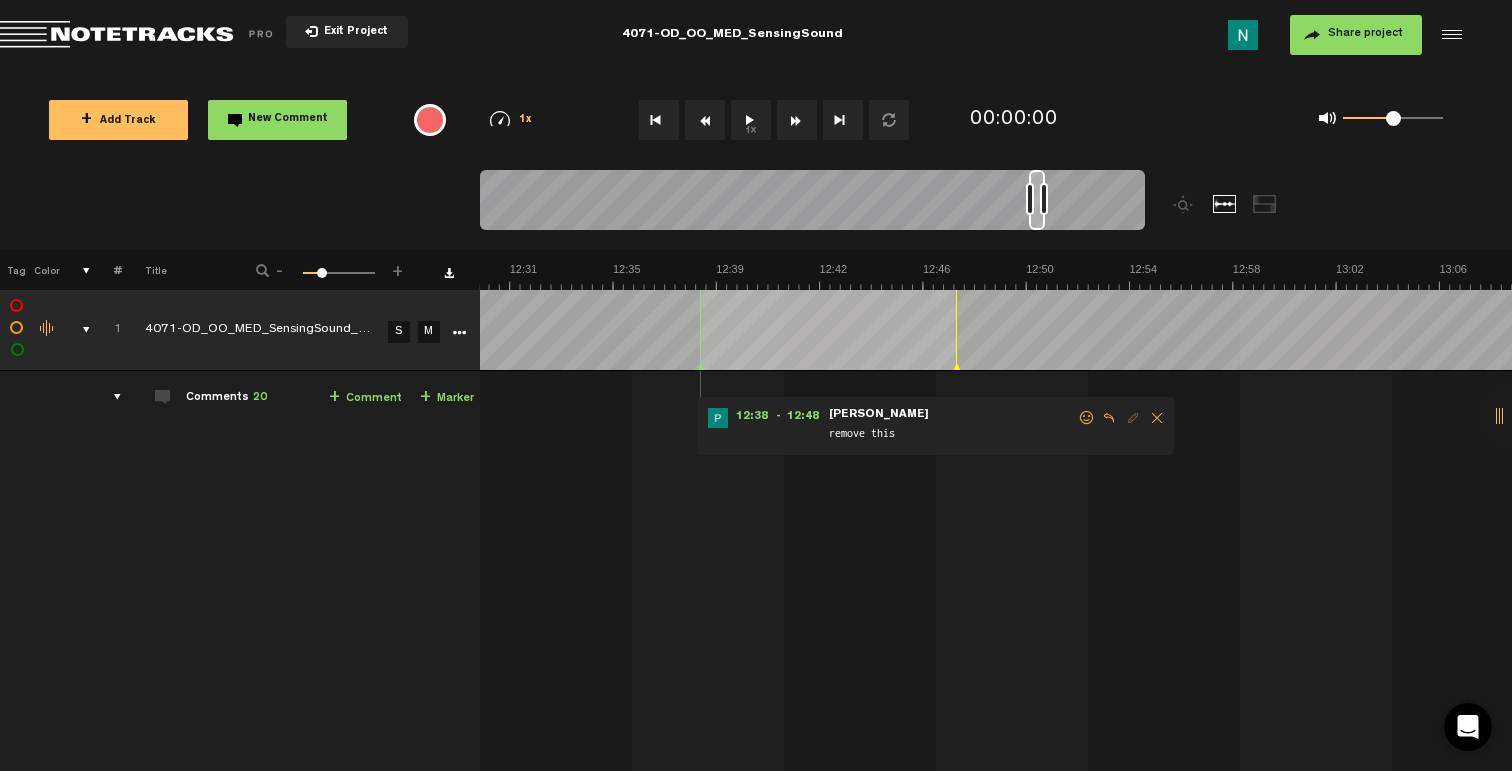 click at bounding box center [1087, 418] 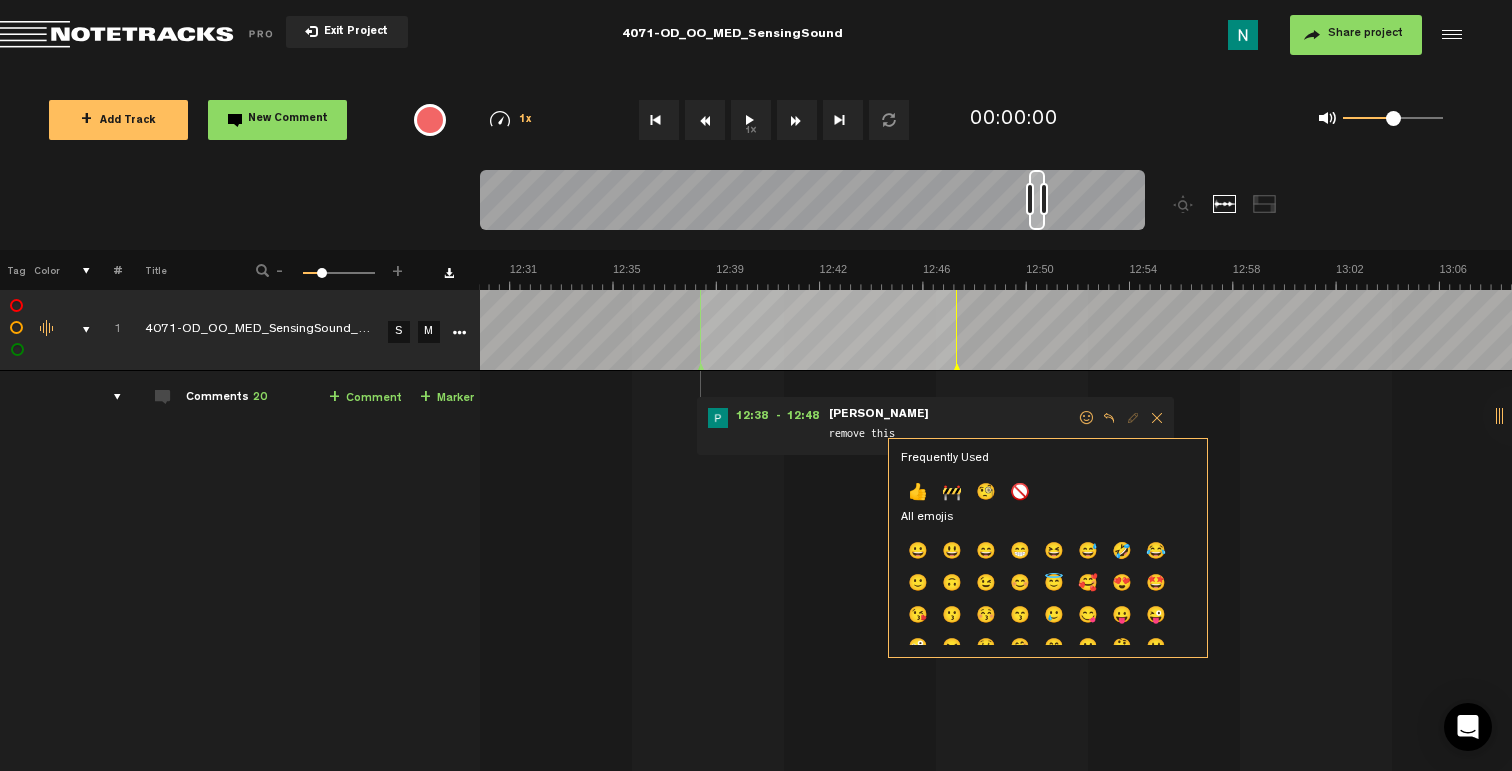 click on "👍" 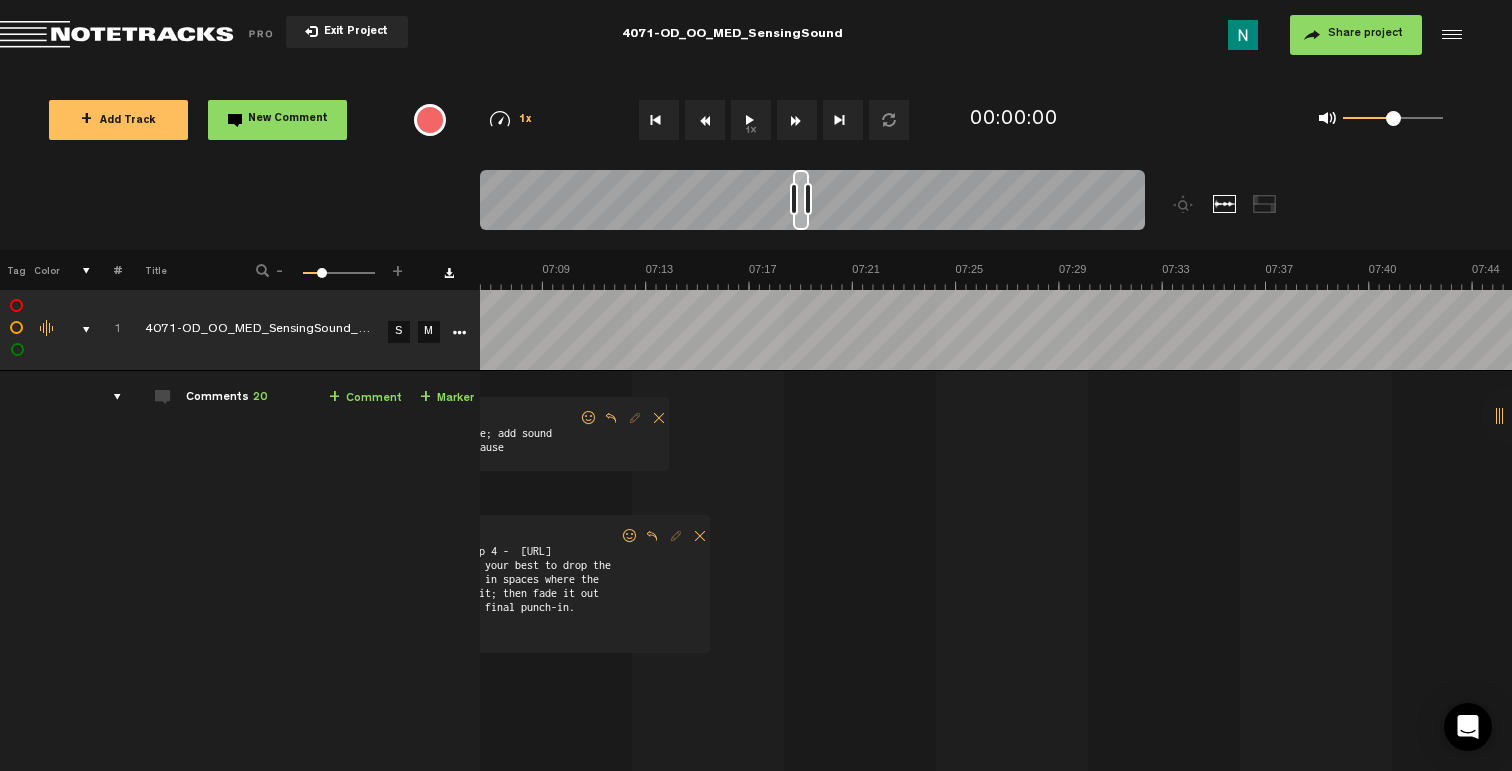 scroll, scrollTop: 0, scrollLeft: 10733, axis: horizontal 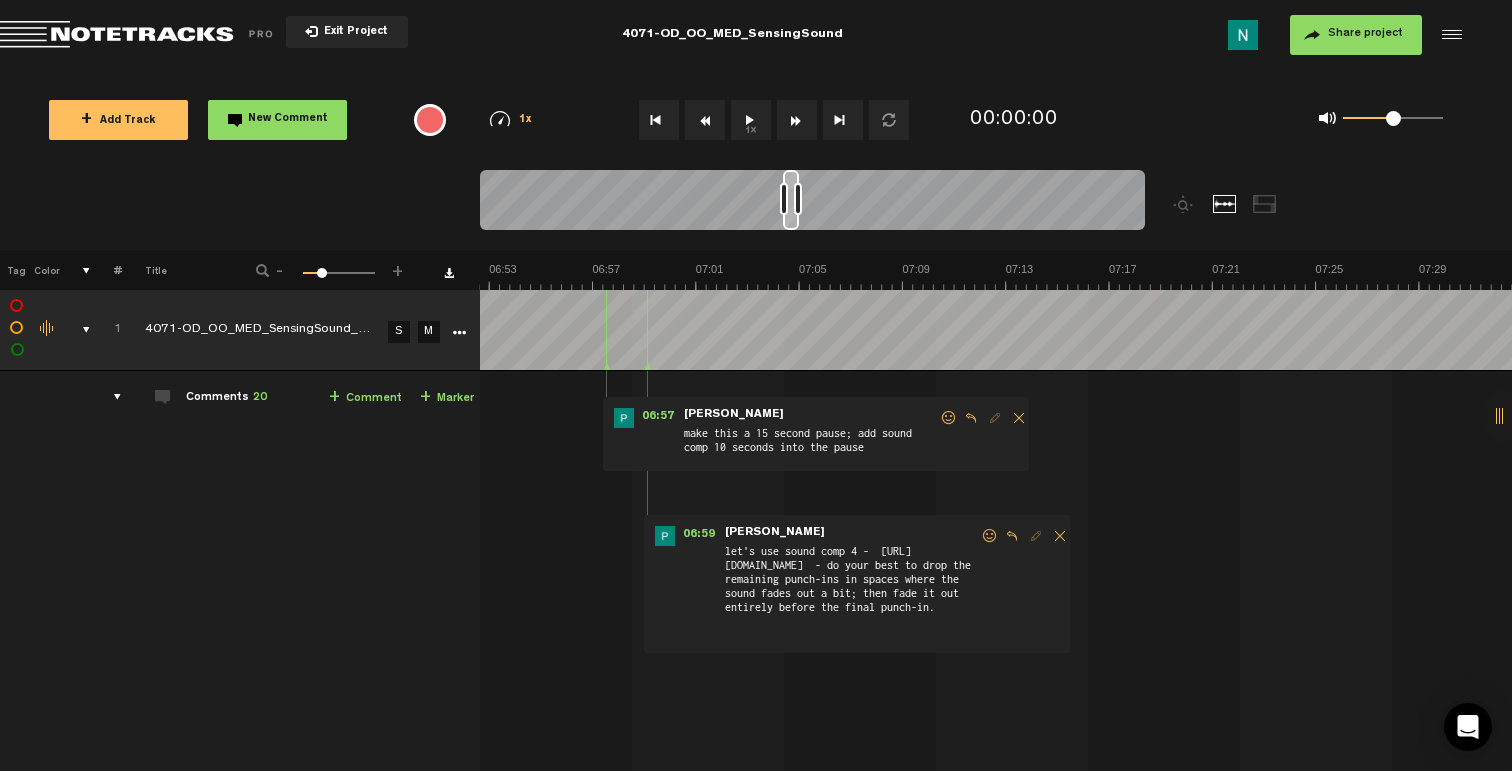 click at bounding box center (949, 418) 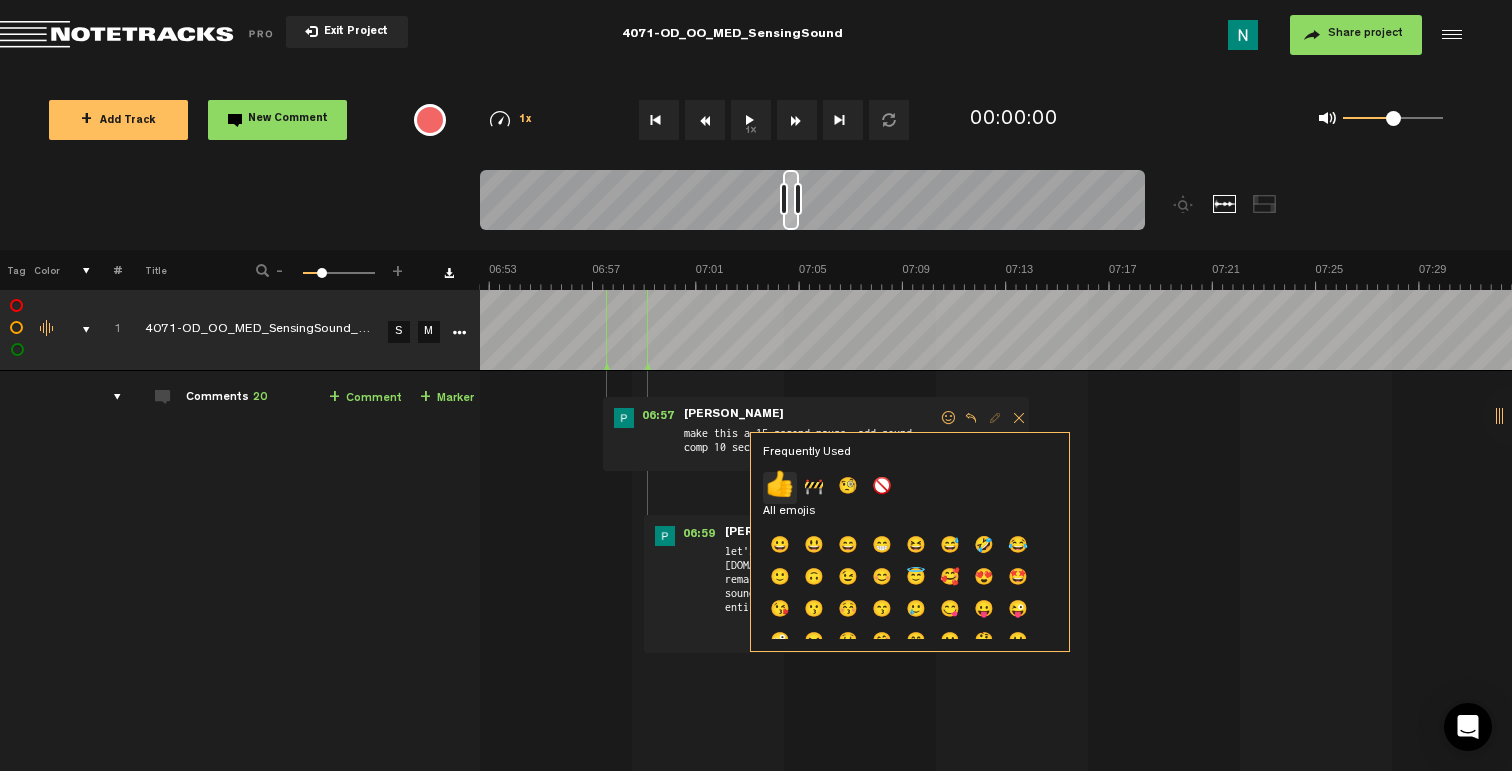 click on "👍" 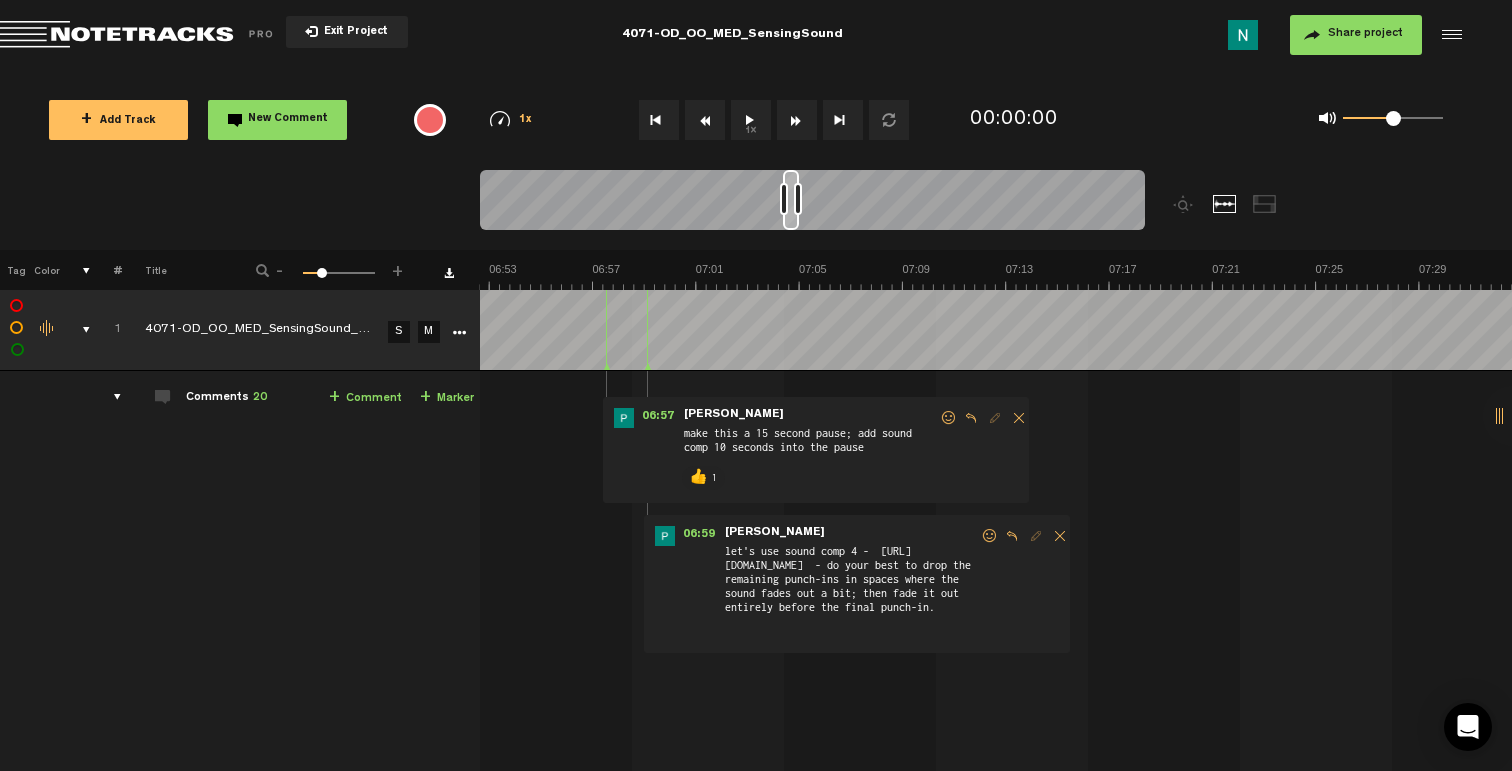 click at bounding box center [990, 536] 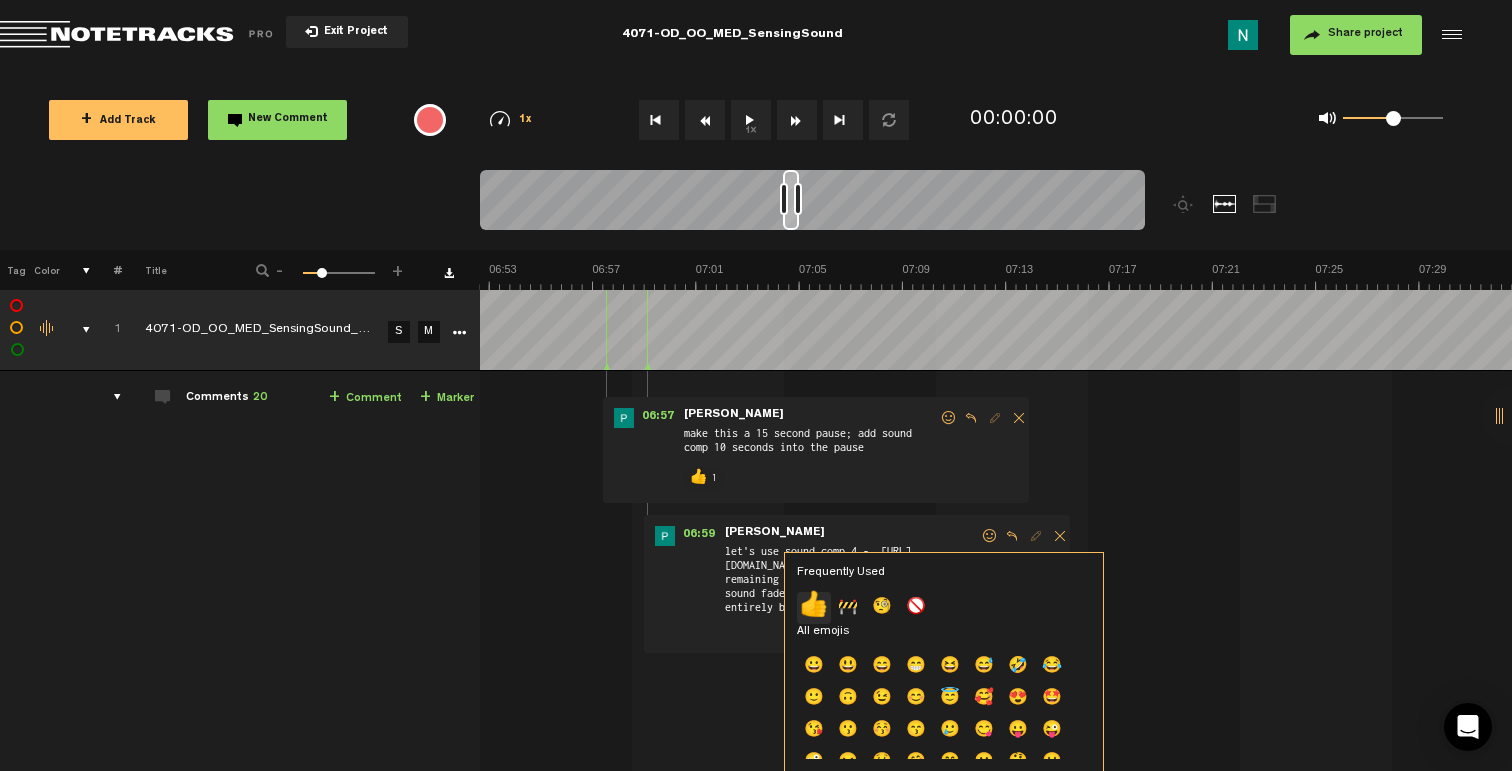 click on "👍" 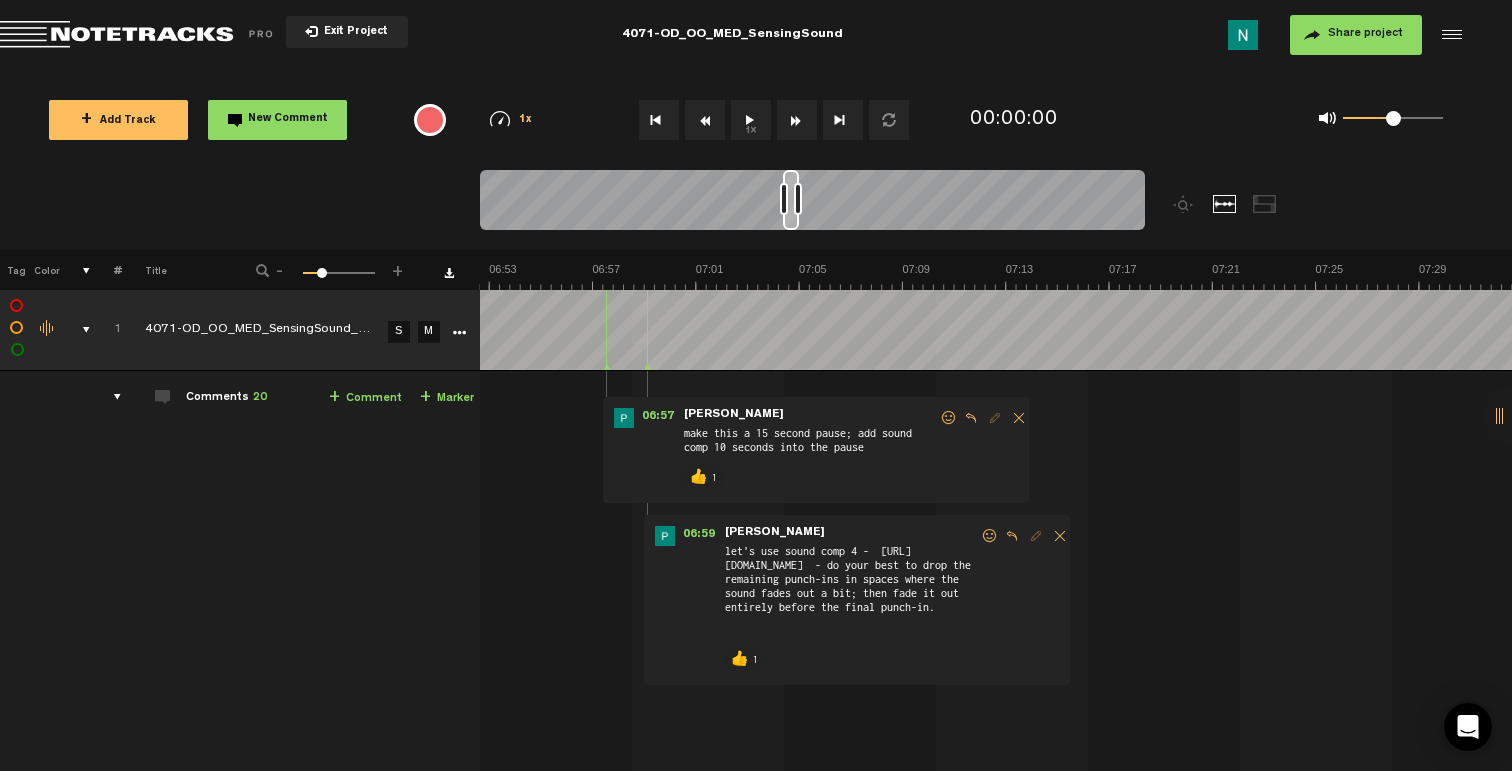 click at bounding box center [1012, 536] 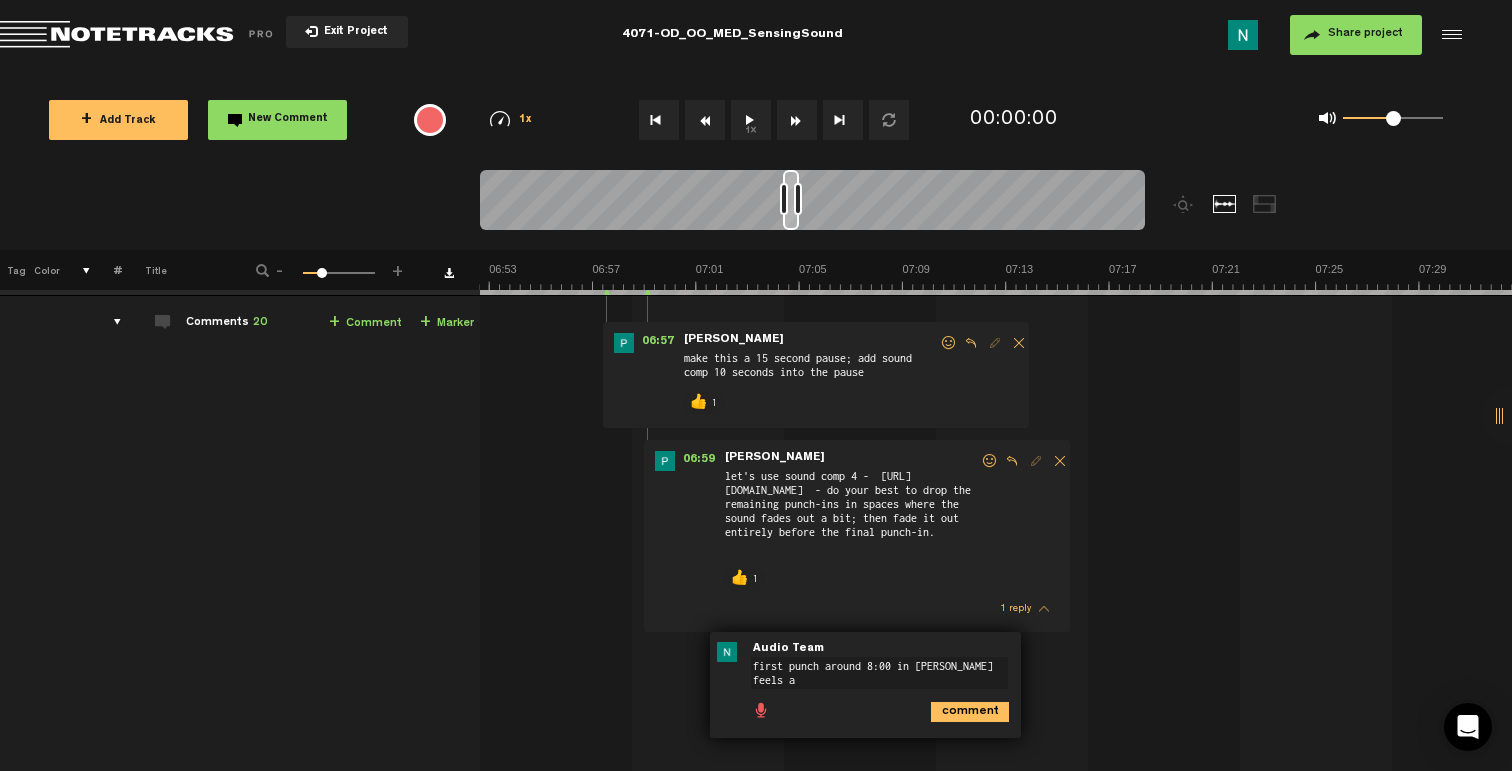 scroll, scrollTop: 160, scrollLeft: 0, axis: vertical 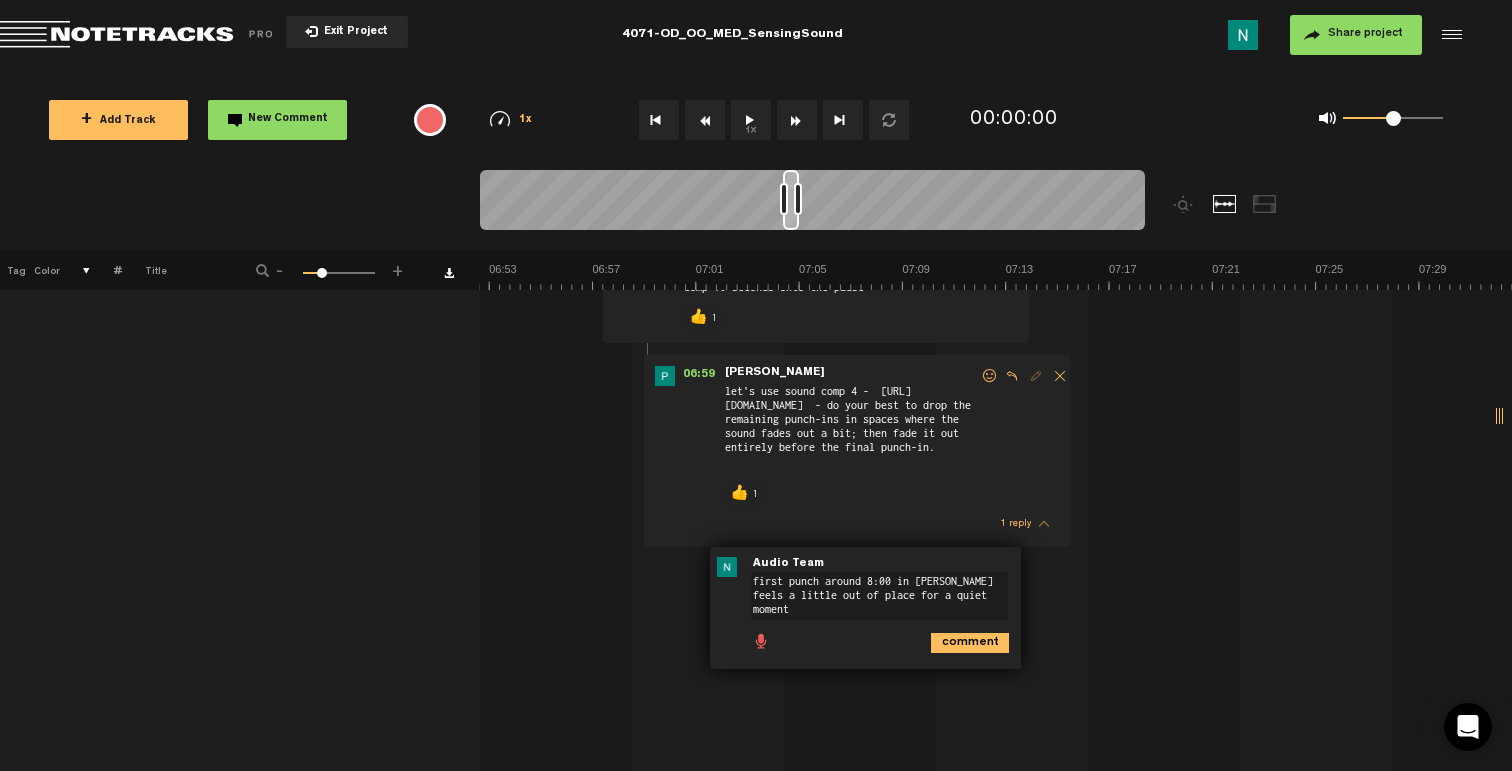 type on "first punch around 8:00 in new bounce feels a little out of place for a quiet moment" 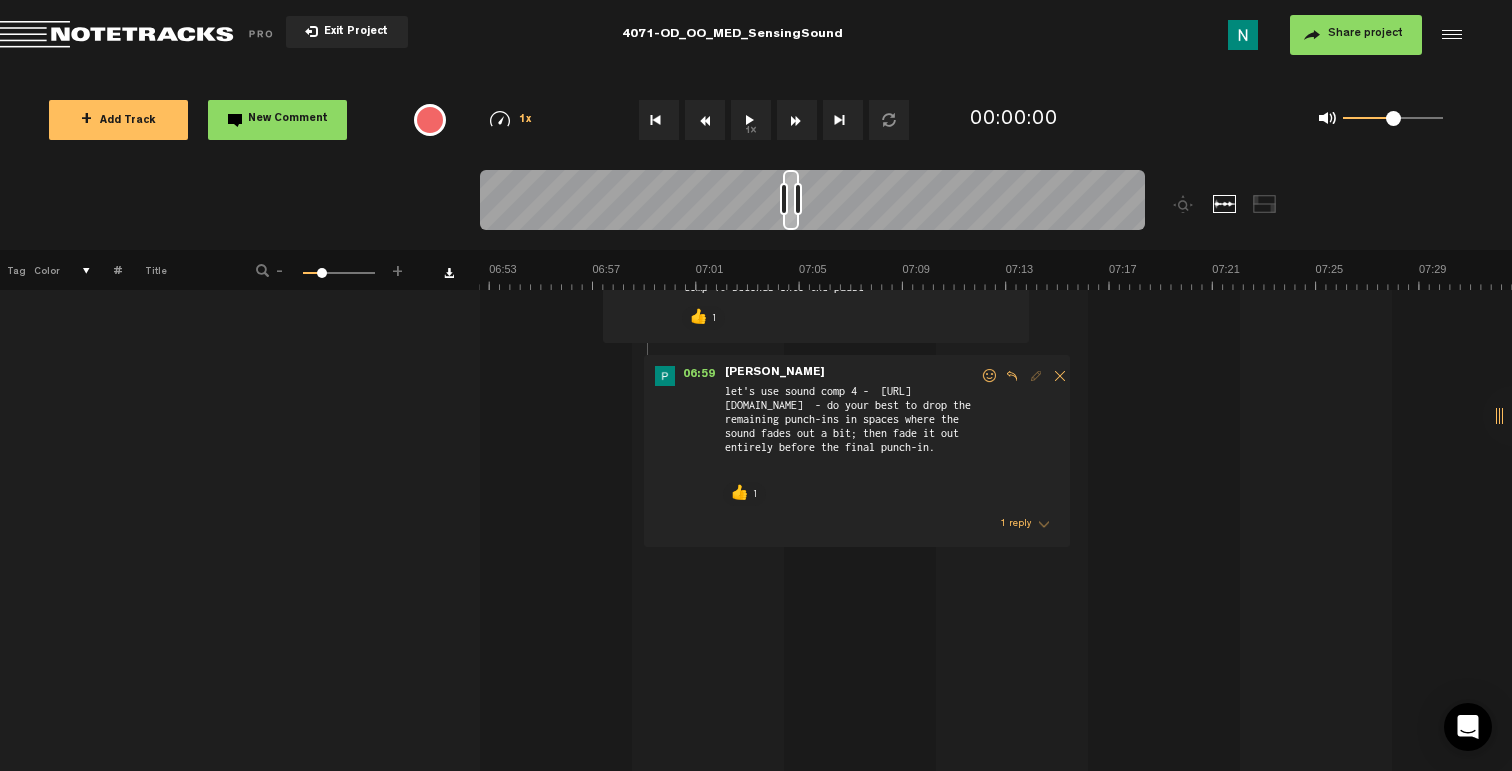 click on "1 reply" at bounding box center [860, 524] 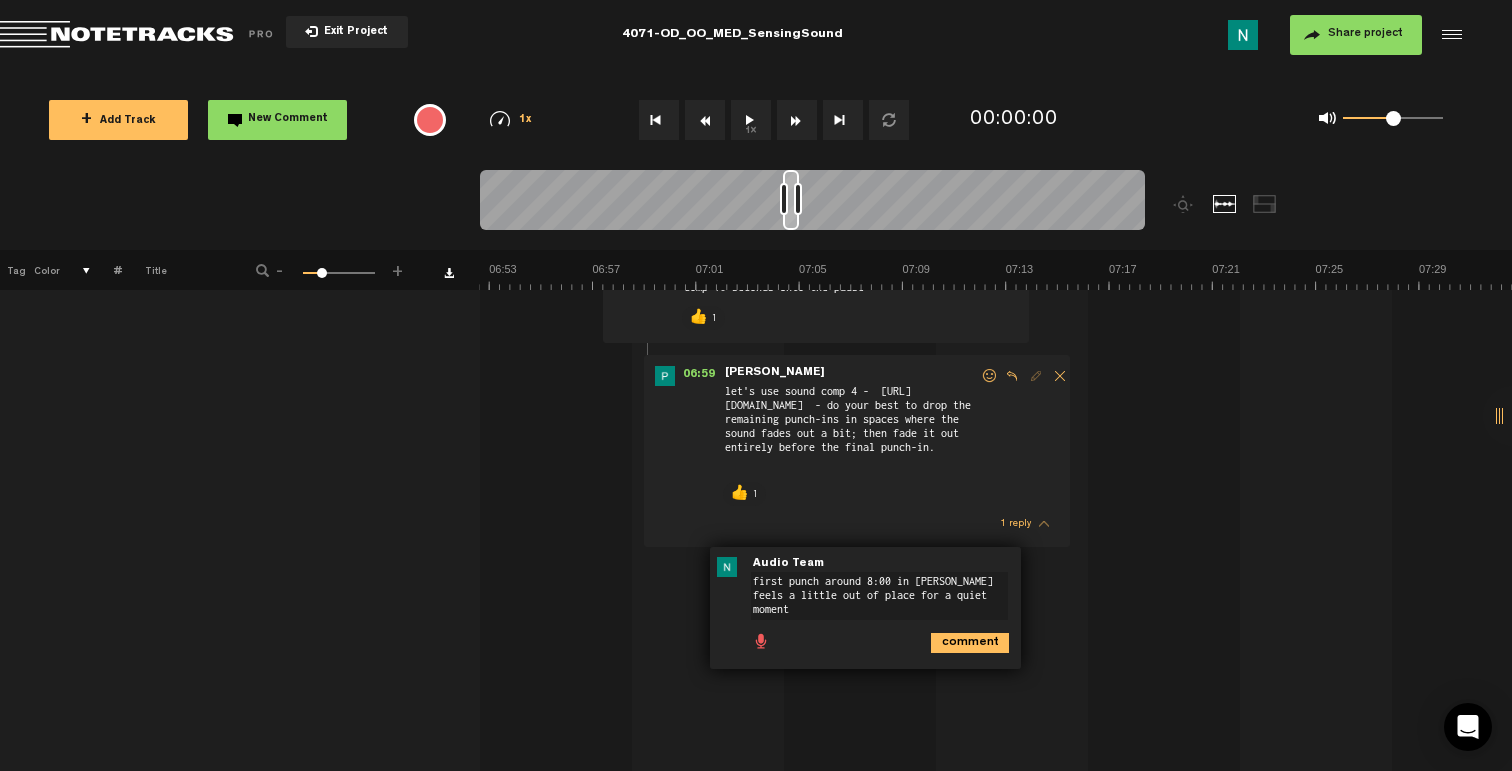 drag, startPoint x: 846, startPoint y: 609, endPoint x: 688, endPoint y: 577, distance: 161.20795 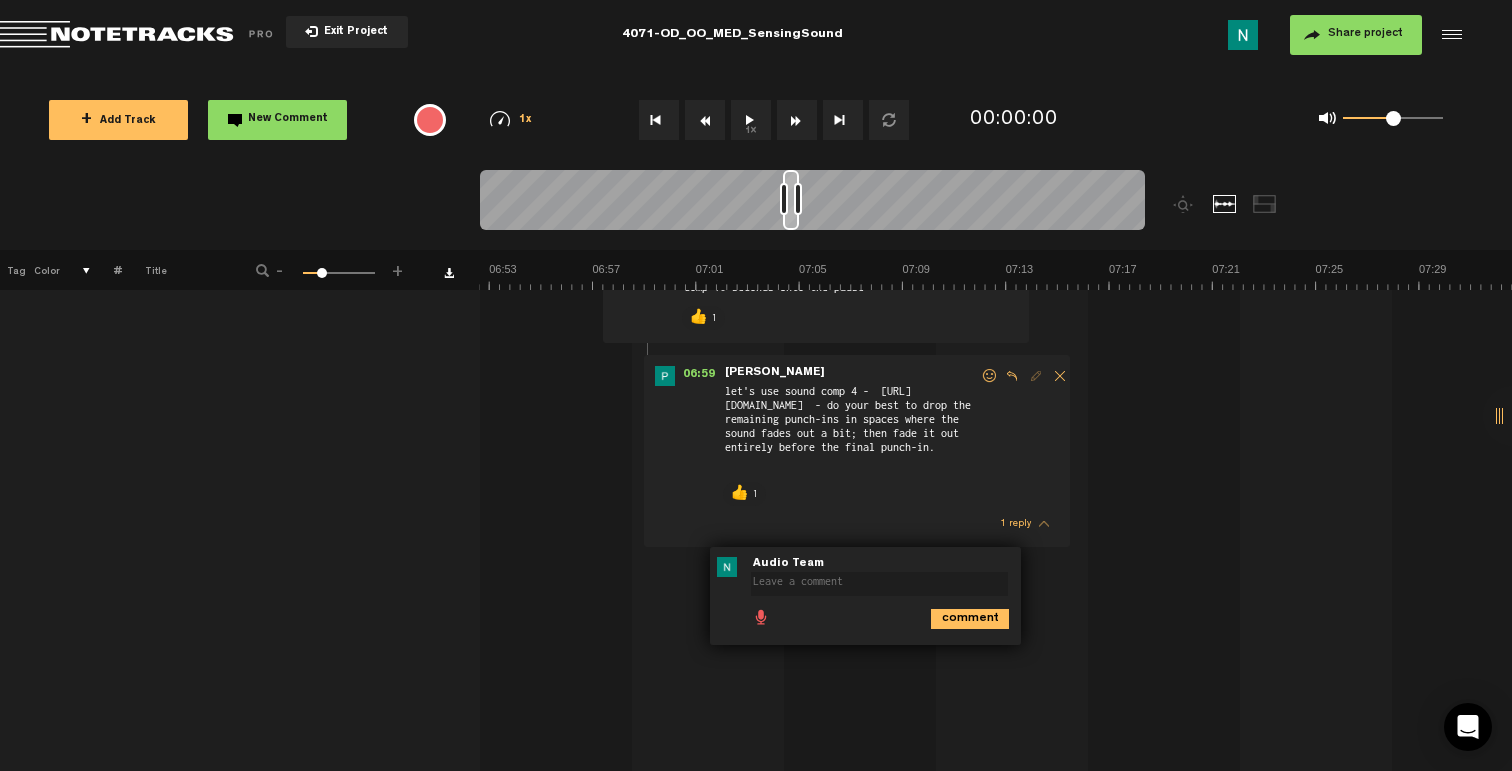 type 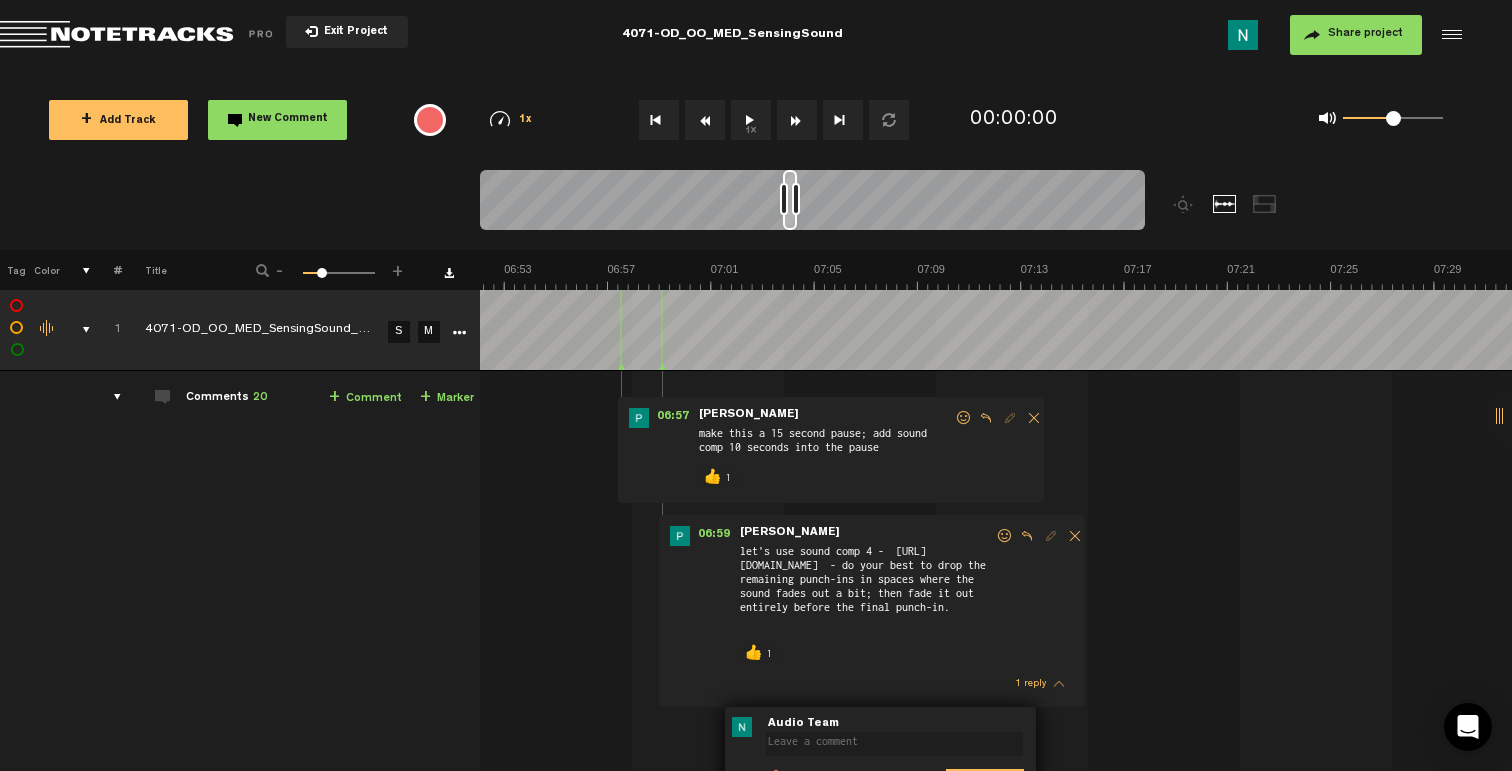 click at bounding box center (790, 200) 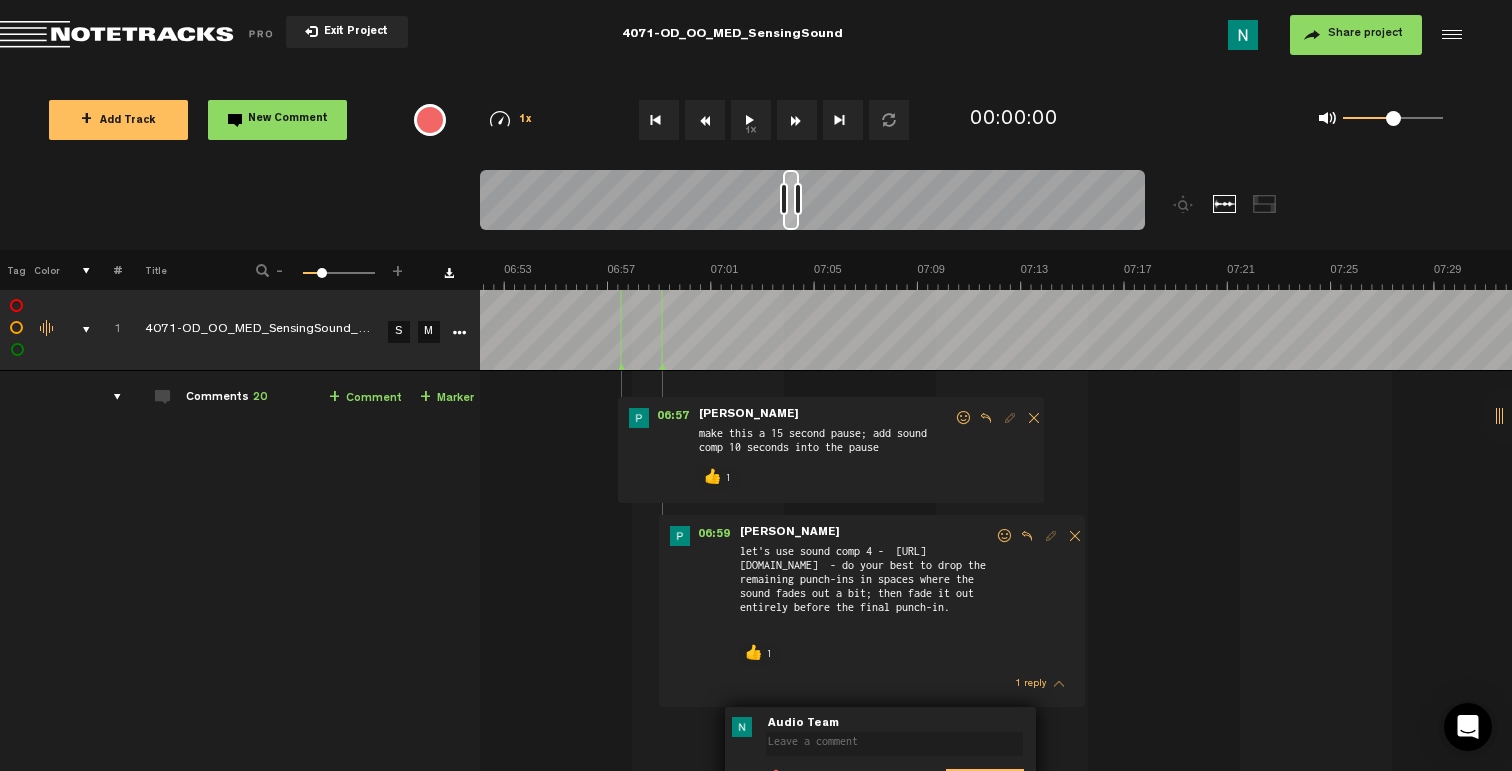 click at bounding box center [798, 199] 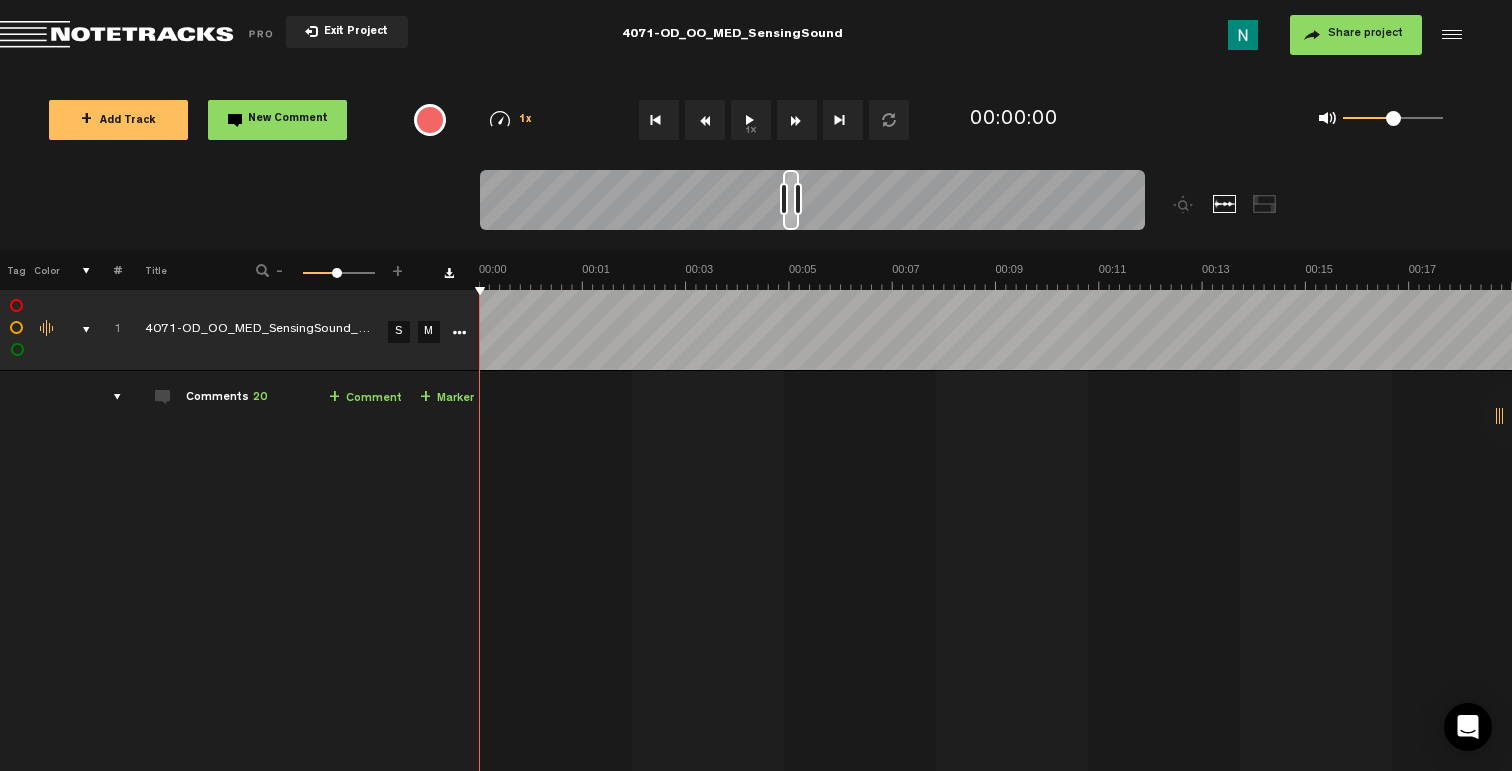 scroll, scrollTop: 0, scrollLeft: 21683, axis: horizontal 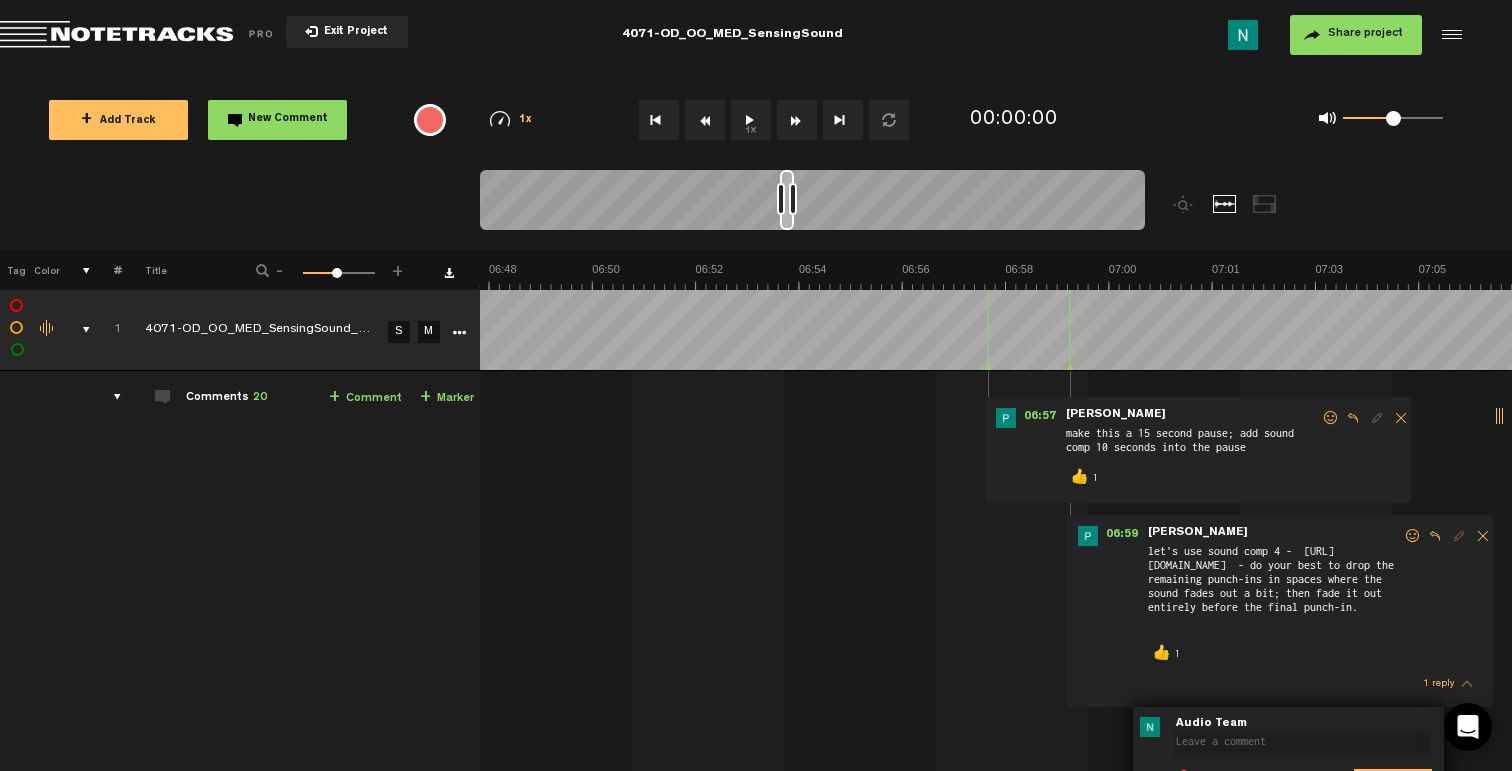 click at bounding box center [787, 200] 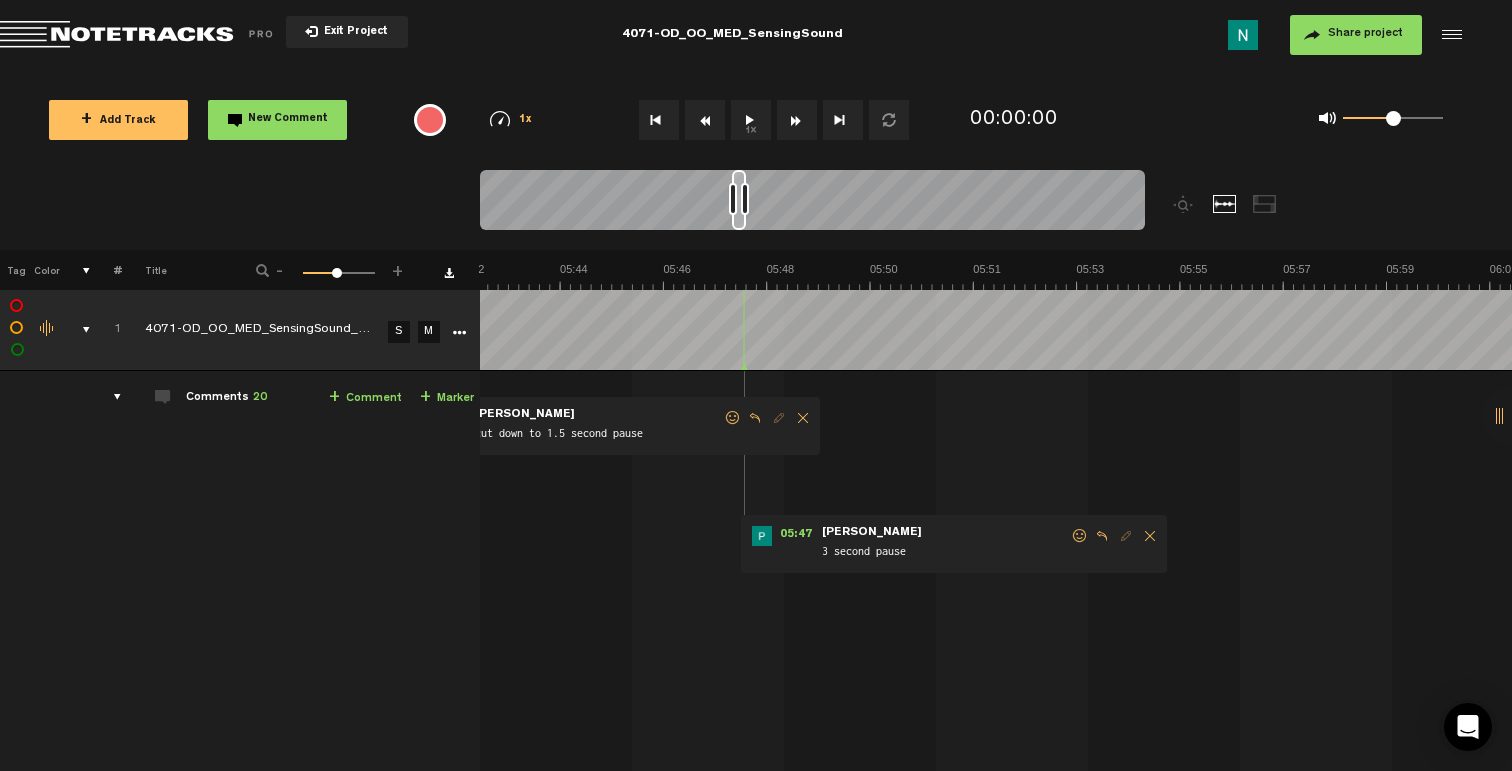 scroll, scrollTop: 0, scrollLeft: 18083, axis: horizontal 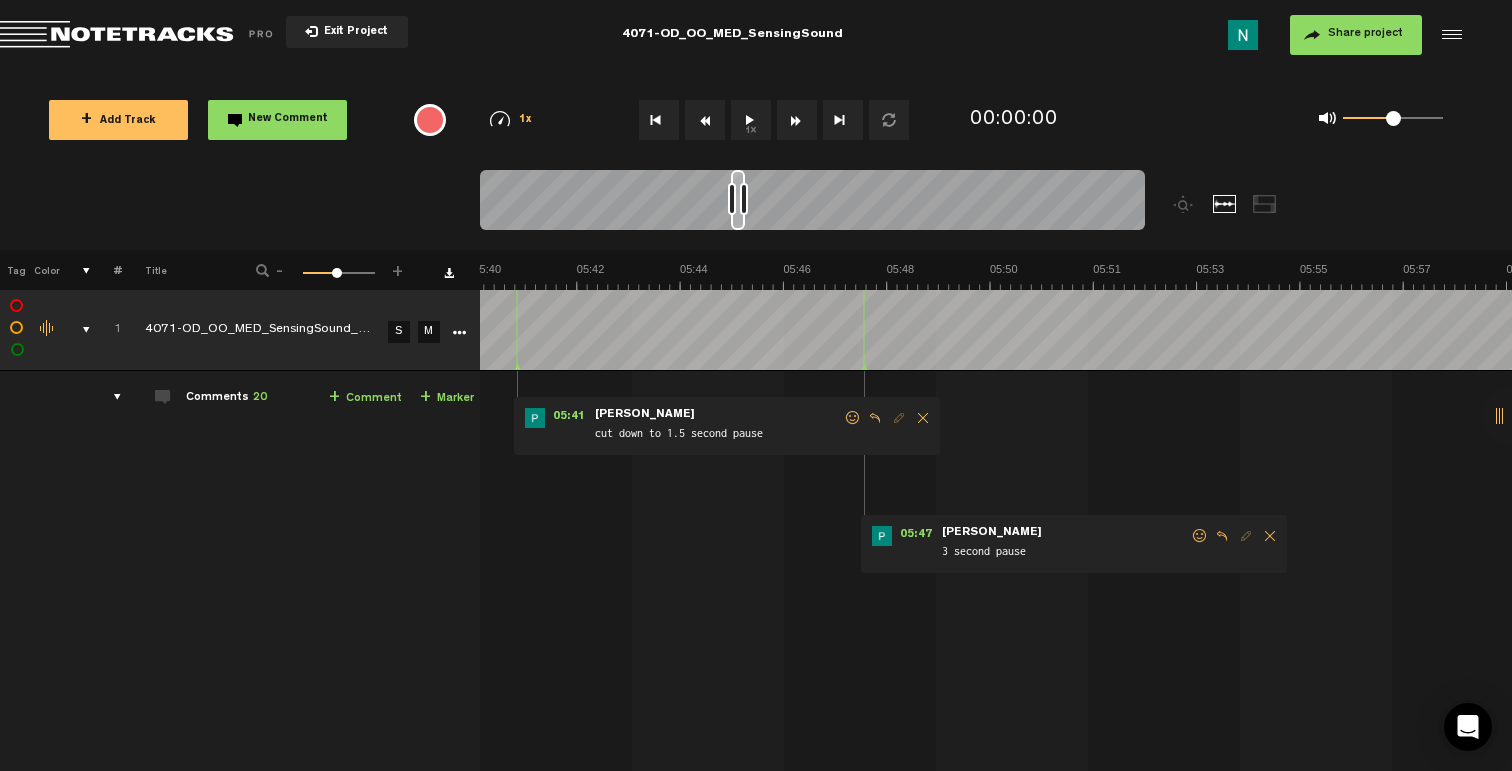 click at bounding box center [1200, 536] 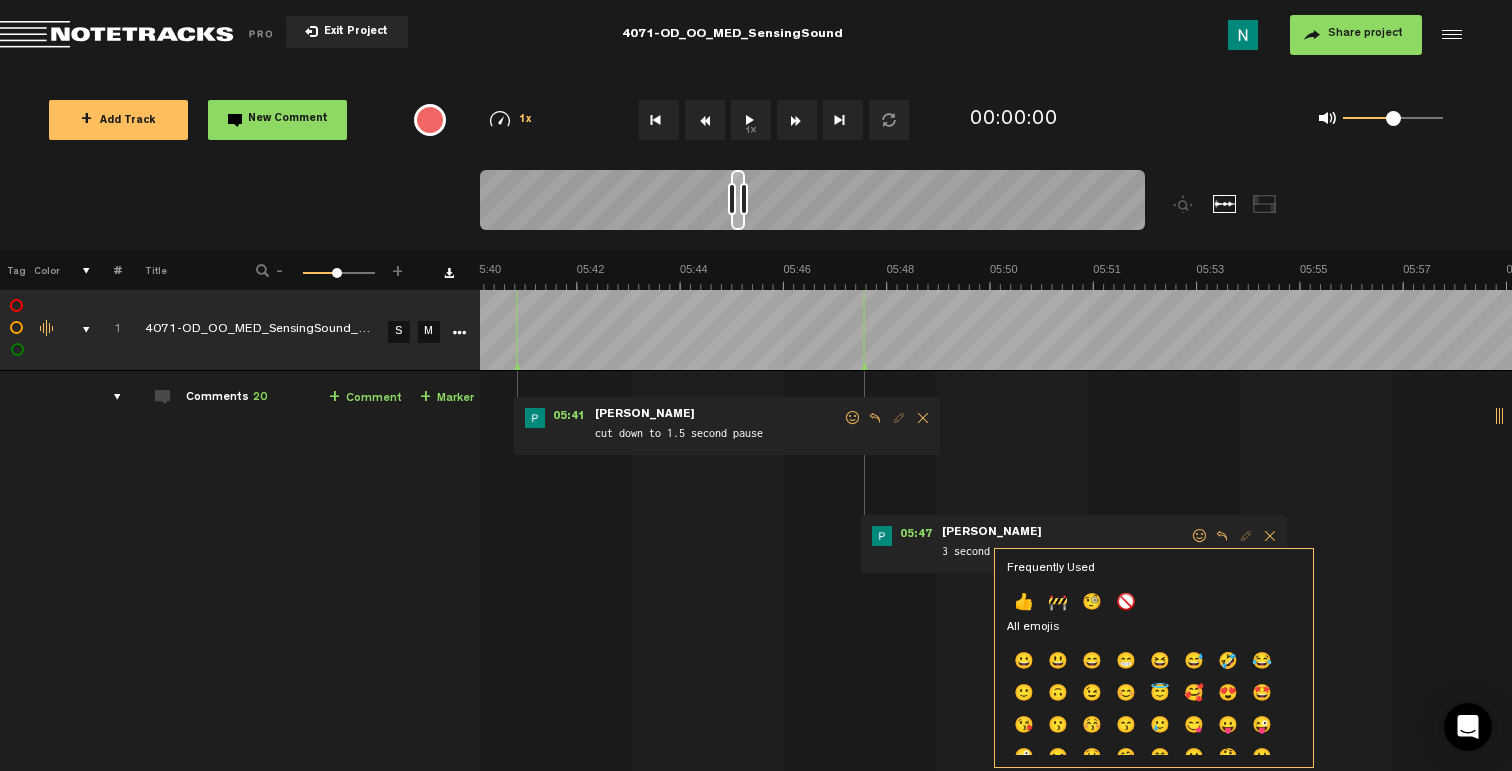 click on "👍" 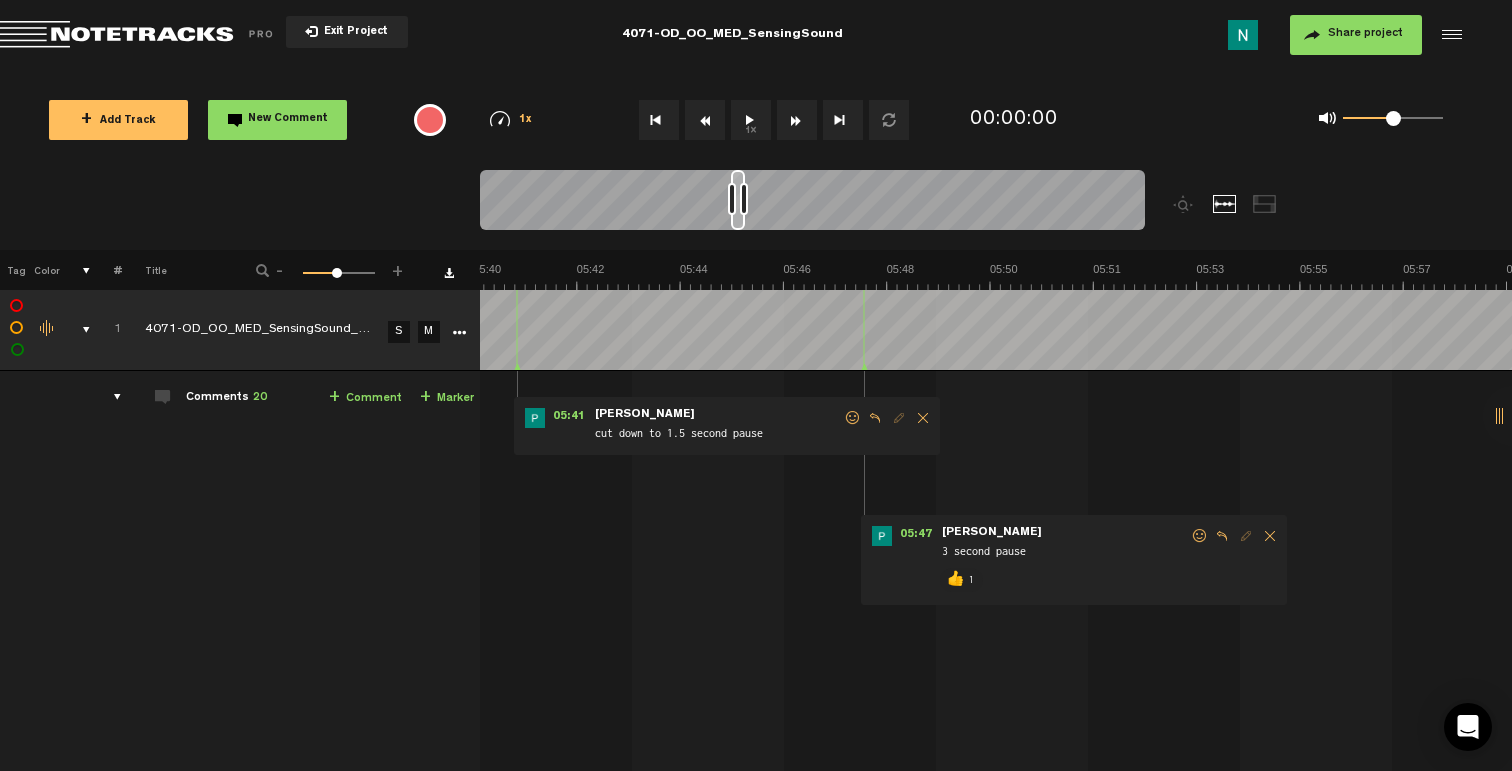 drag, startPoint x: 850, startPoint y: 417, endPoint x: 842, endPoint y: 425, distance: 11.313708 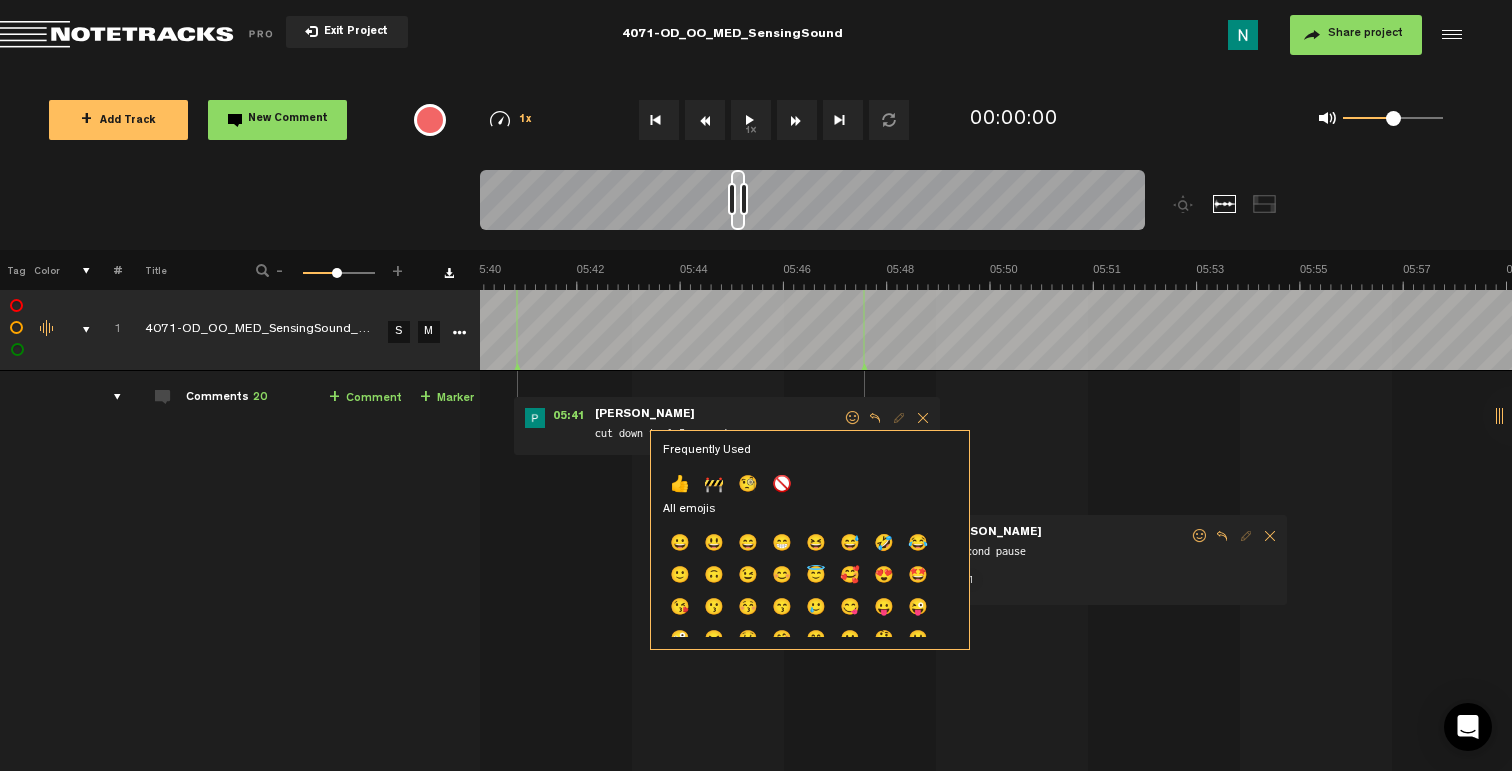click on "👍" 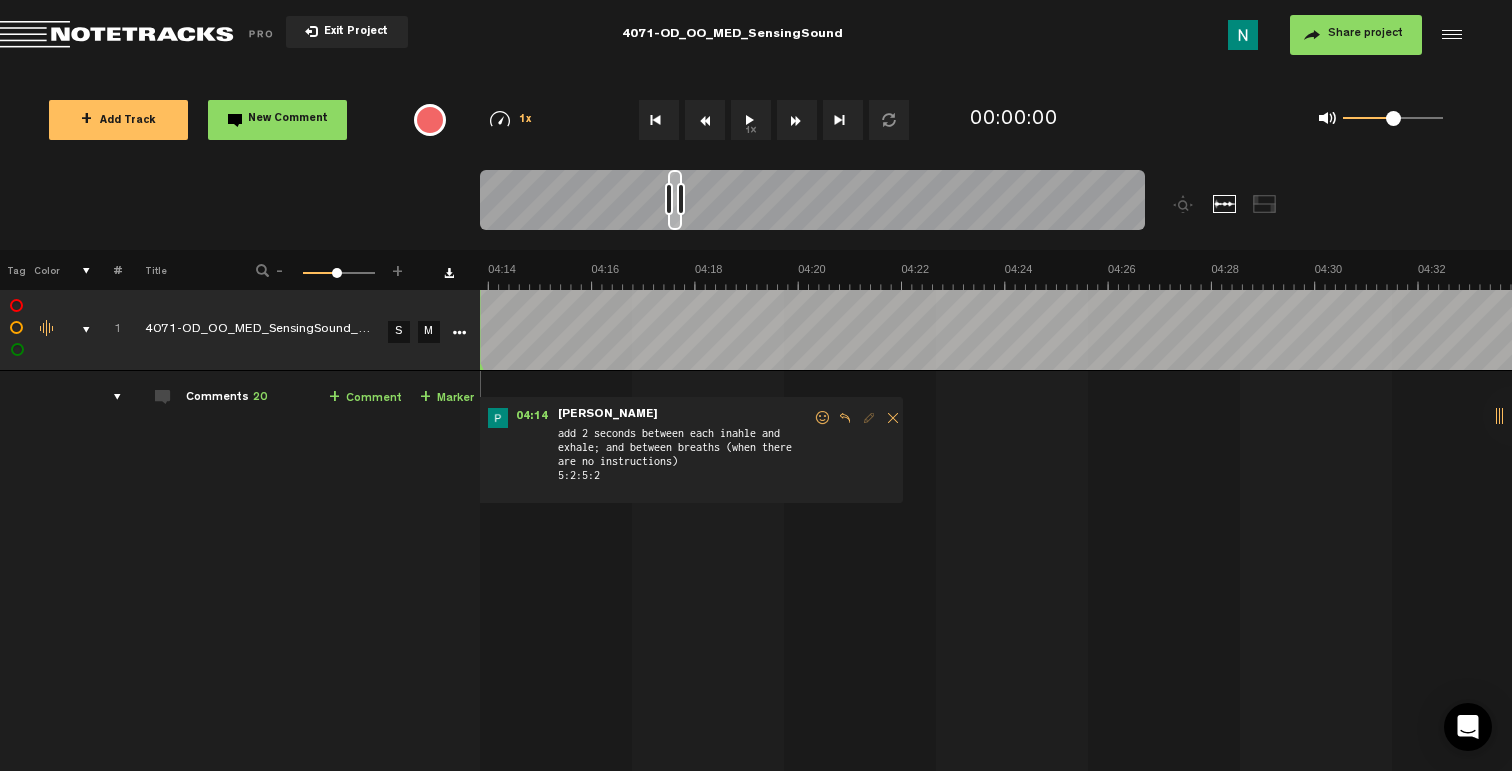 scroll, scrollTop: 0, scrollLeft: 13403, axis: horizontal 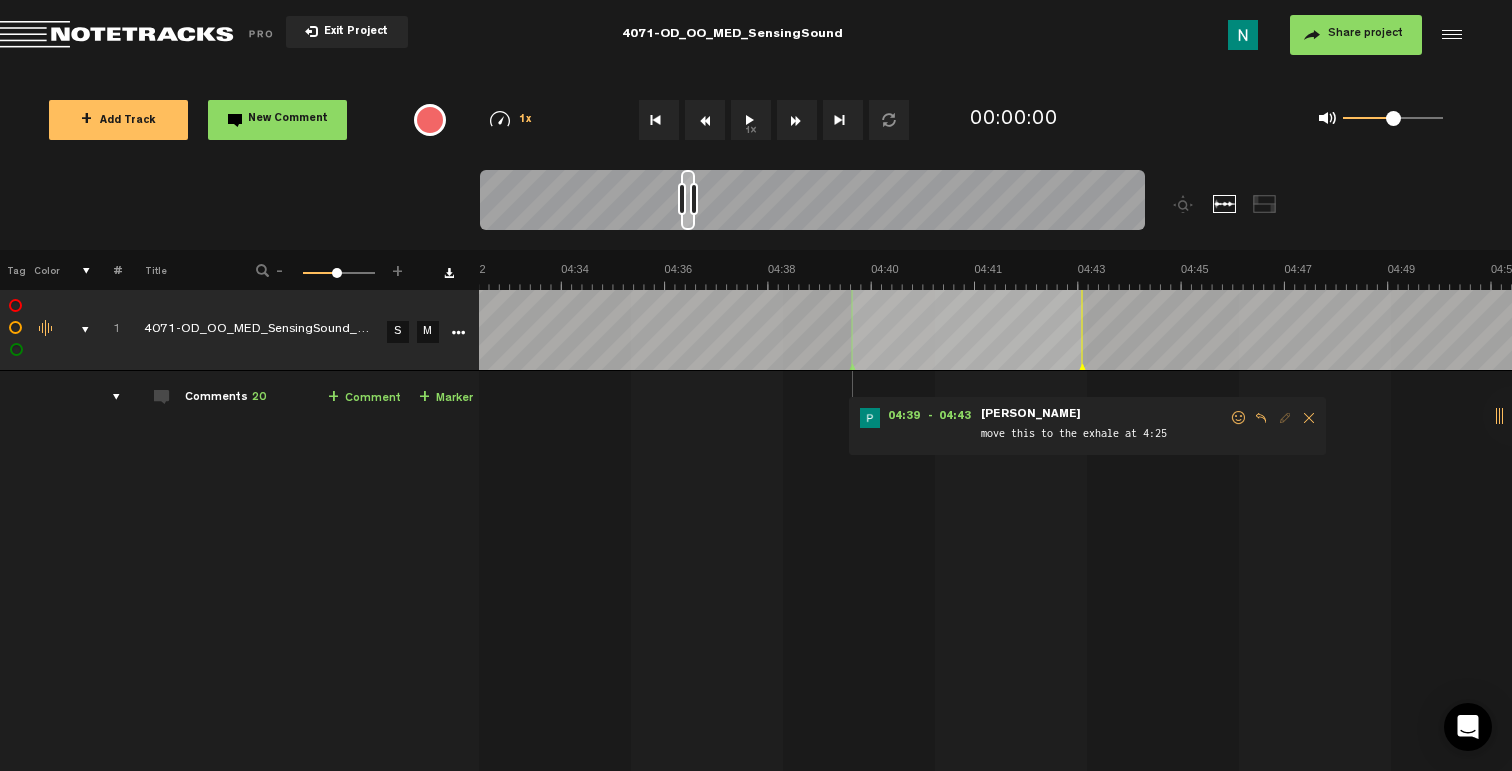 click at bounding box center (1239, 418) 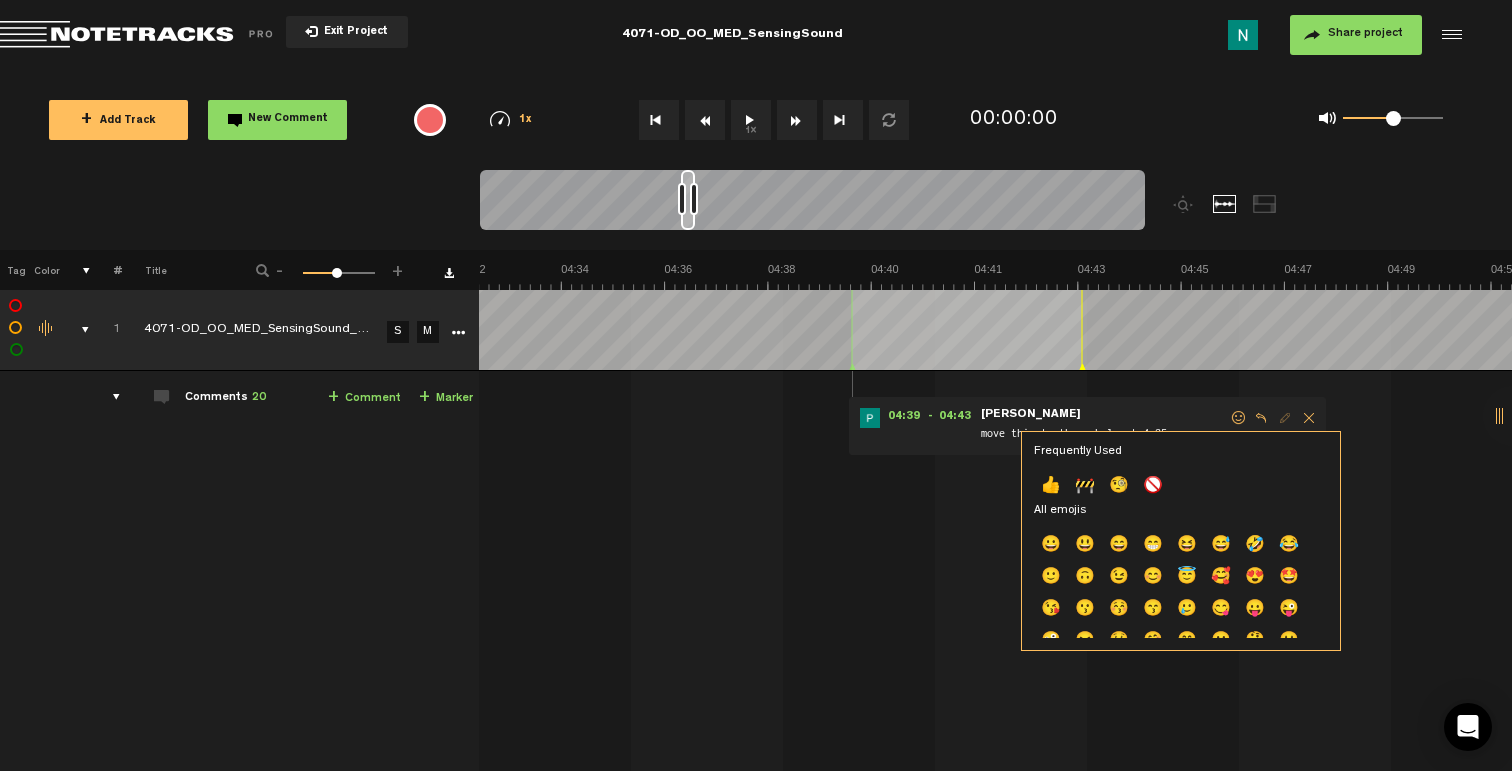 click on "👍" 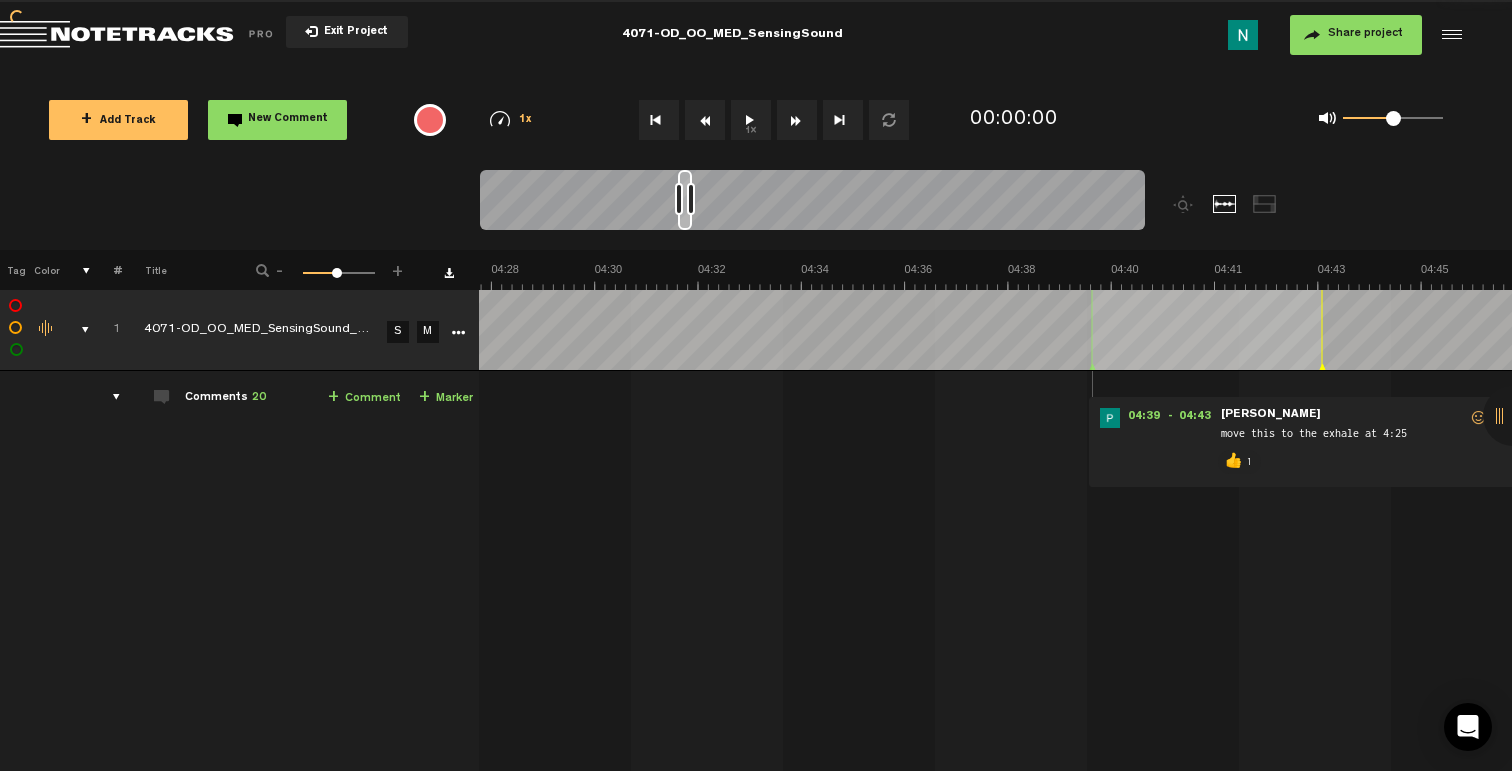 scroll, scrollTop: 0, scrollLeft: 14003, axis: horizontal 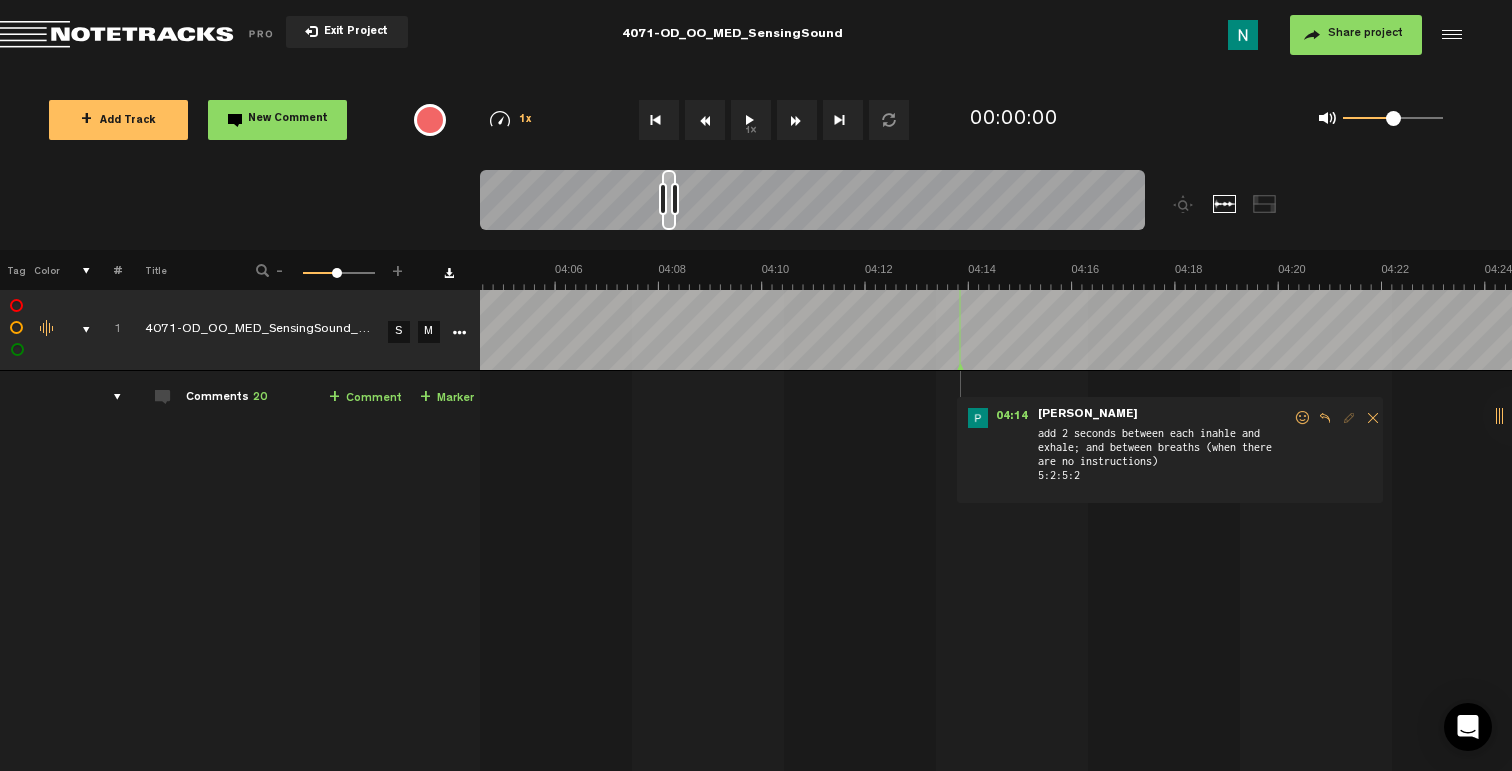 click at bounding box center [1303, 418] 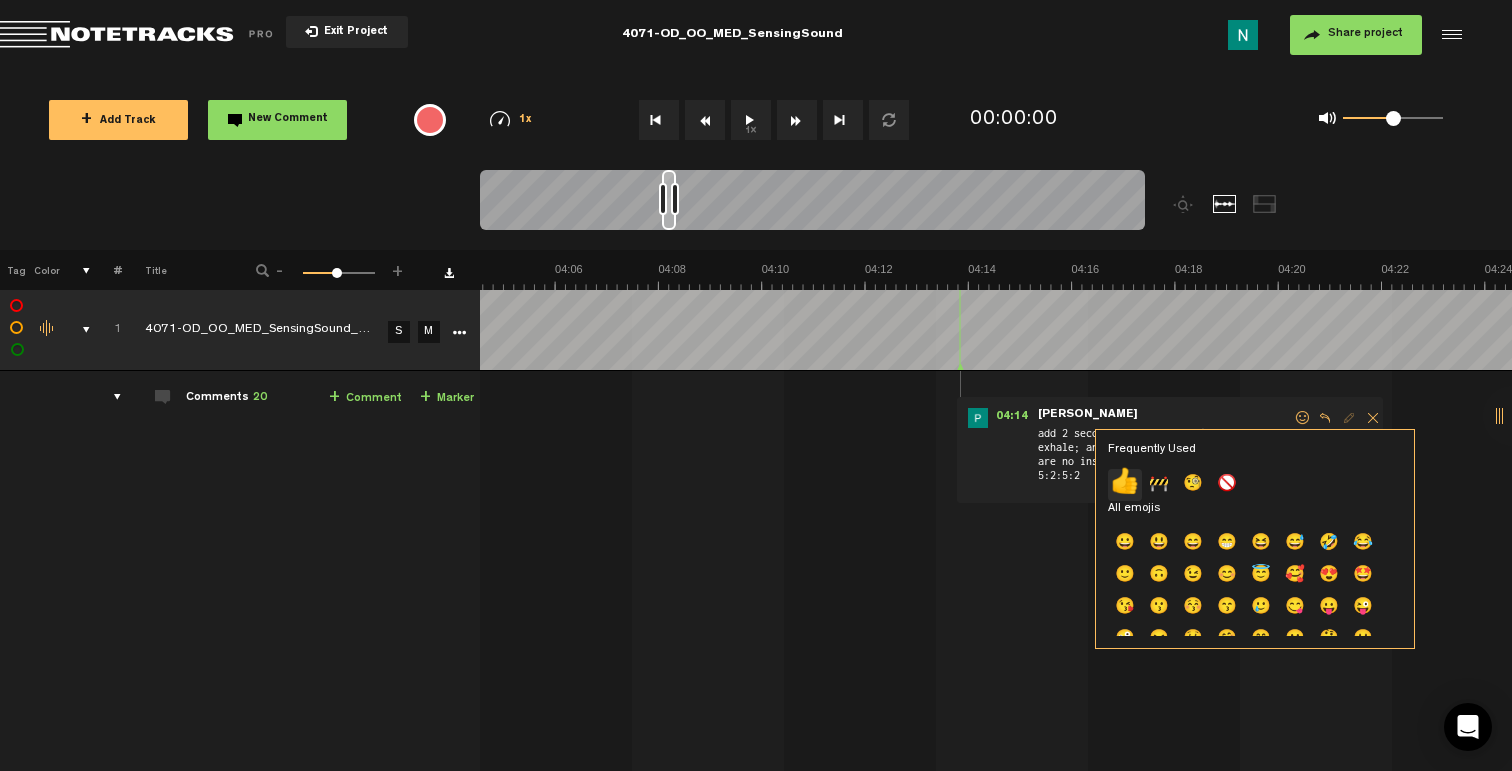 click on "👍" 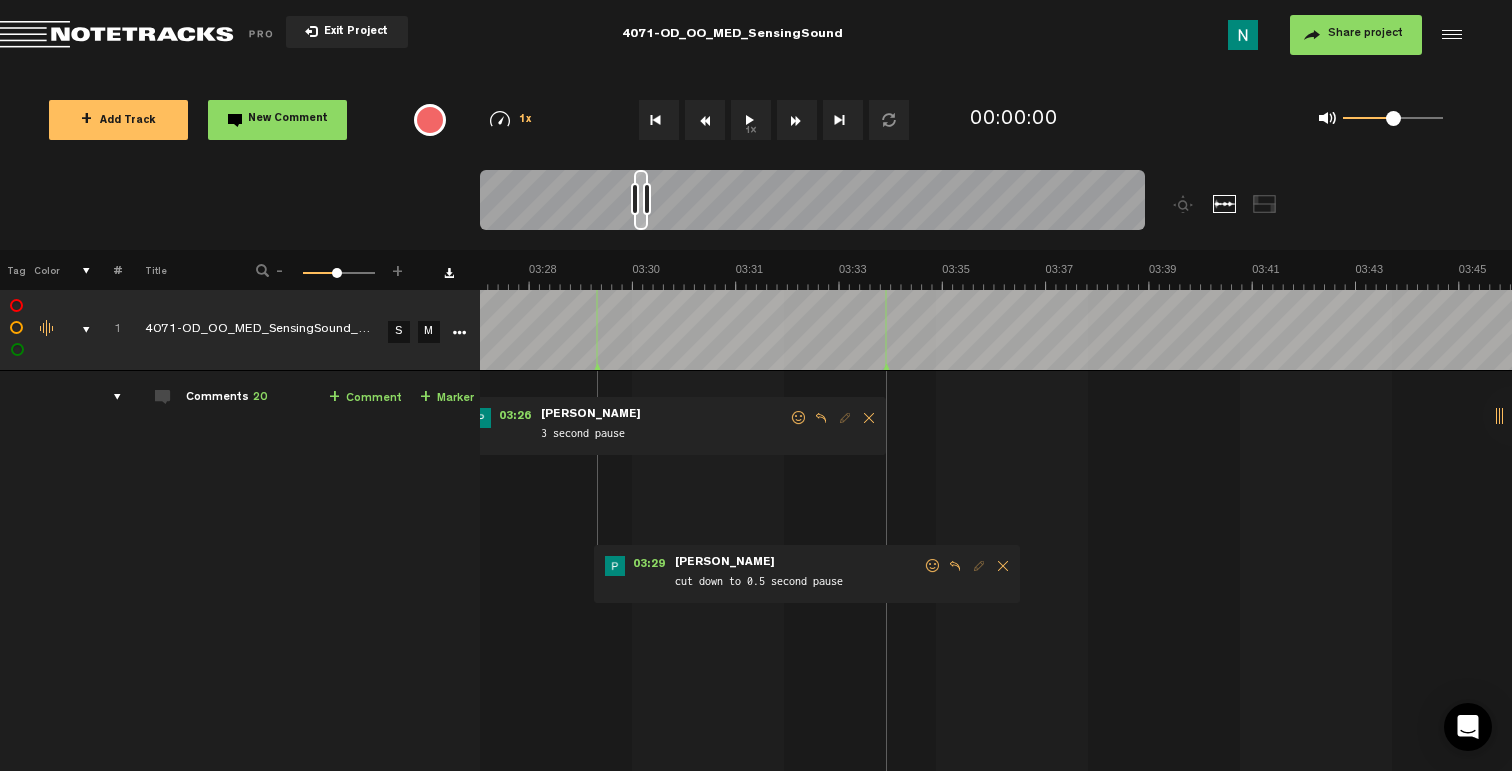 scroll, scrollTop: 0, scrollLeft: 10763, axis: horizontal 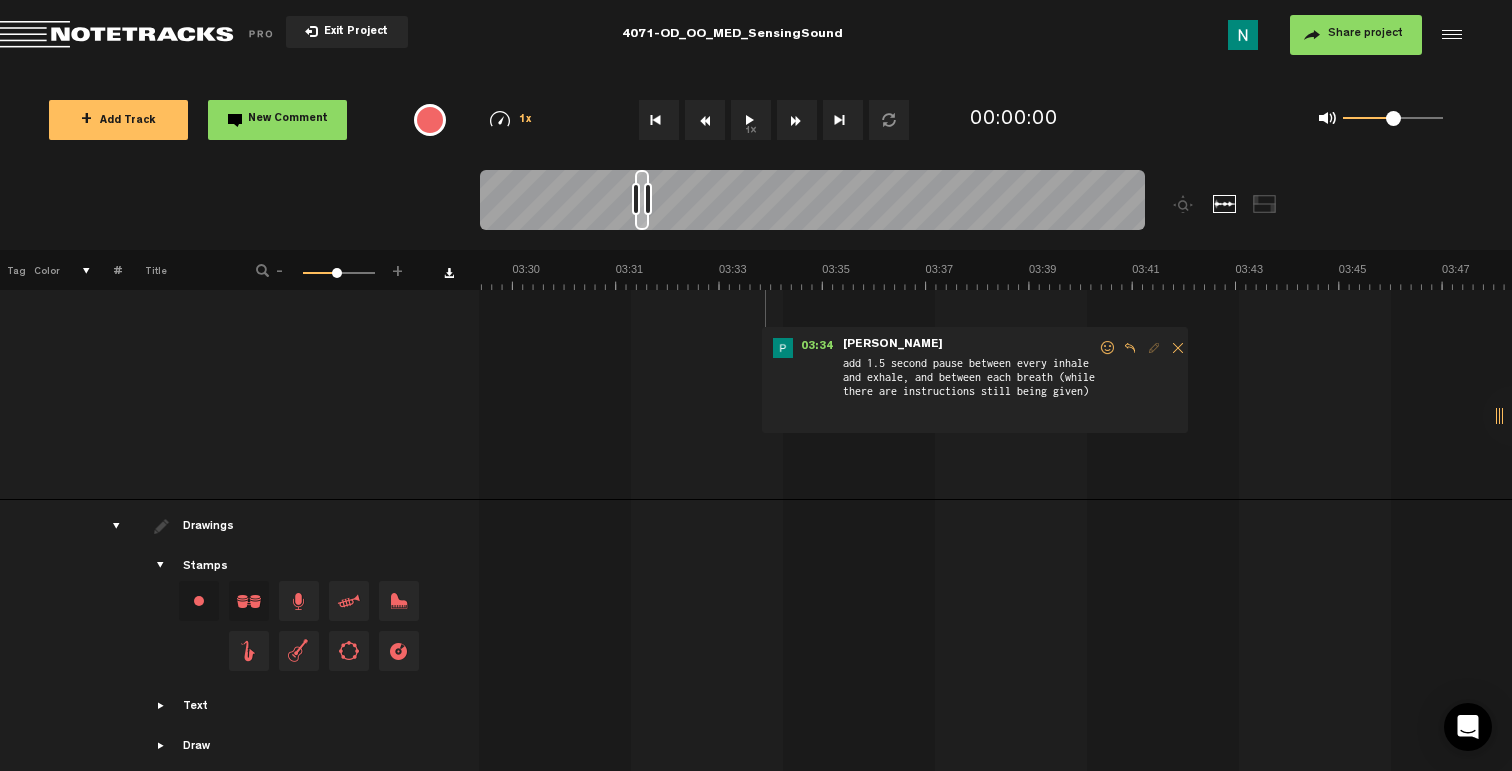 click at bounding box center (1108, 348) 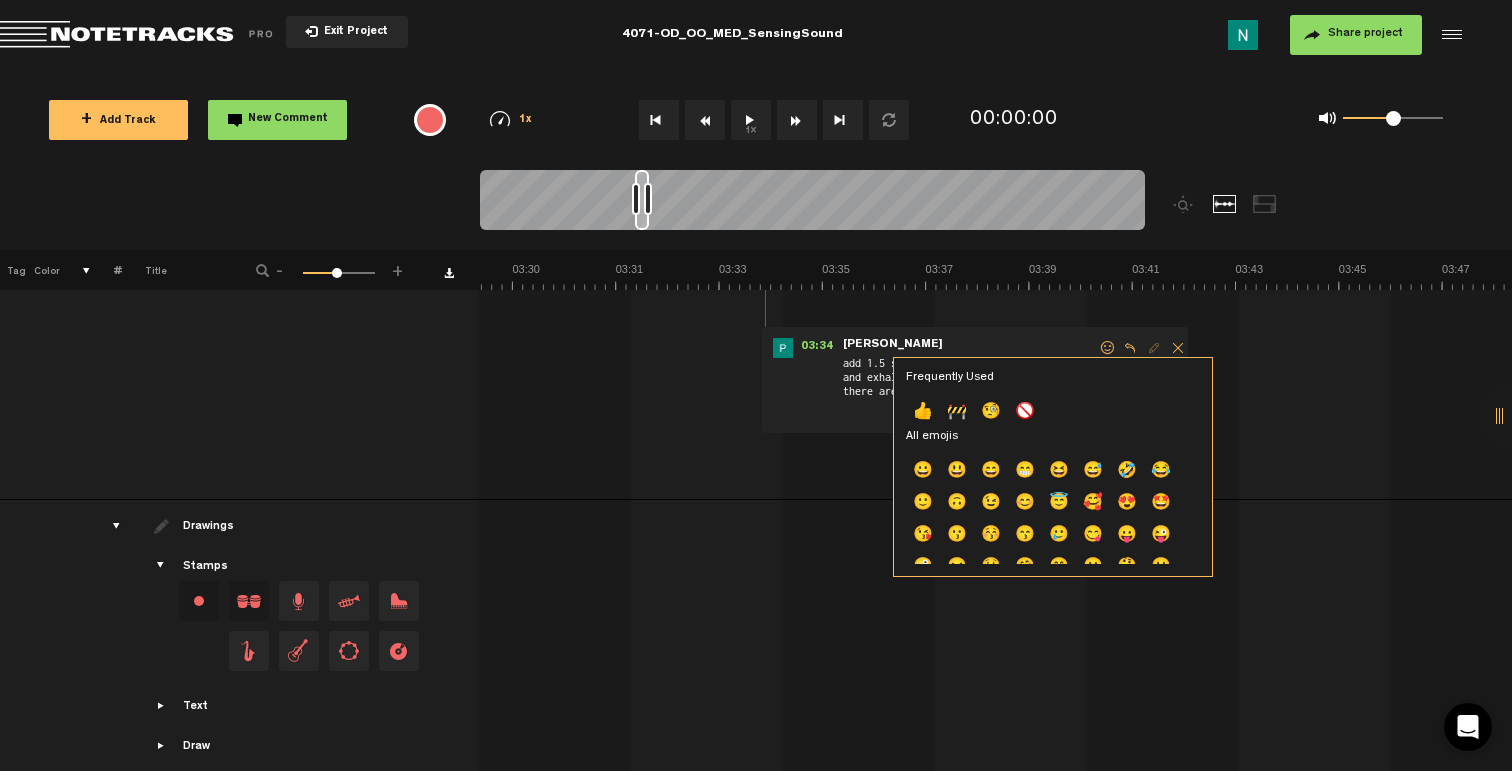 click on "👍" 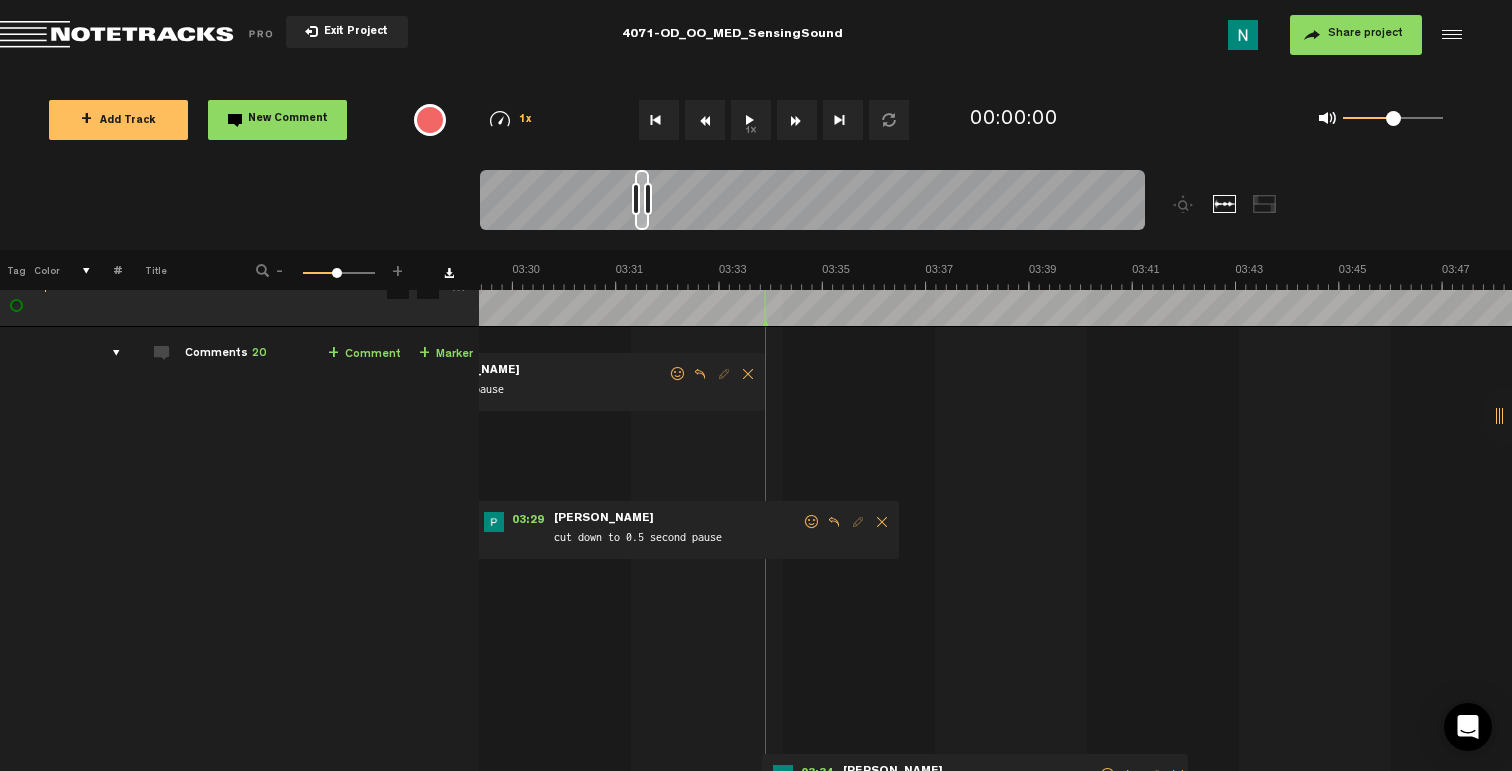 scroll, scrollTop: 0, scrollLeft: 16, axis: horizontal 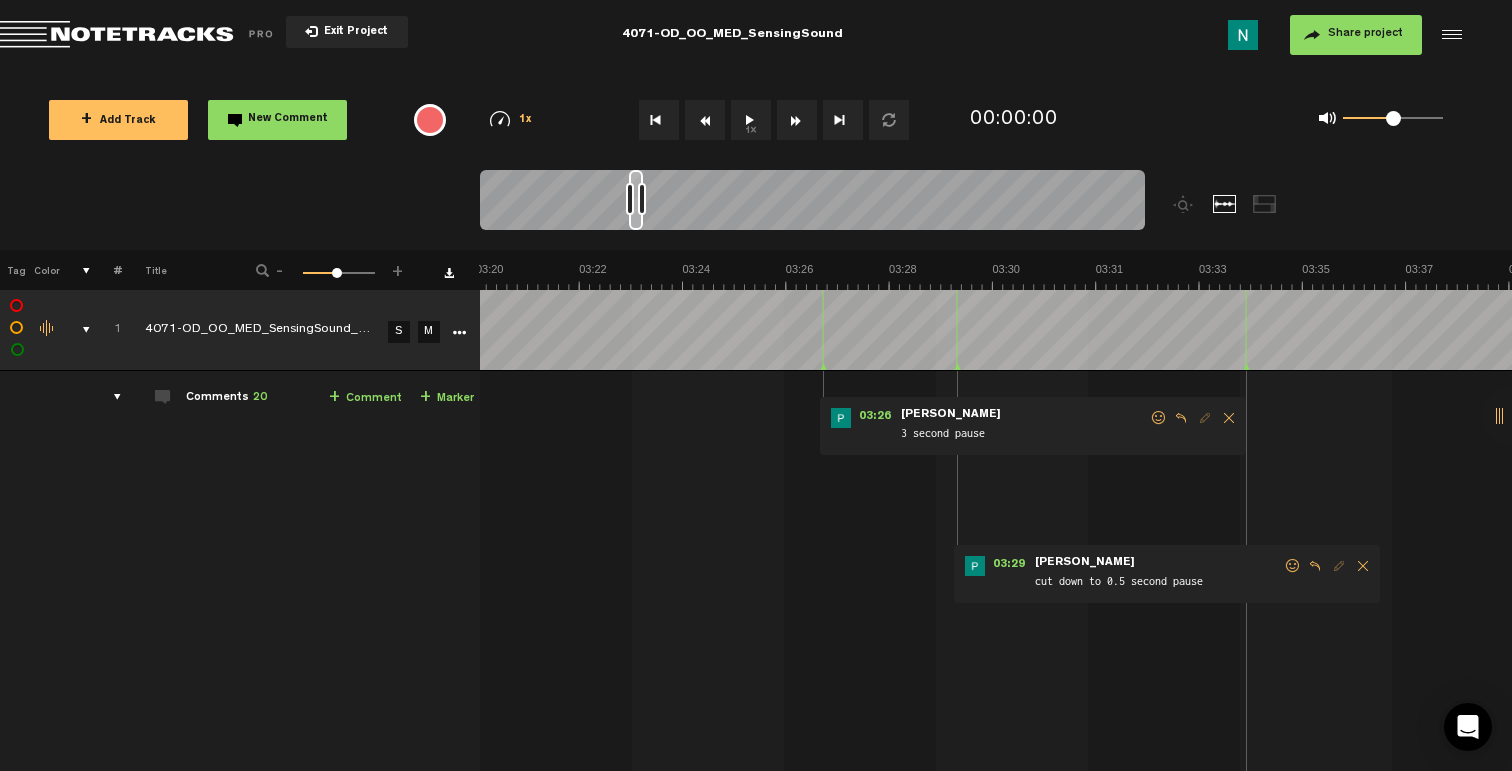 drag, startPoint x: 1289, startPoint y: 564, endPoint x: 1259, endPoint y: 580, distance: 34 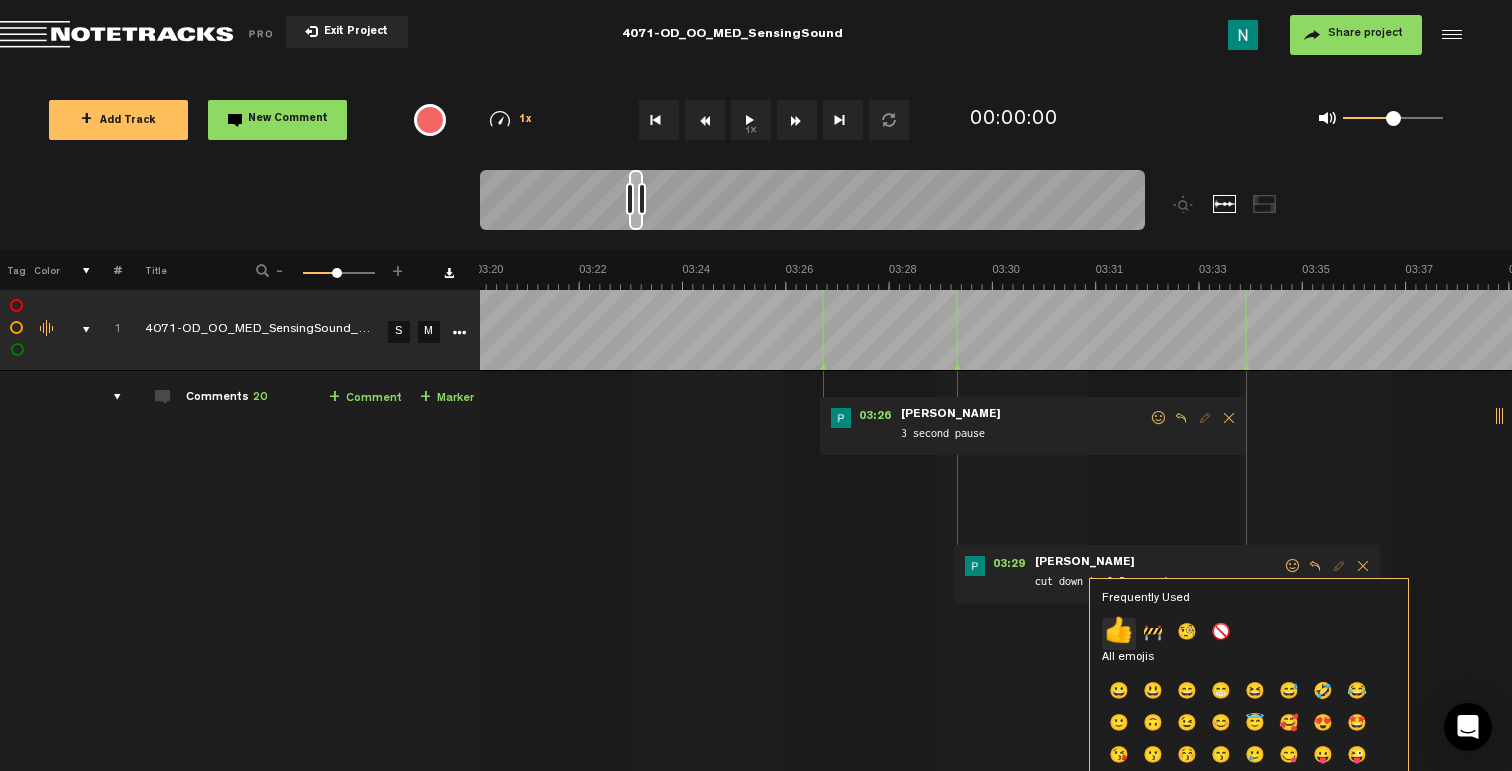 click on "👍" 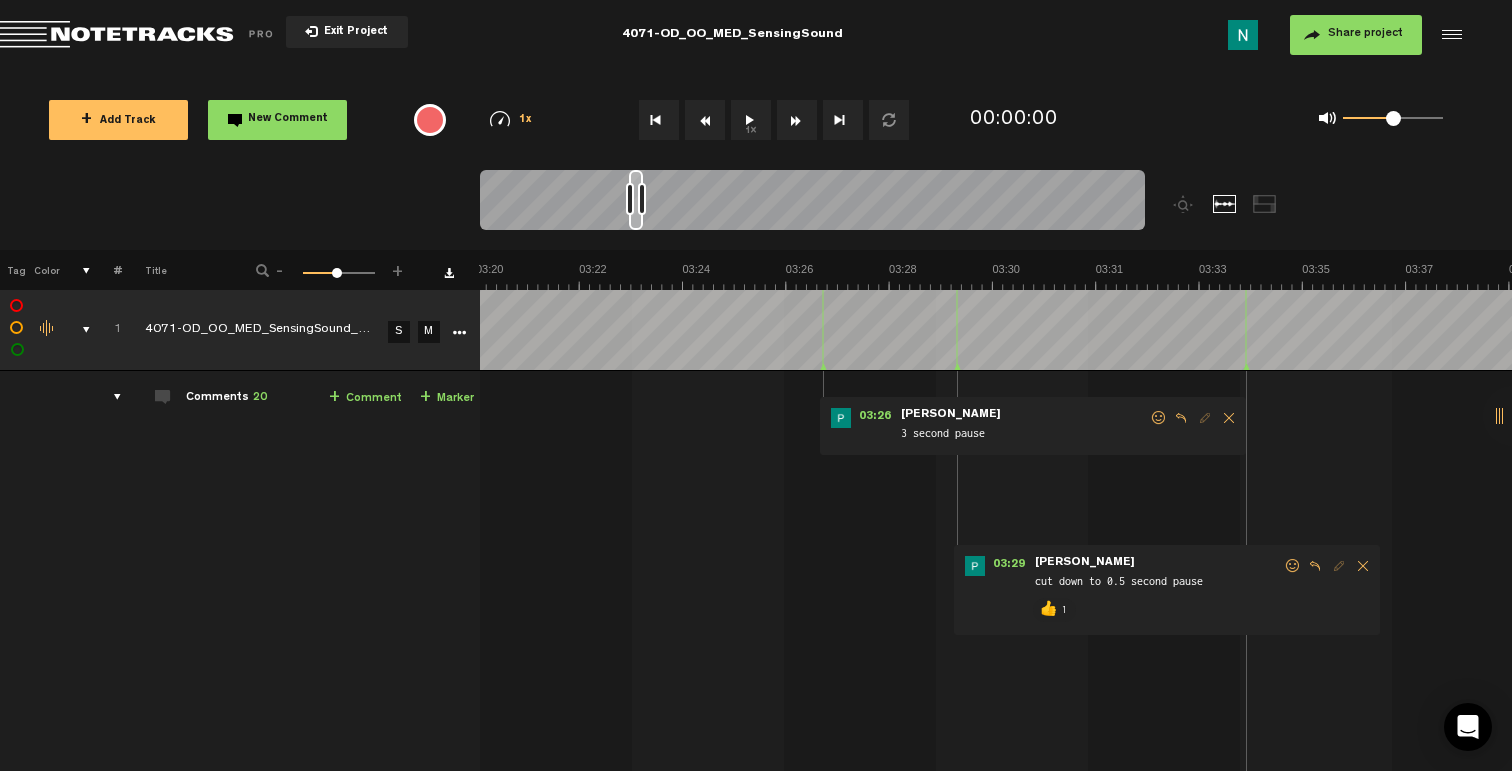 click at bounding box center [1159, 418] 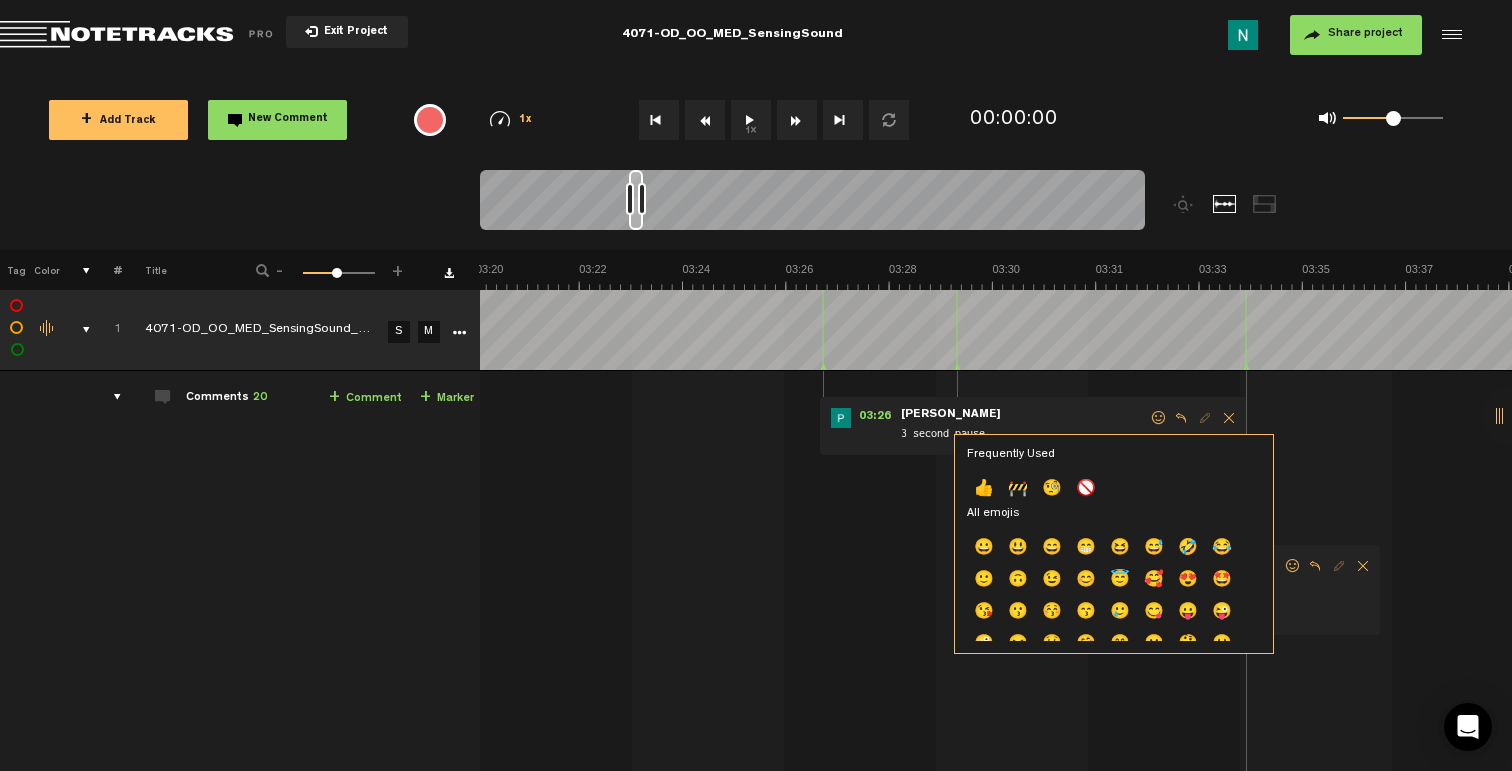 click on "👍" 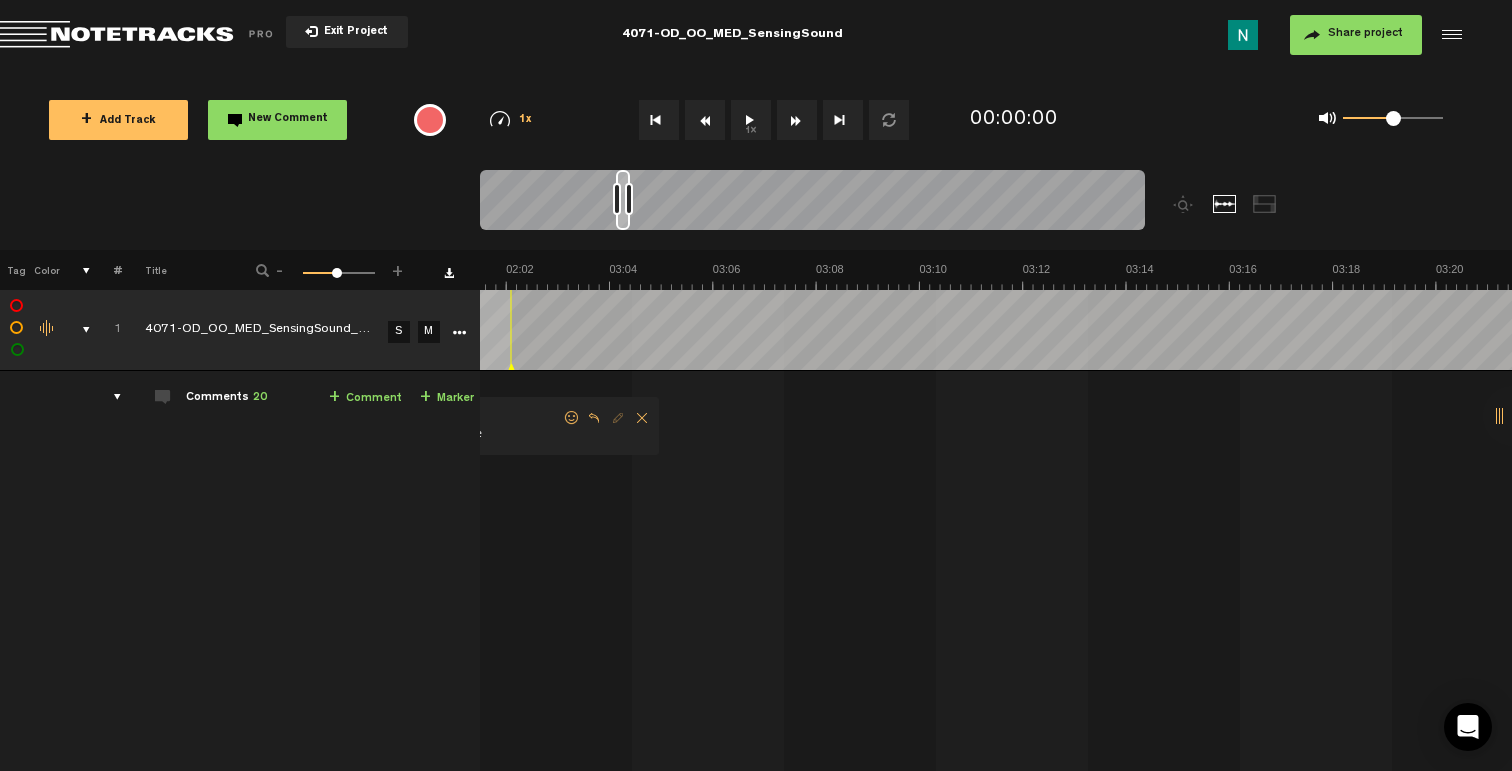 scroll, scrollTop: 0, scrollLeft: 9203, axis: horizontal 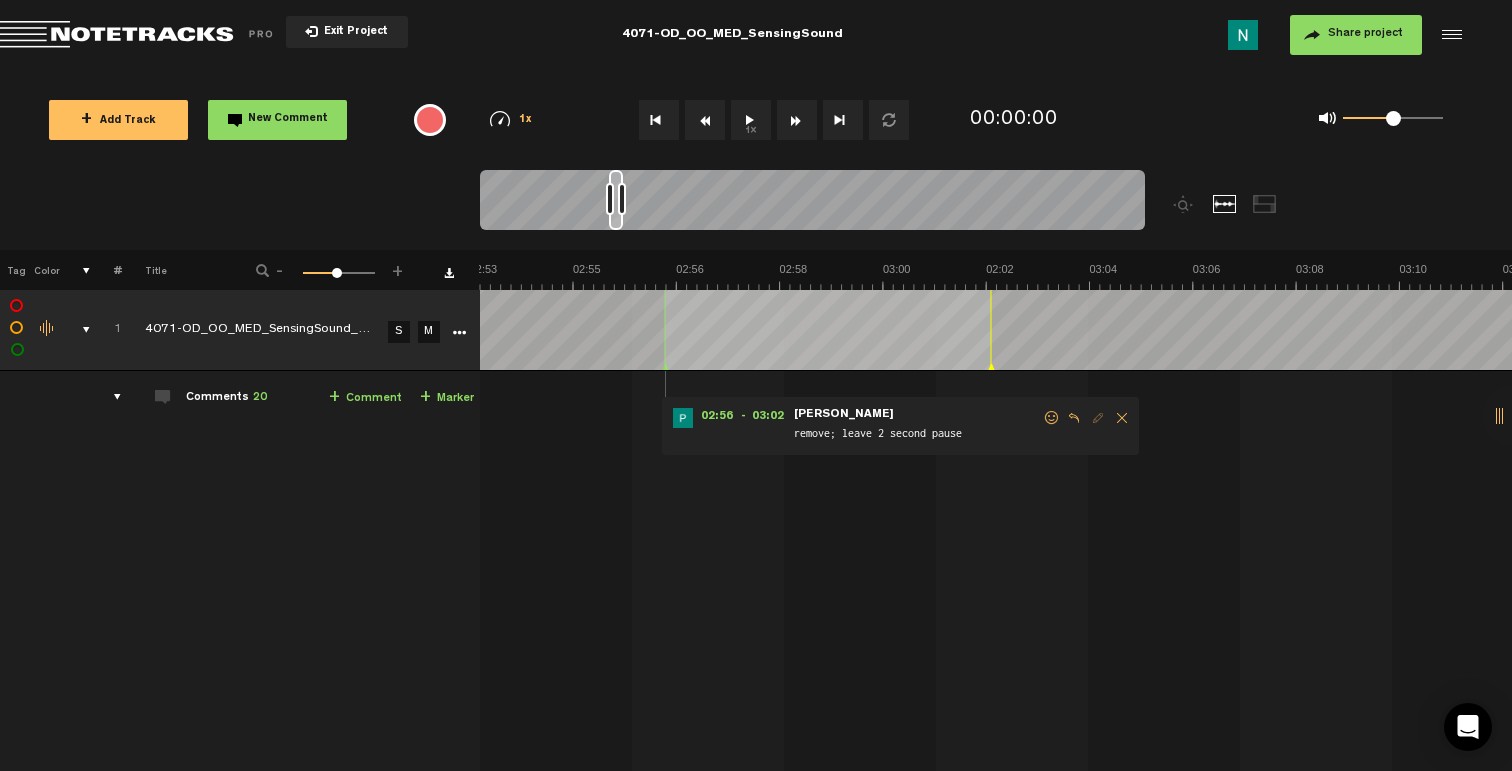 click at bounding box center [1052, 418] 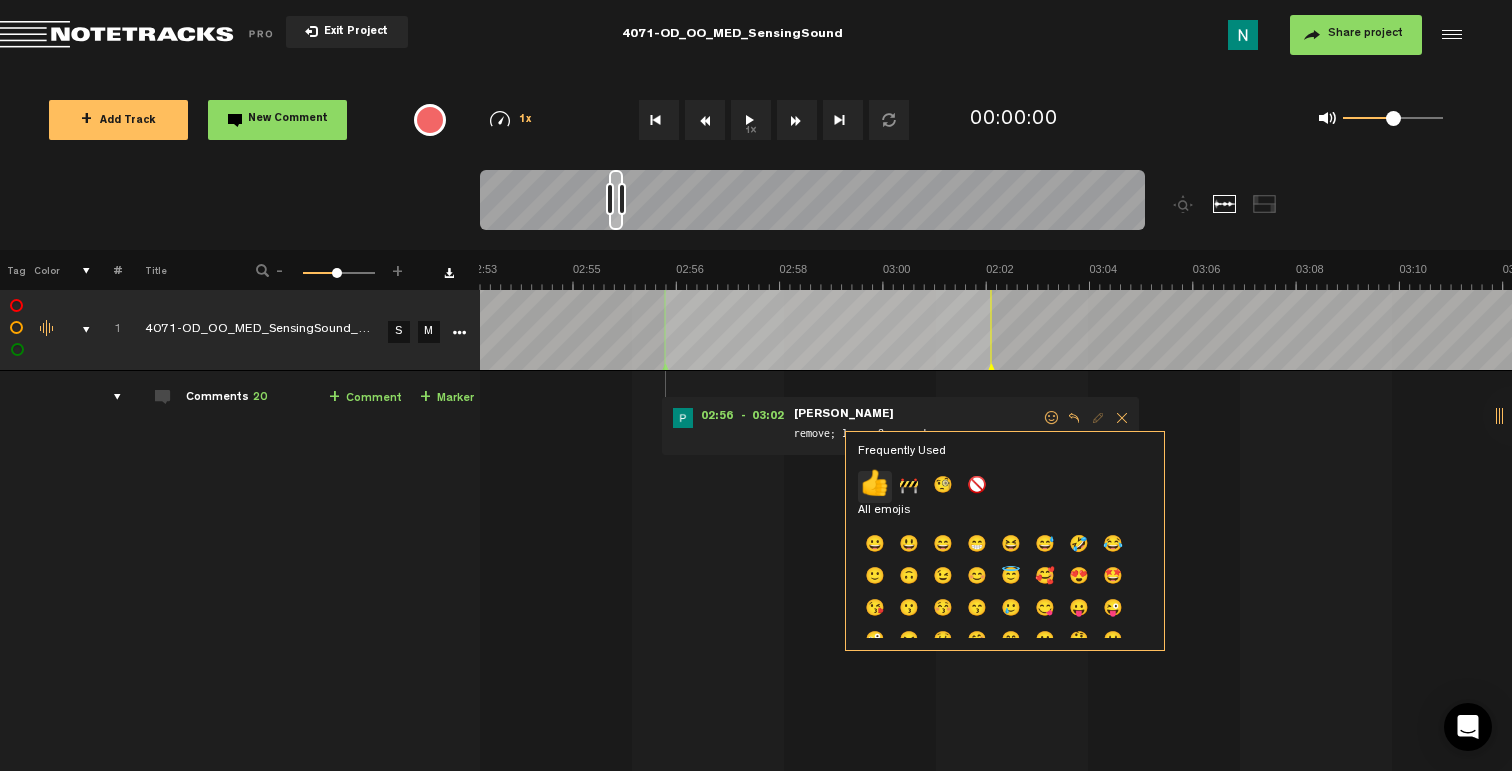 click on "👍" 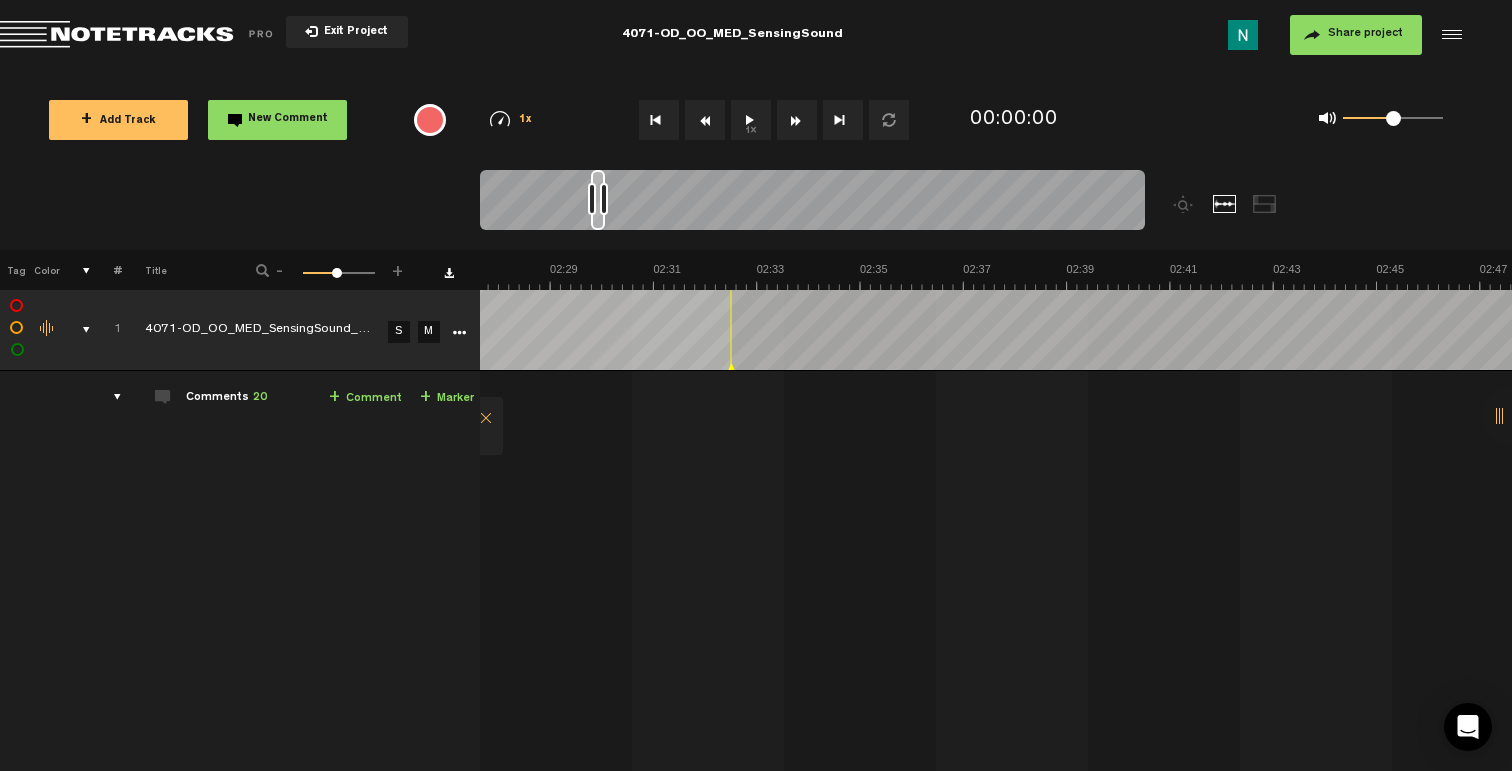 scroll, scrollTop: 0, scrollLeft: 7283, axis: horizontal 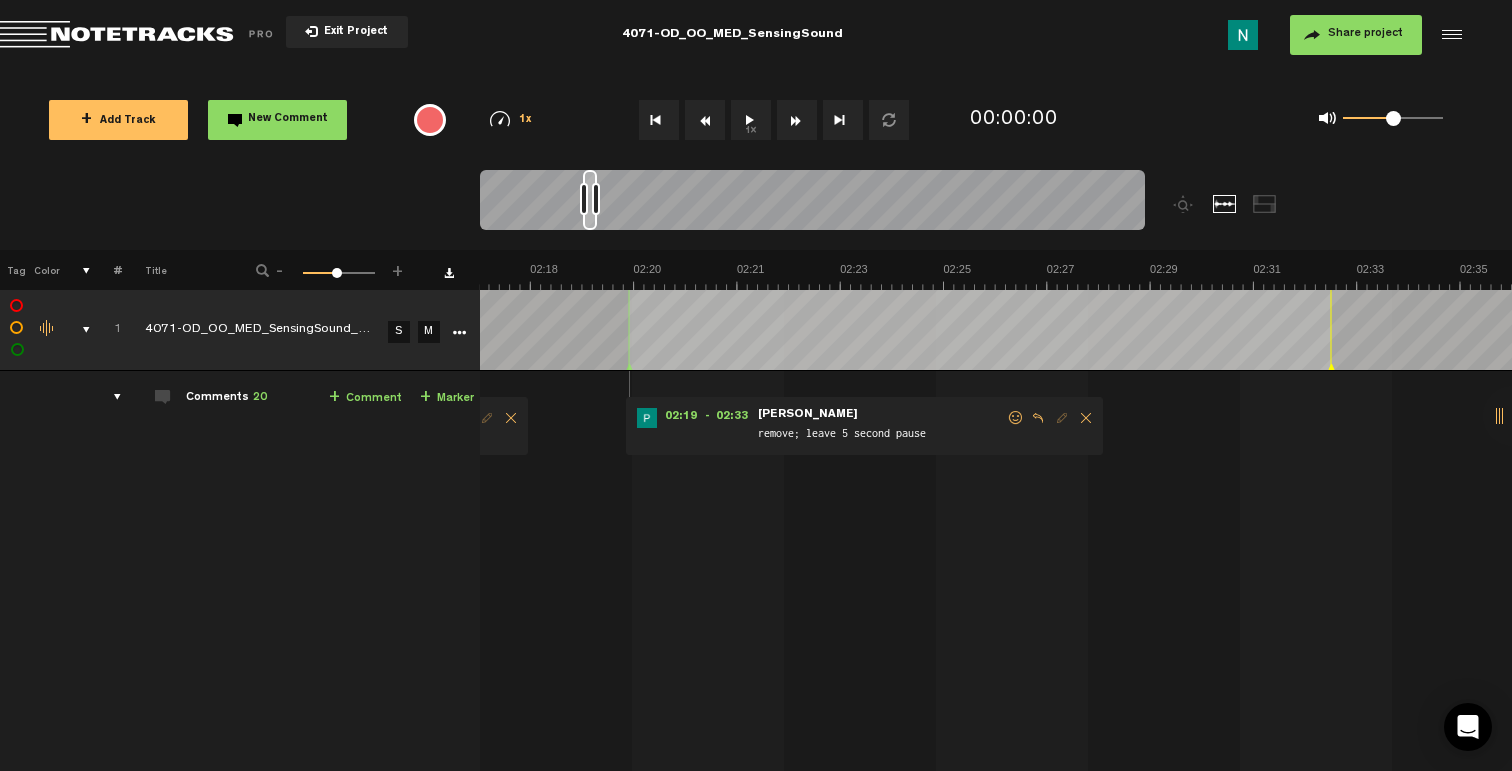 click at bounding box center (1016, 418) 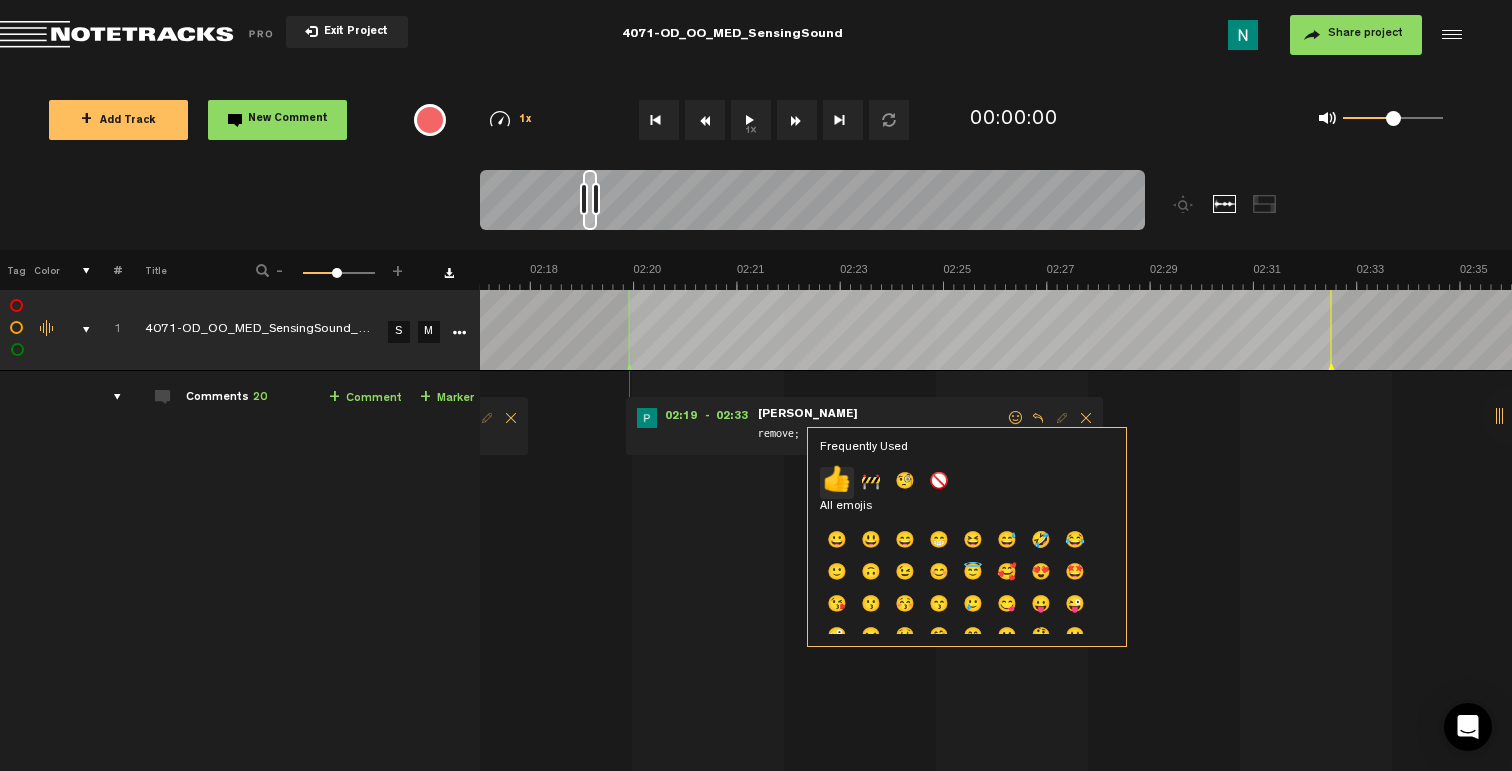 click on "👍" 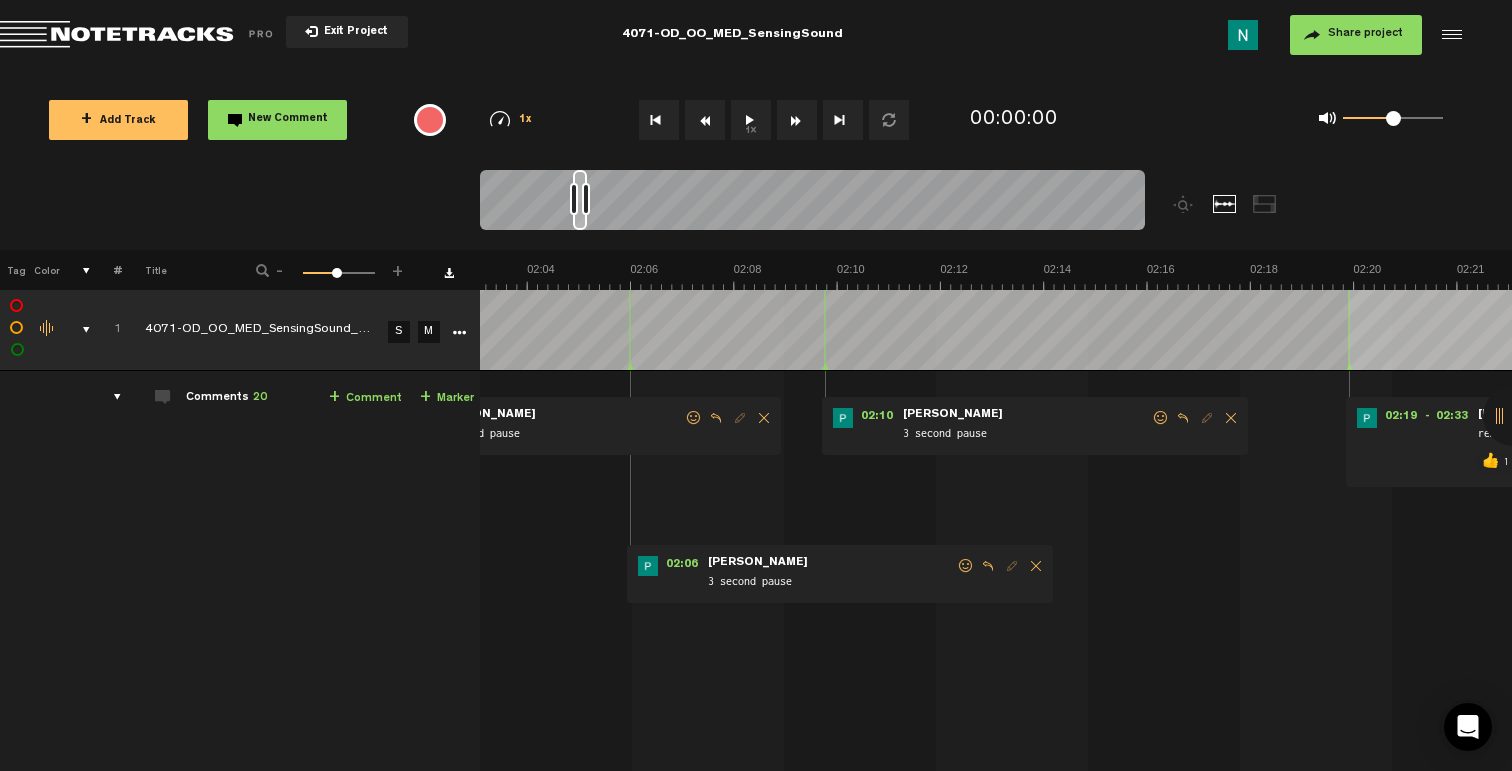 scroll, scrollTop: 0, scrollLeft: 6563, axis: horizontal 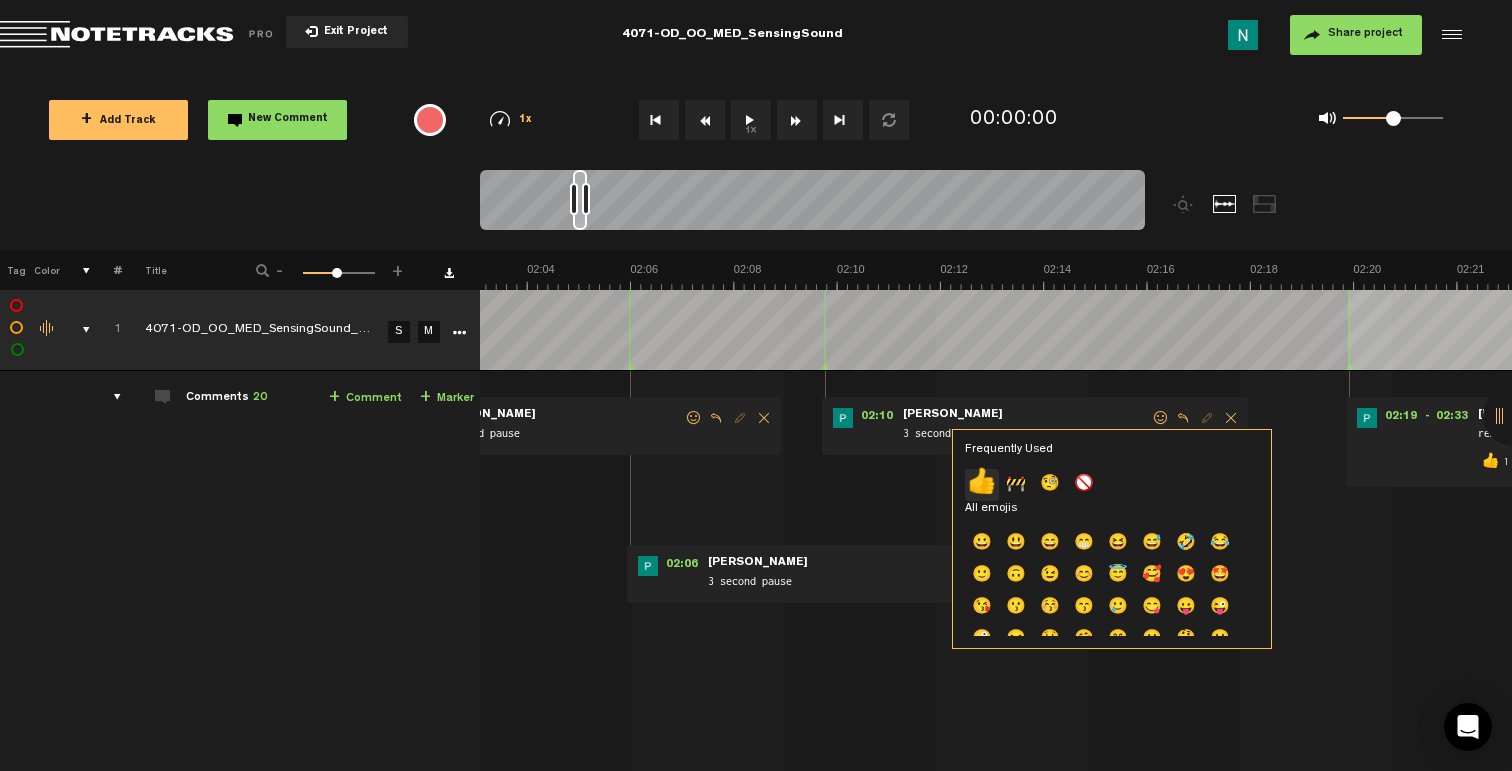 click on "👍" 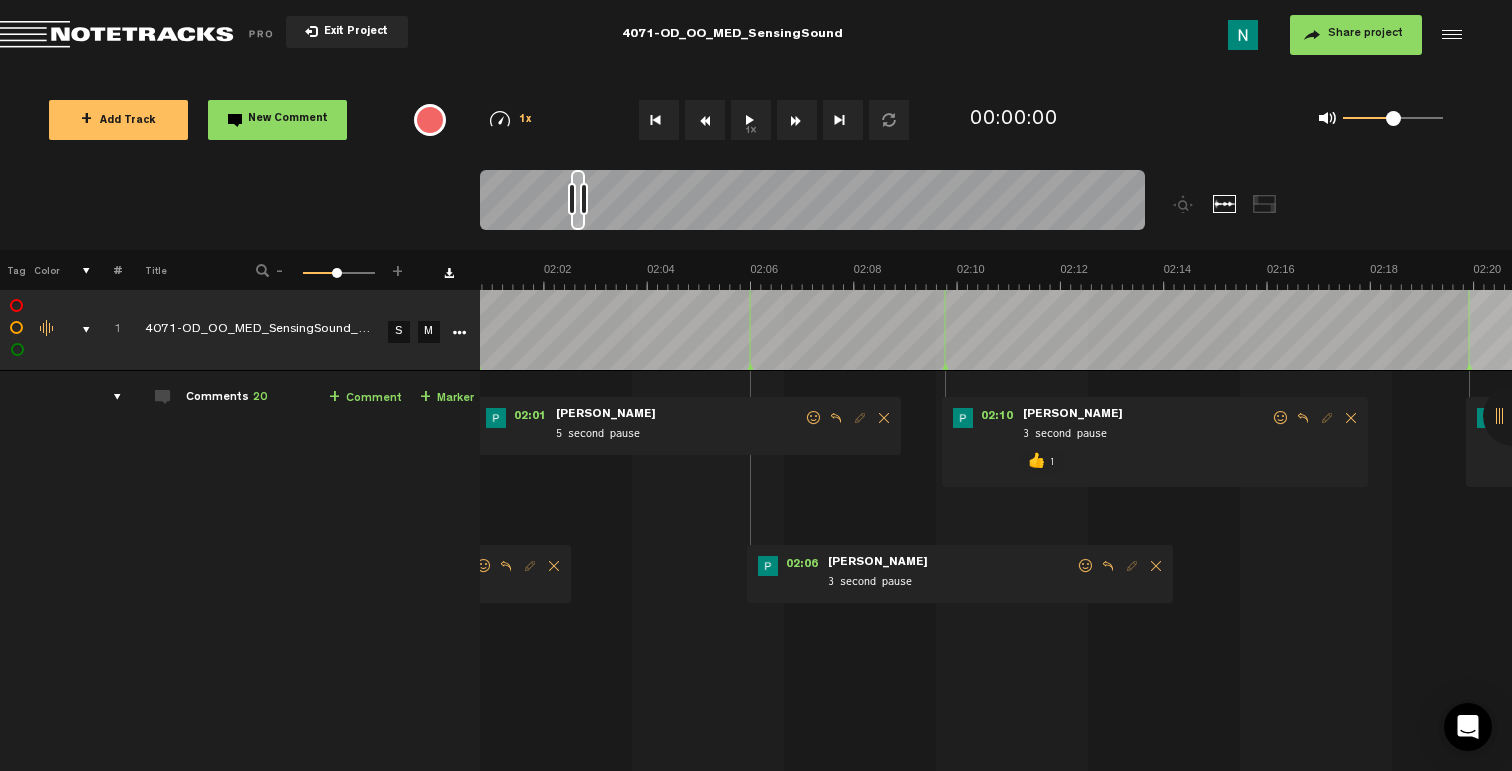 scroll, scrollTop: 0, scrollLeft: 6443, axis: horizontal 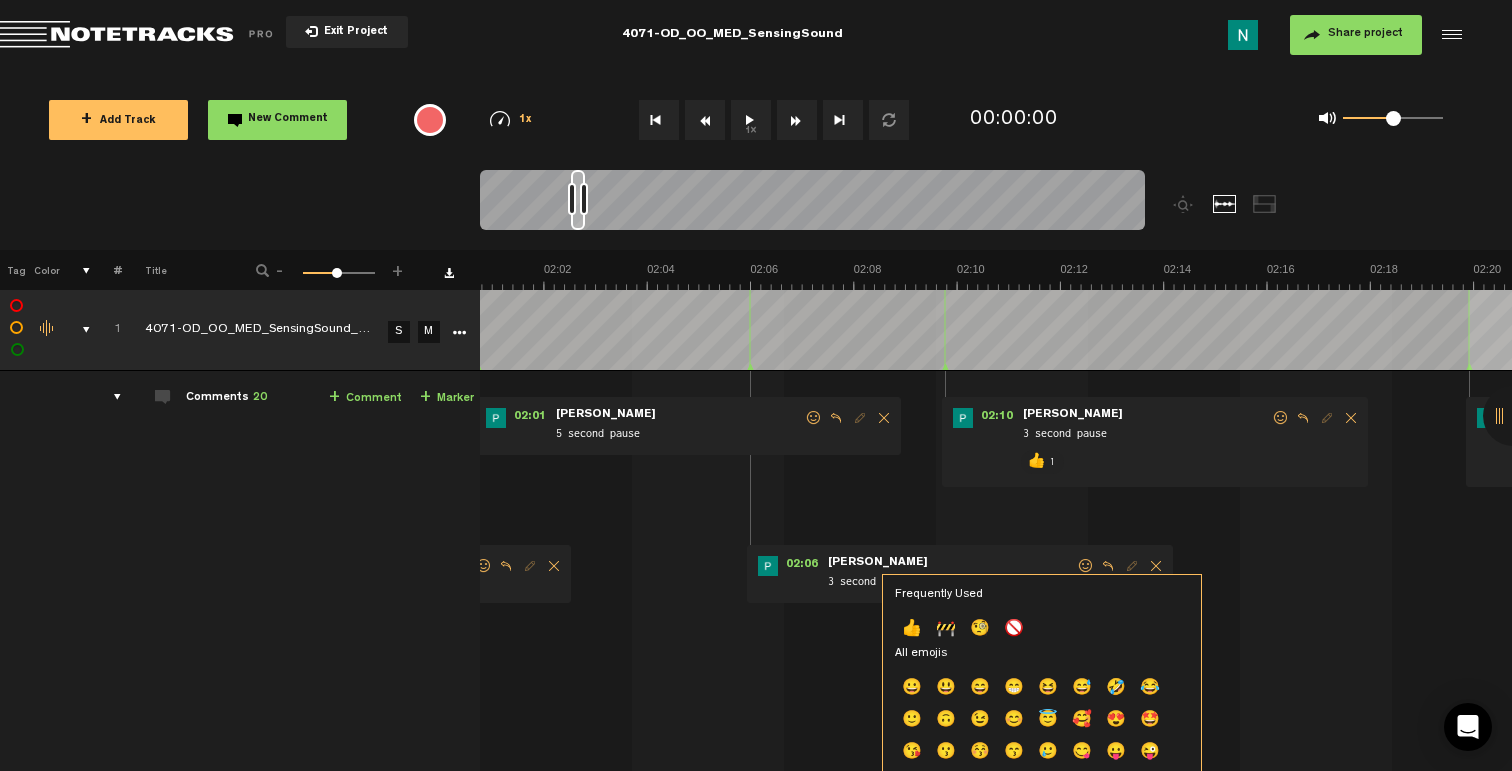 click on "👍" 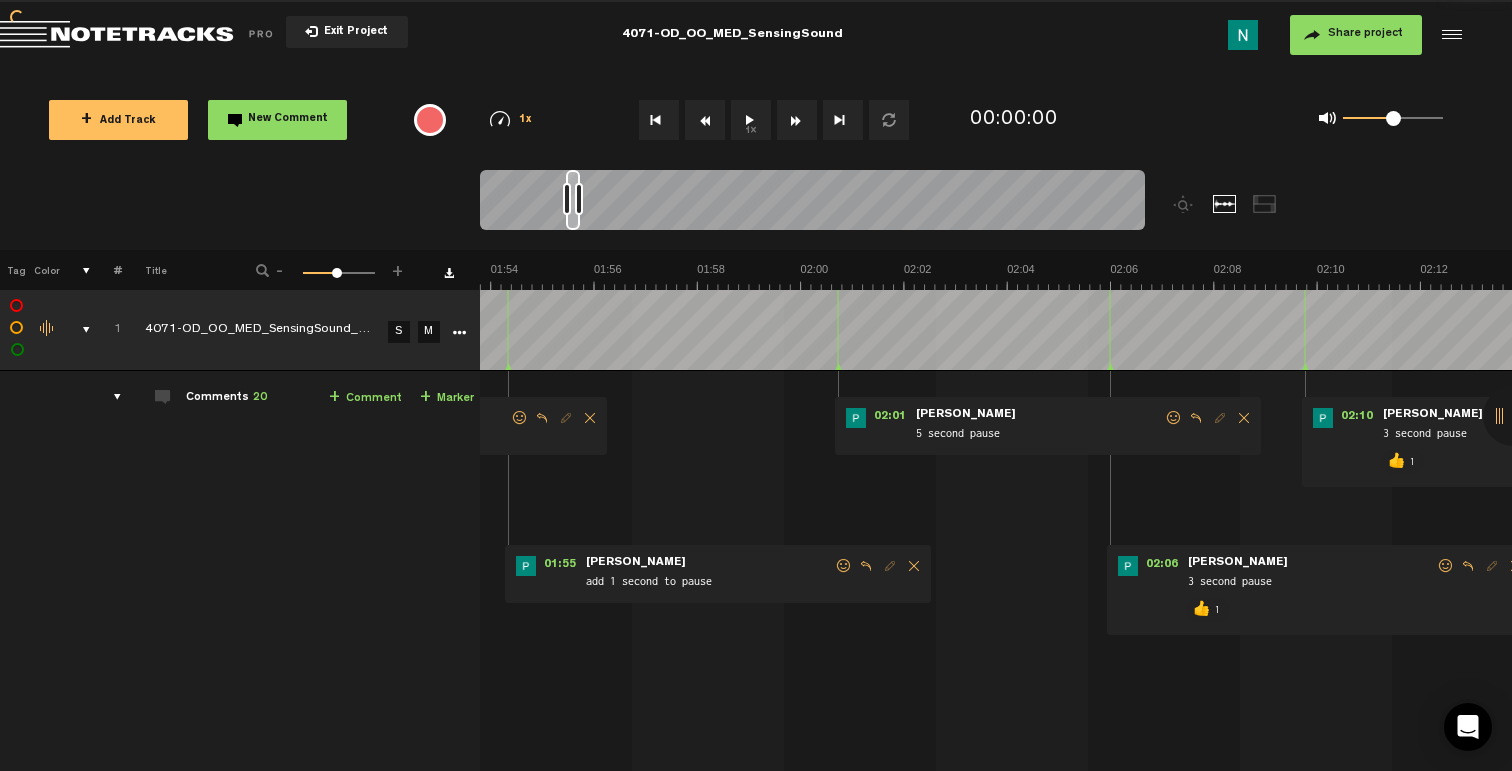 scroll, scrollTop: 0, scrollLeft: 6083, axis: horizontal 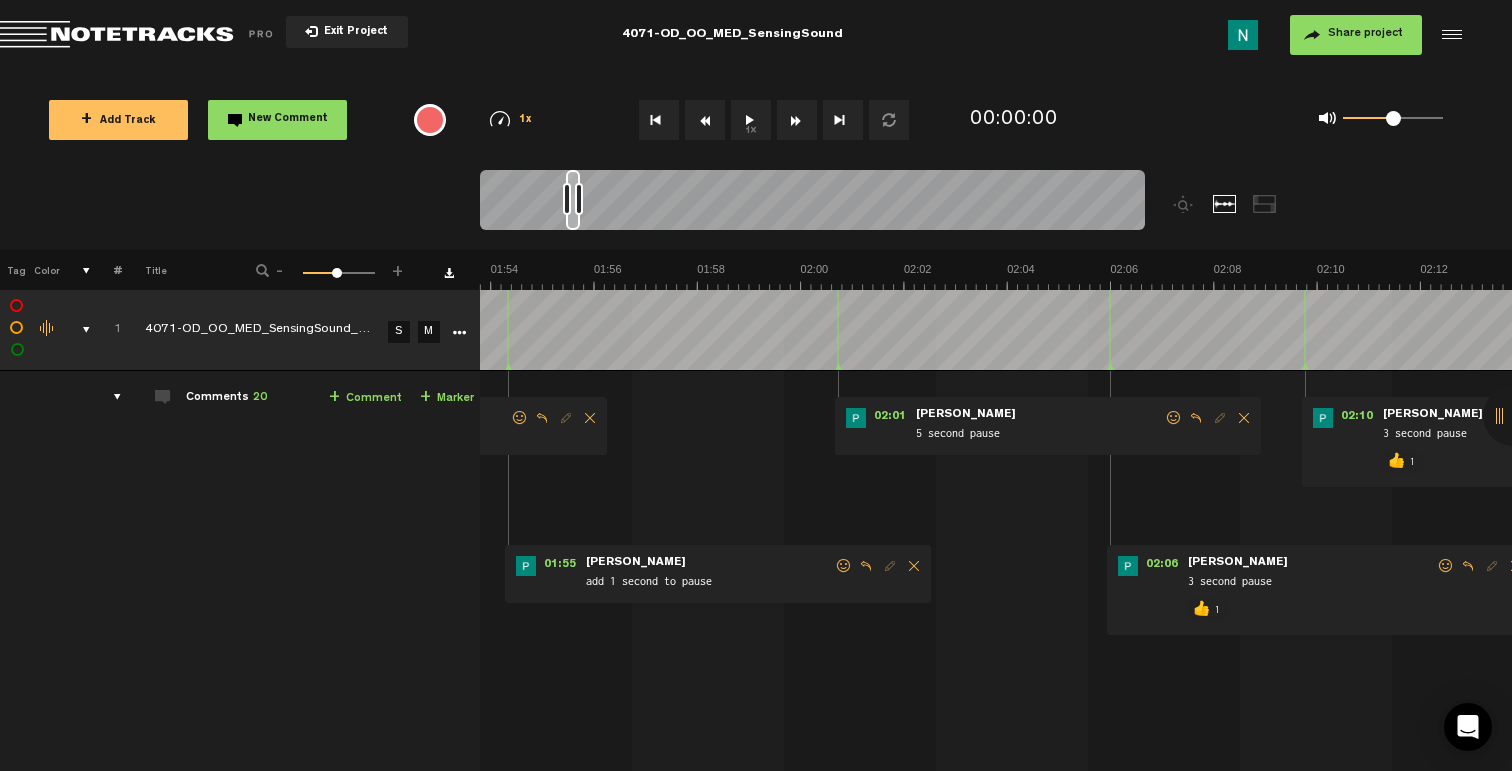click at bounding box center (1174, 418) 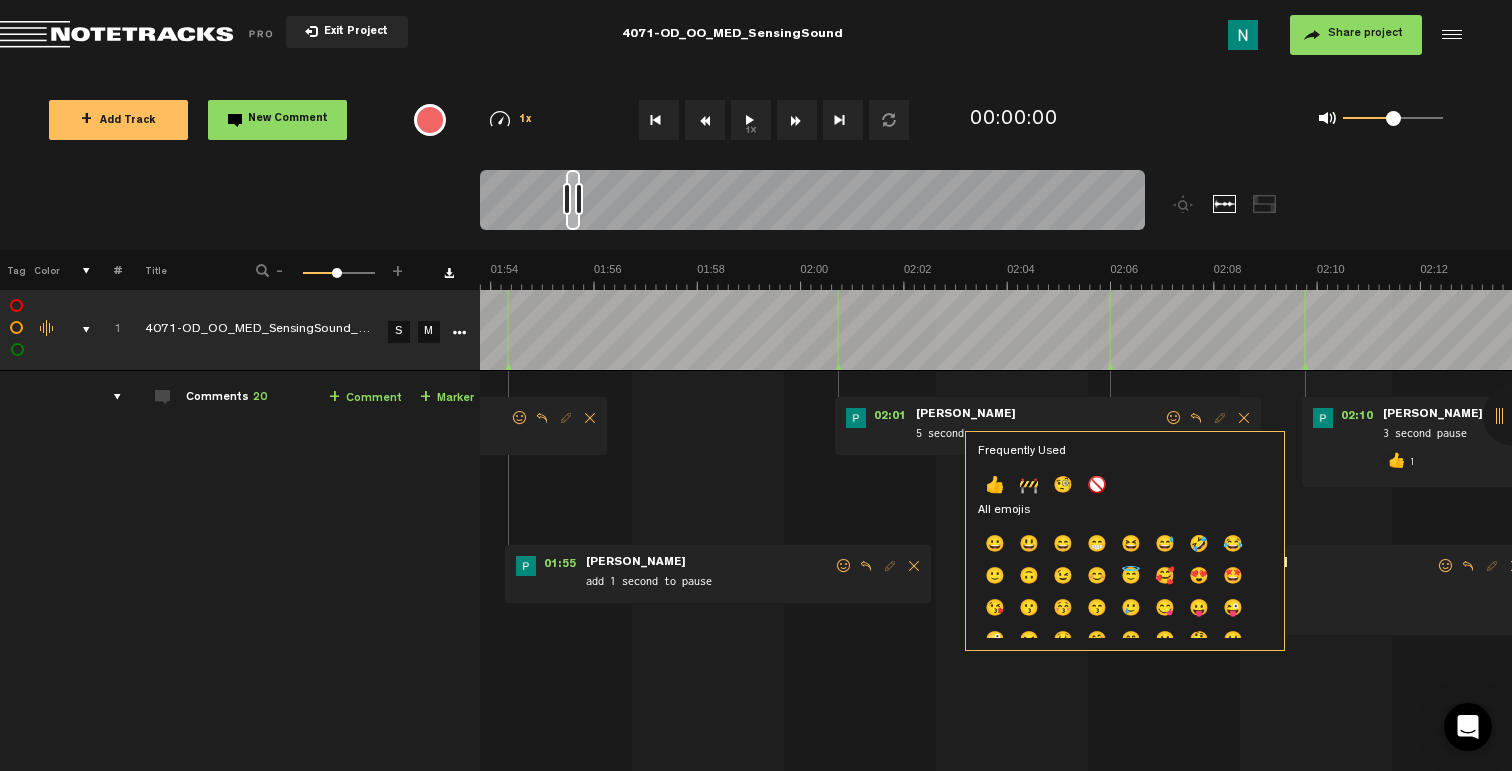 click on "👍" 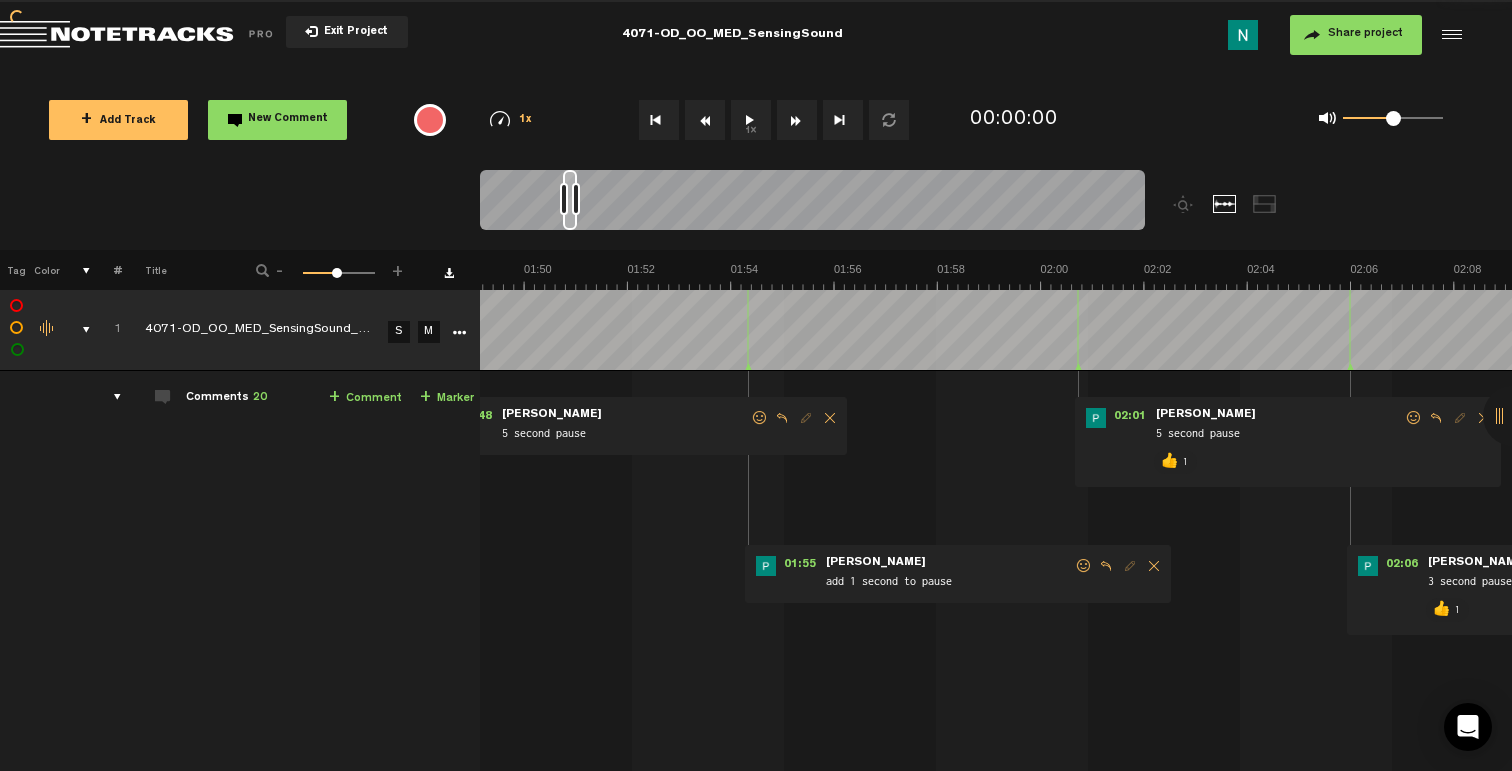 scroll, scrollTop: 0, scrollLeft: 5723, axis: horizontal 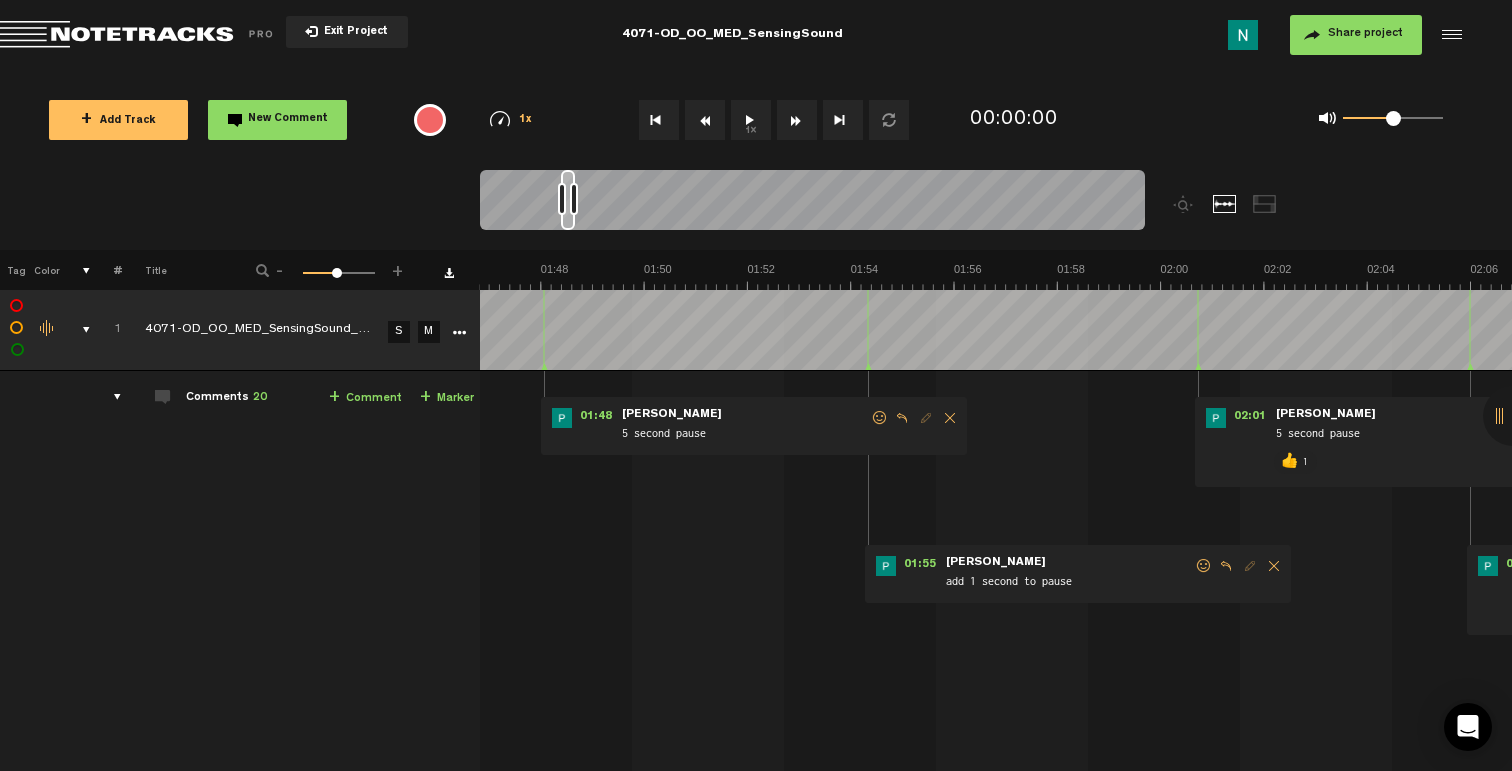 click at bounding box center [1204, 566] 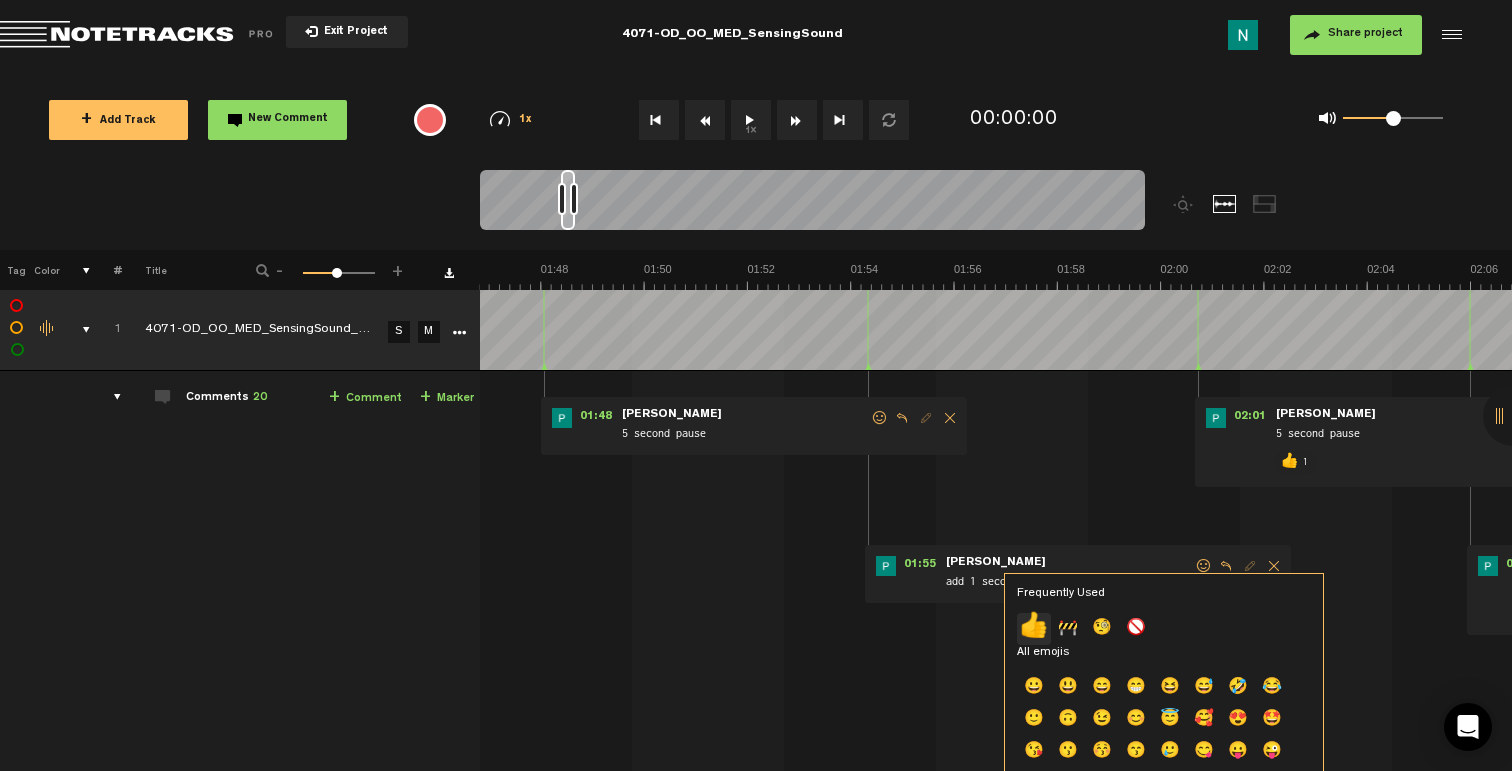 click on "👍" 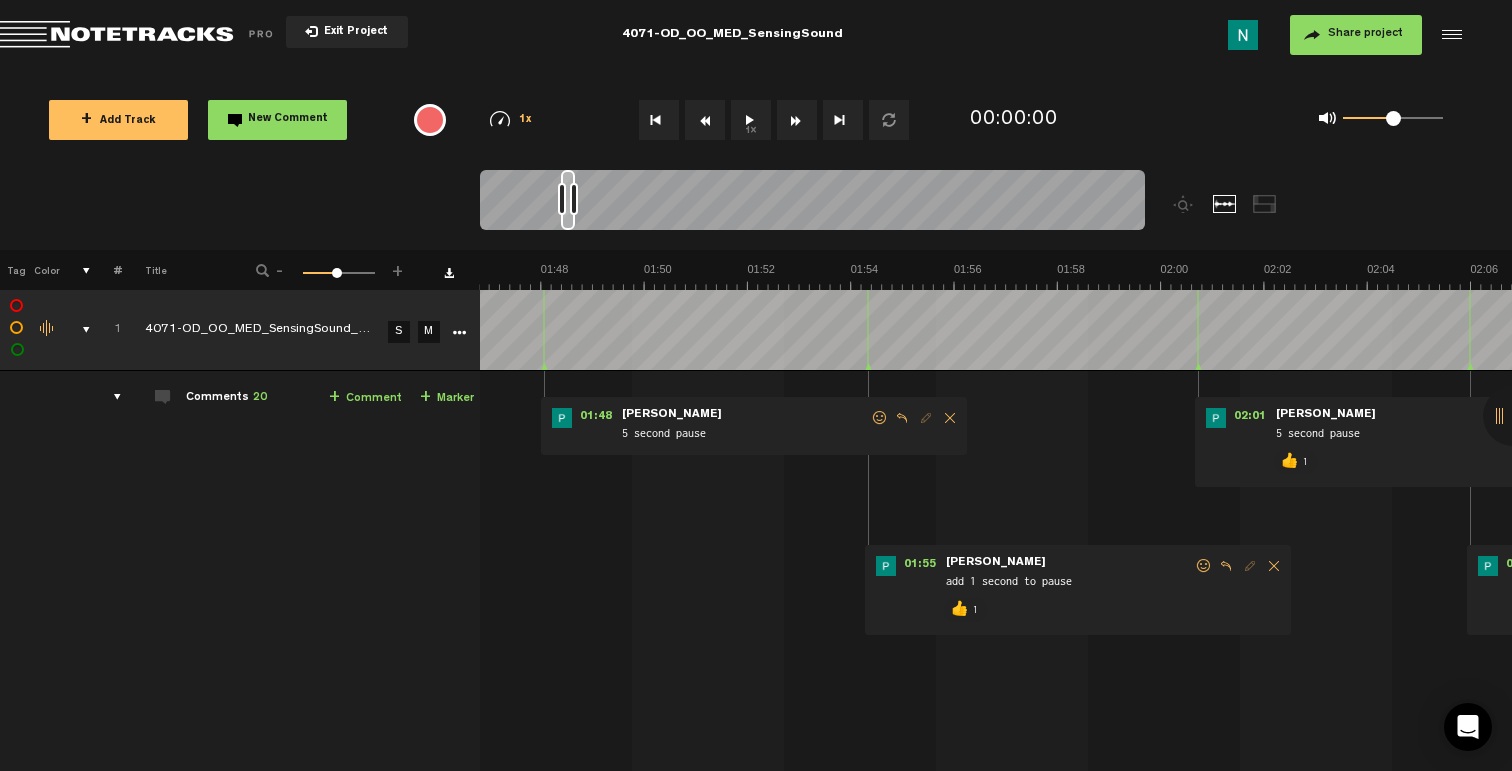 click at bounding box center [880, 418] 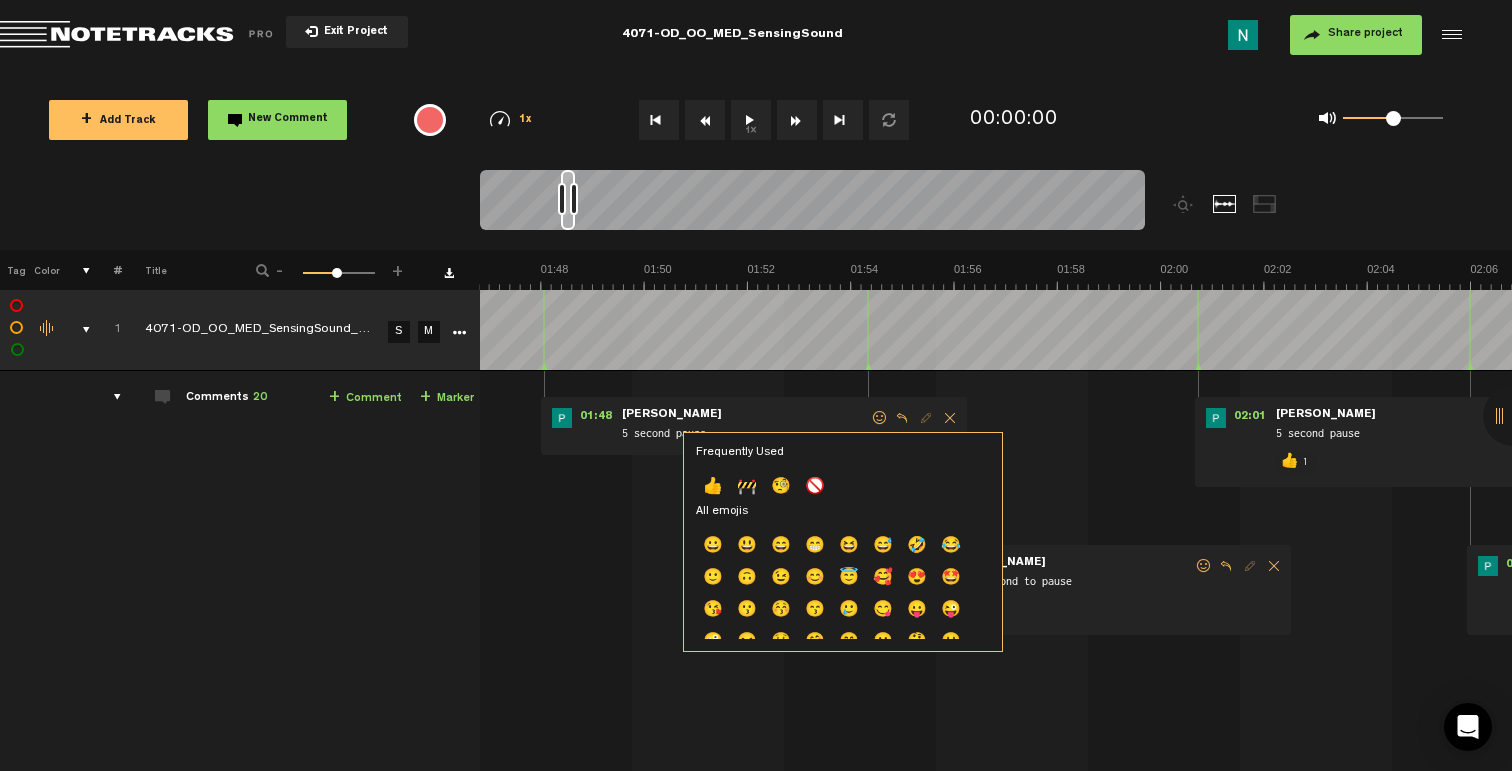 click on "👍" 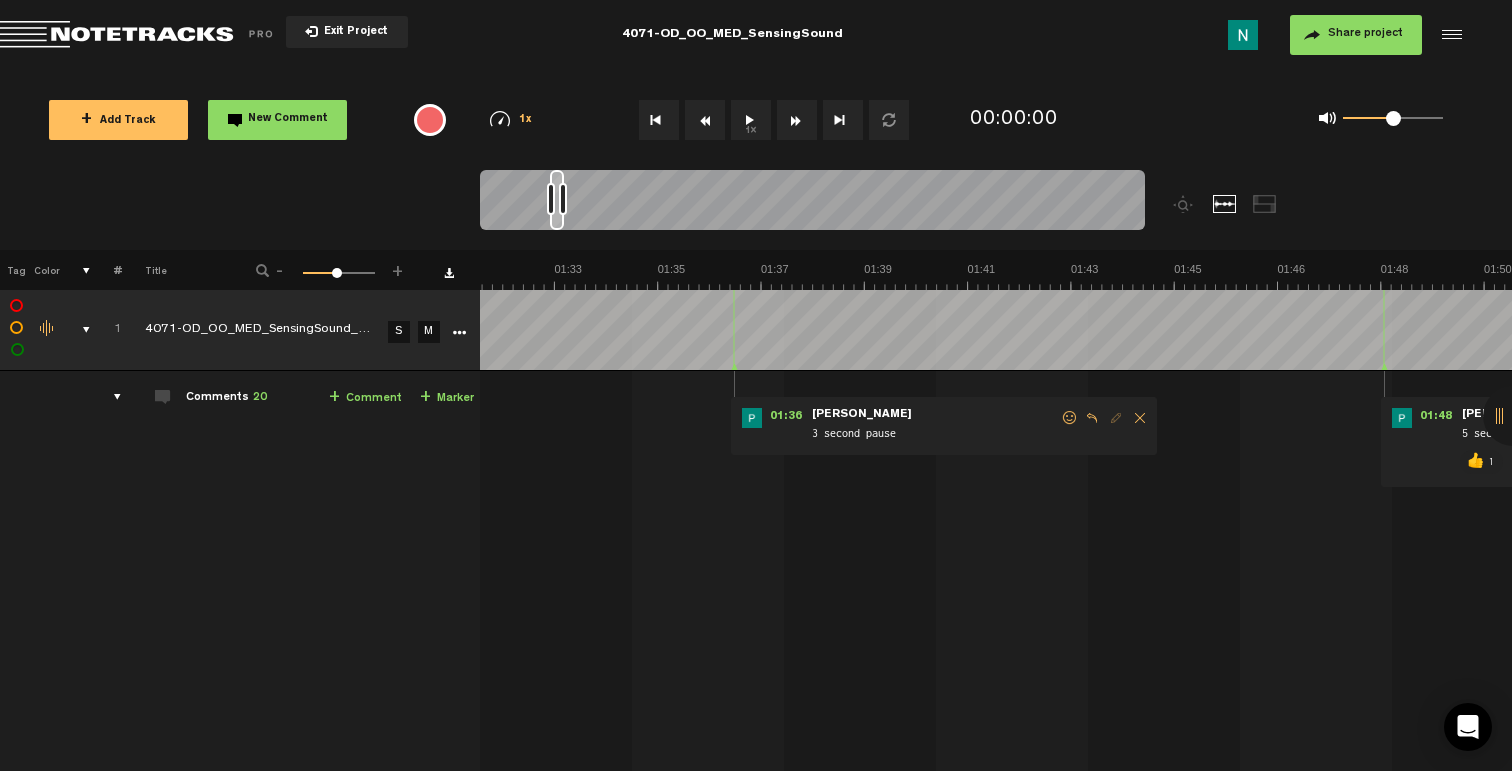 scroll, scrollTop: 0, scrollLeft: 4763, axis: horizontal 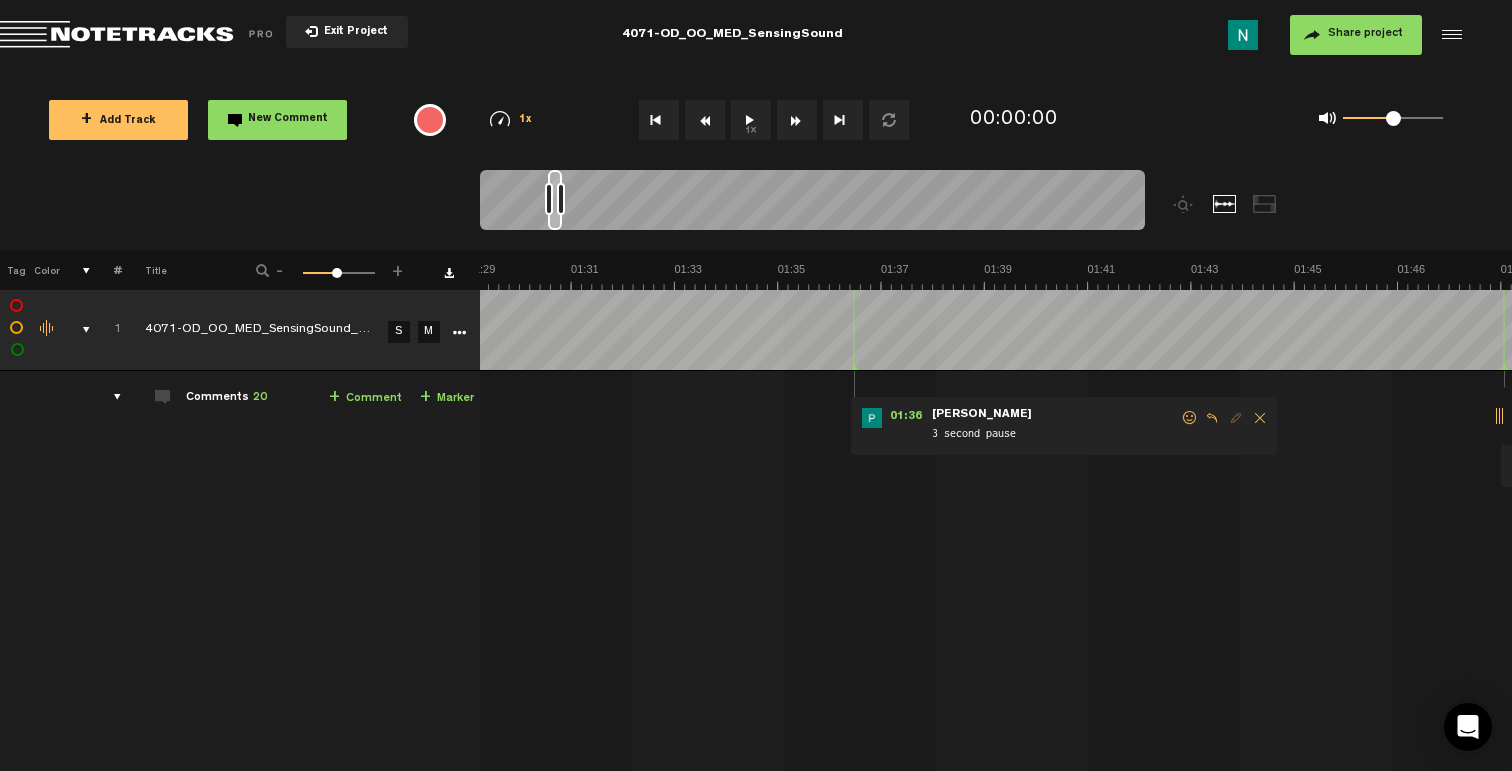 click at bounding box center (1190, 418) 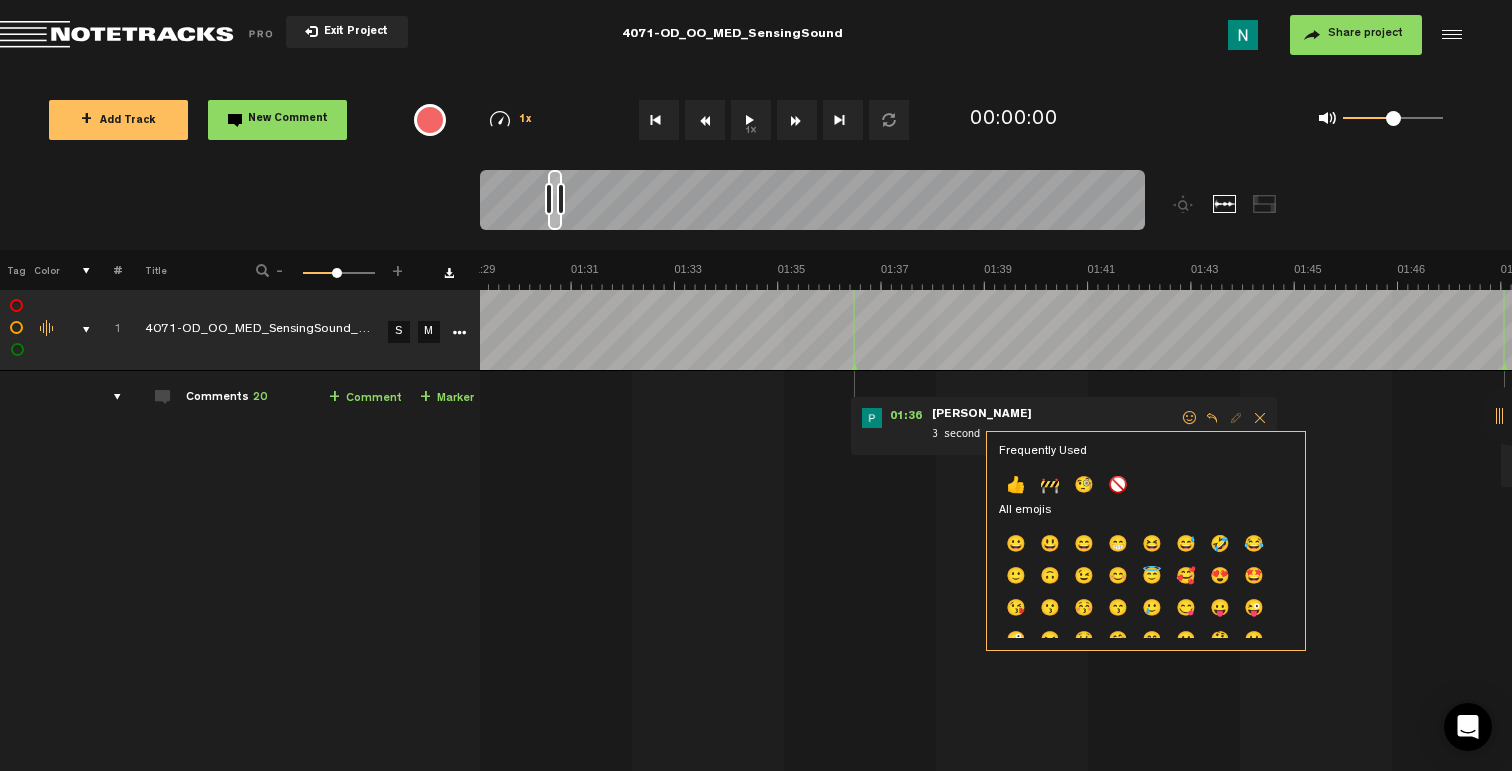 drag, startPoint x: 1018, startPoint y: 488, endPoint x: 1016, endPoint y: 478, distance: 10.198039 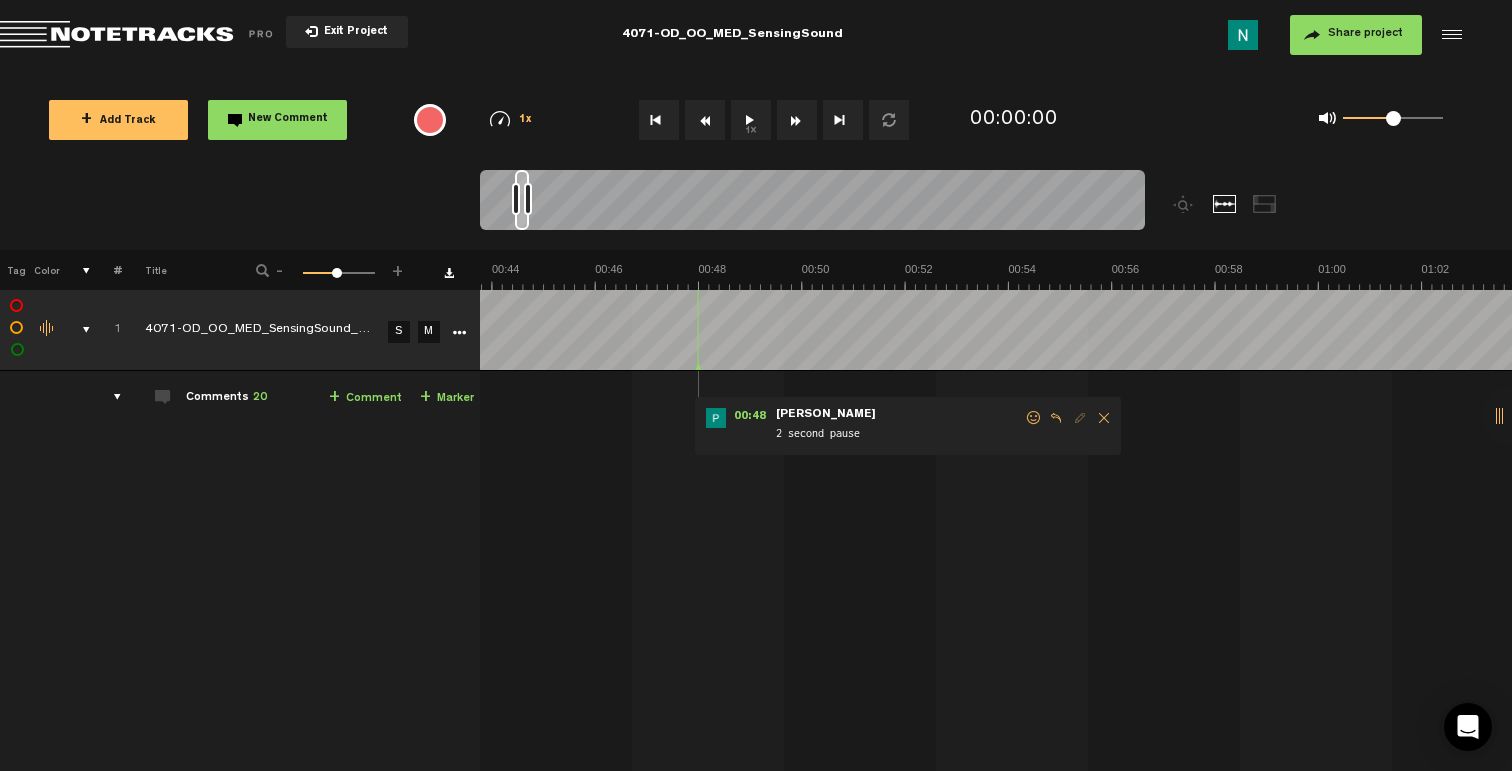 scroll, scrollTop: 0, scrollLeft: 2843, axis: horizontal 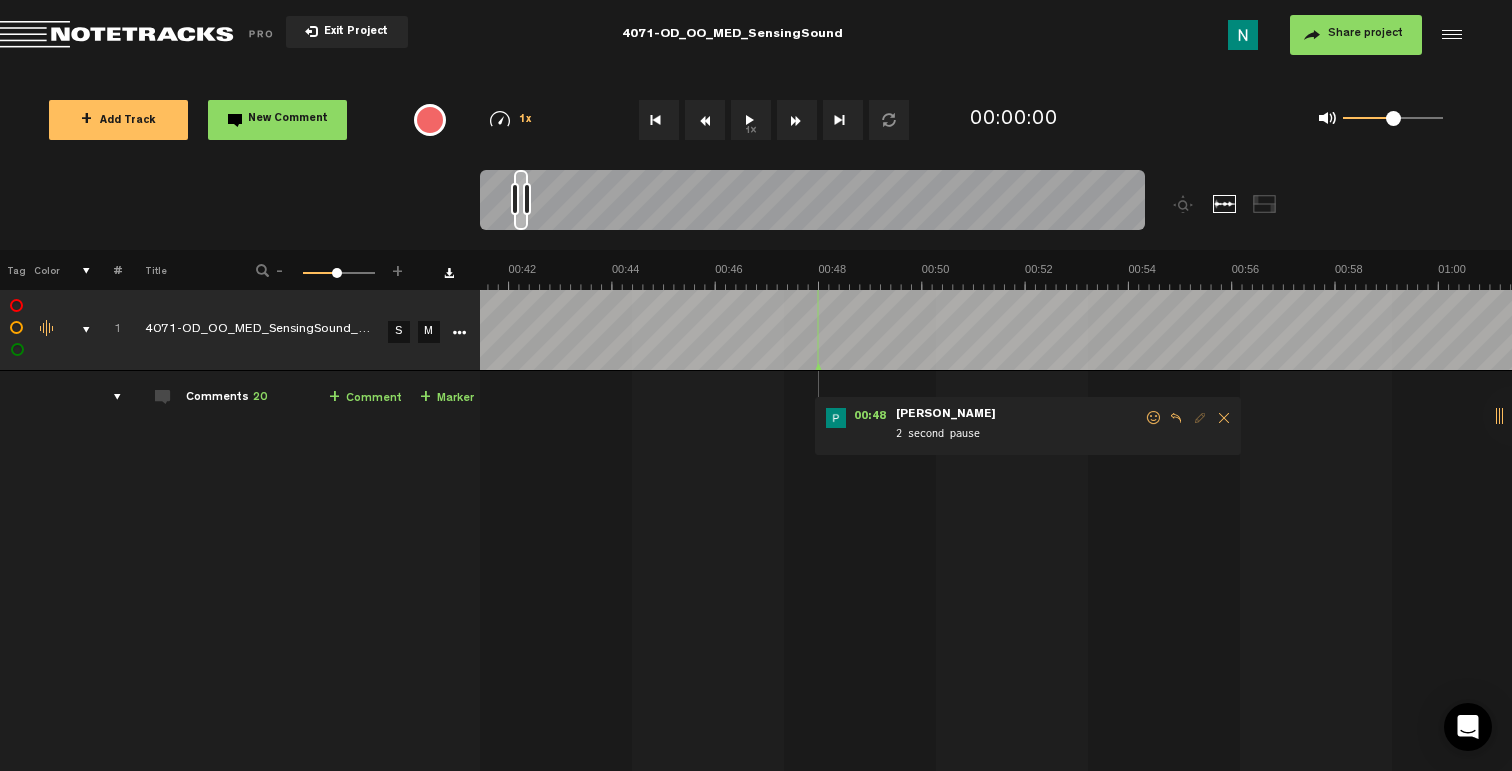 drag, startPoint x: 1154, startPoint y: 415, endPoint x: 1144, endPoint y: 419, distance: 10.770329 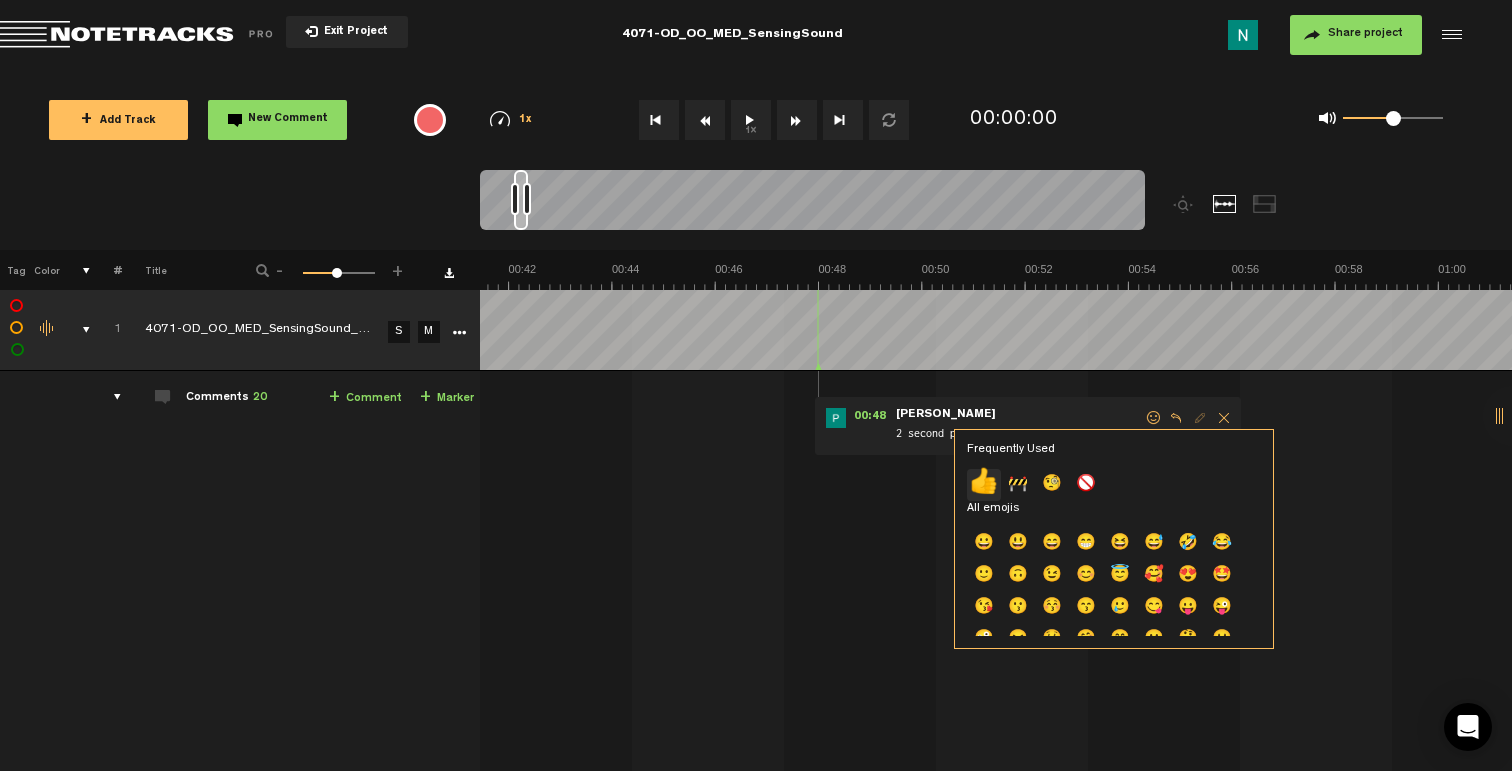 click on "👍" 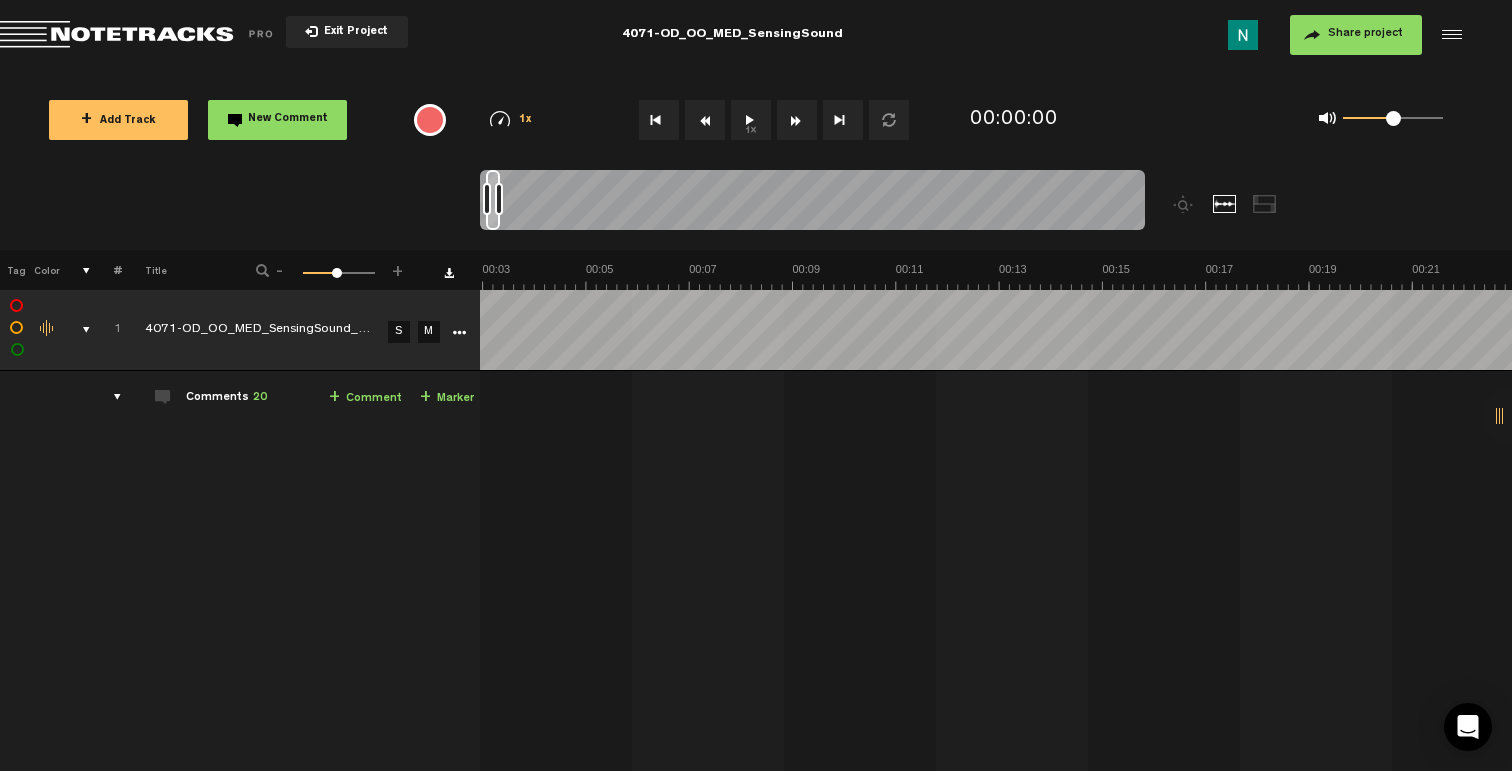scroll, scrollTop: 0, scrollLeft: 0, axis: both 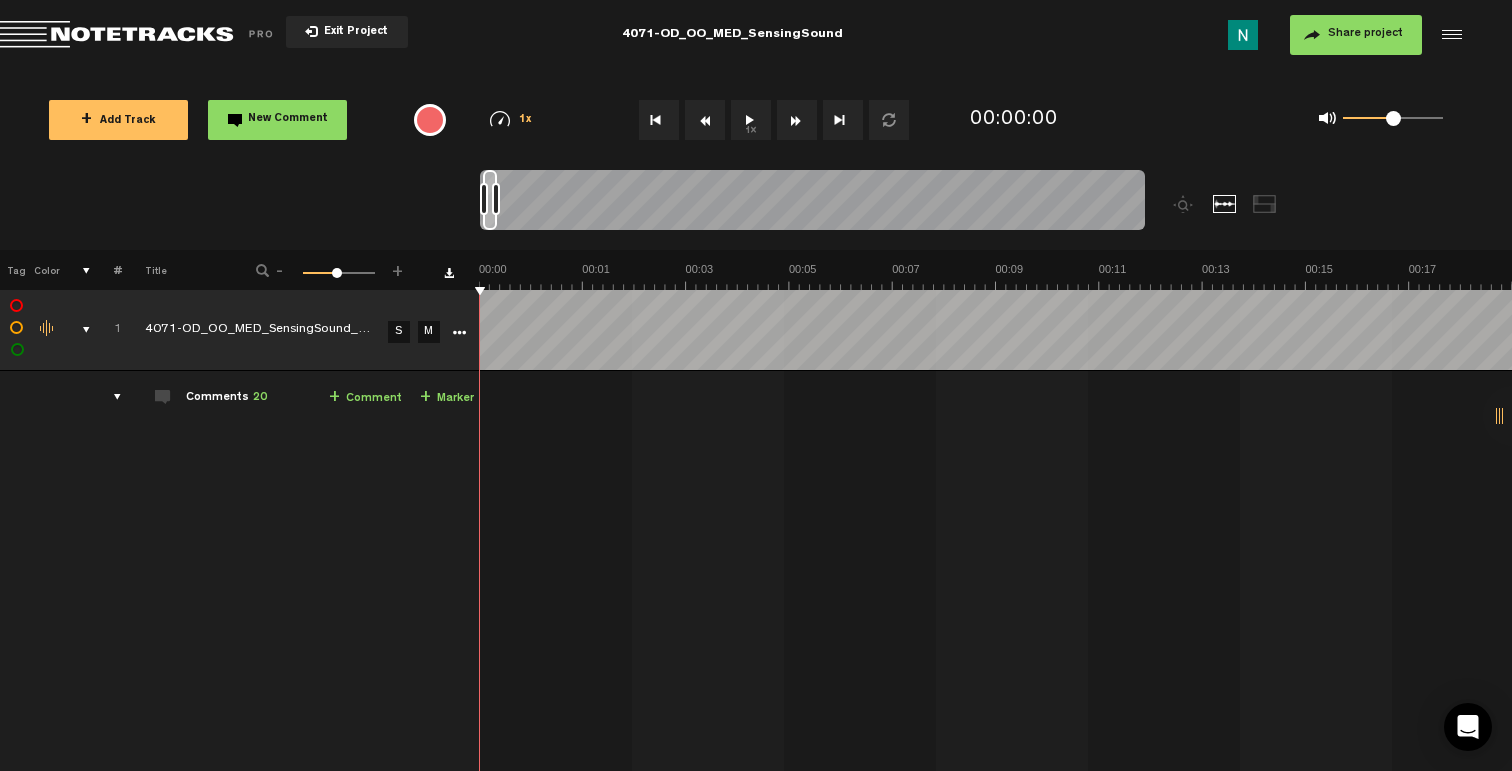 click at bounding box center (78, 330) 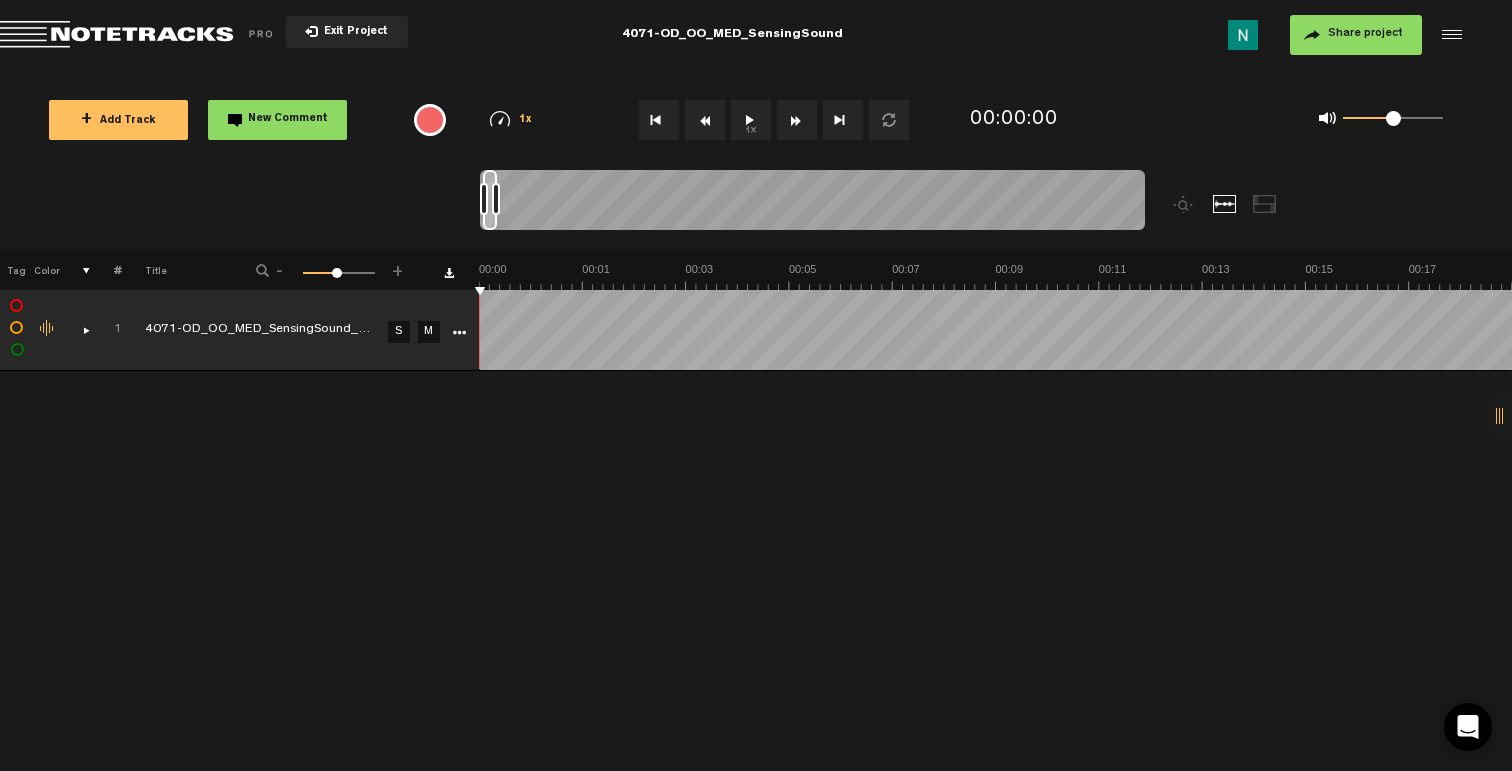 click on "+ Add Track" at bounding box center (118, 121) 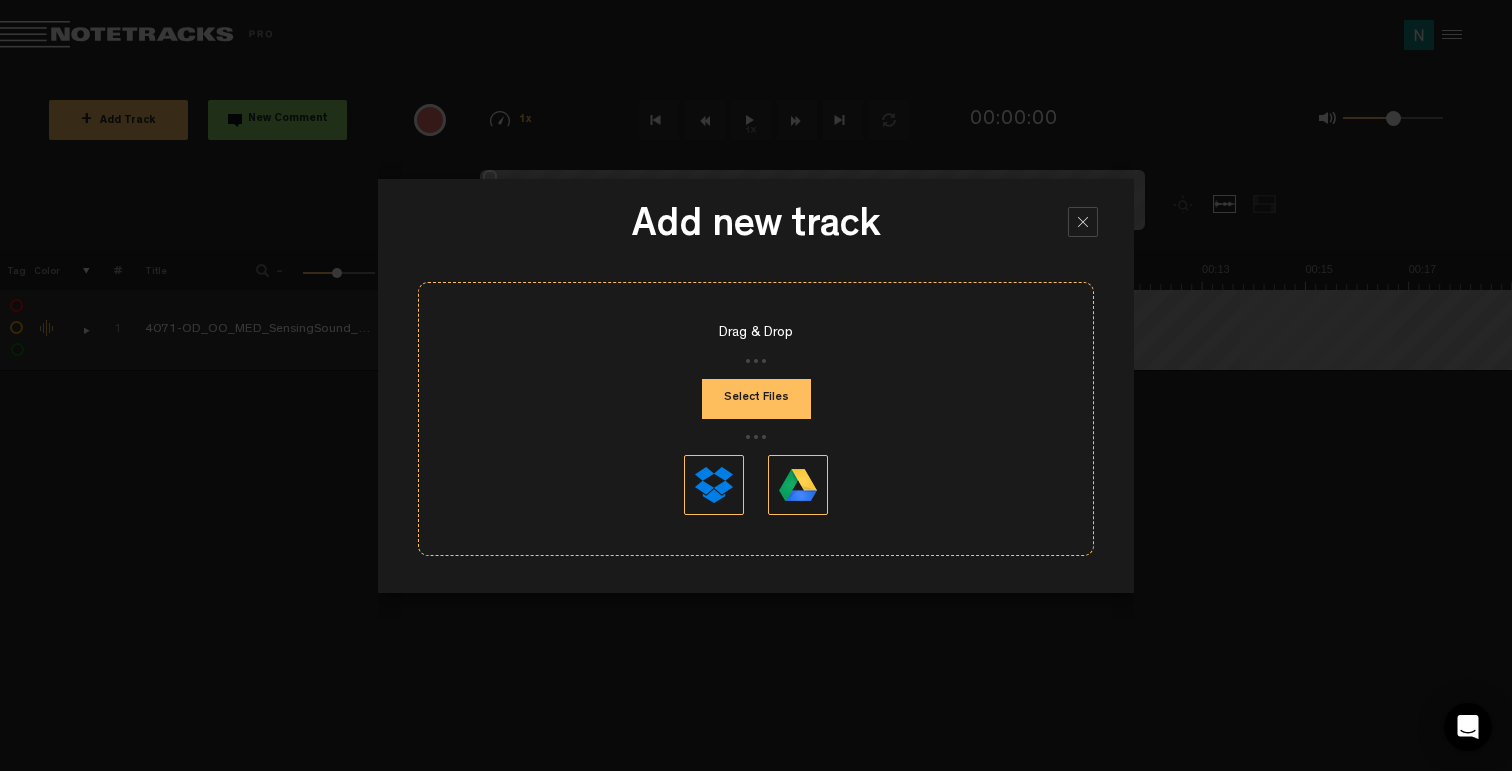 click on "Select Files" at bounding box center (756, 399) 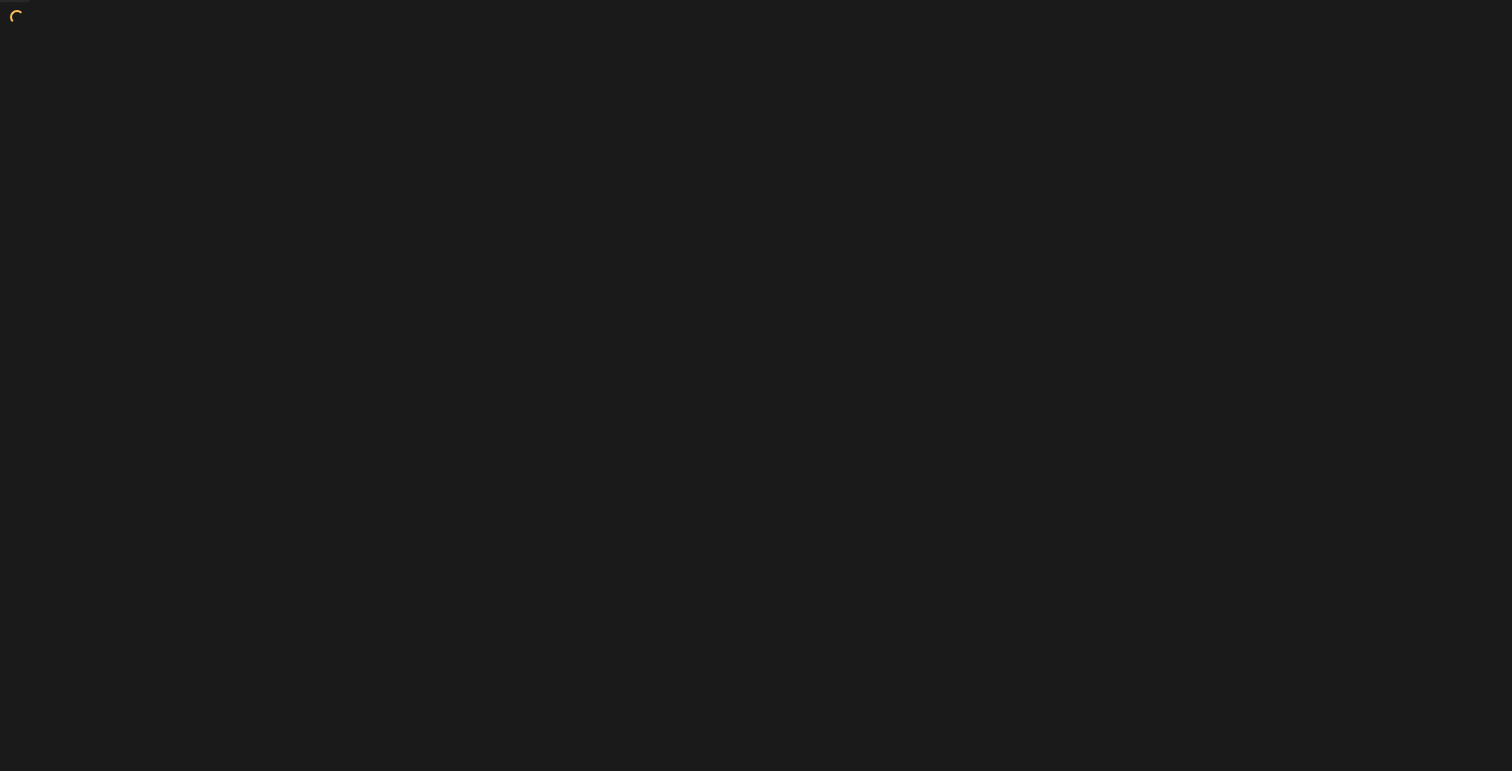 scroll, scrollTop: 0, scrollLeft: 0, axis: both 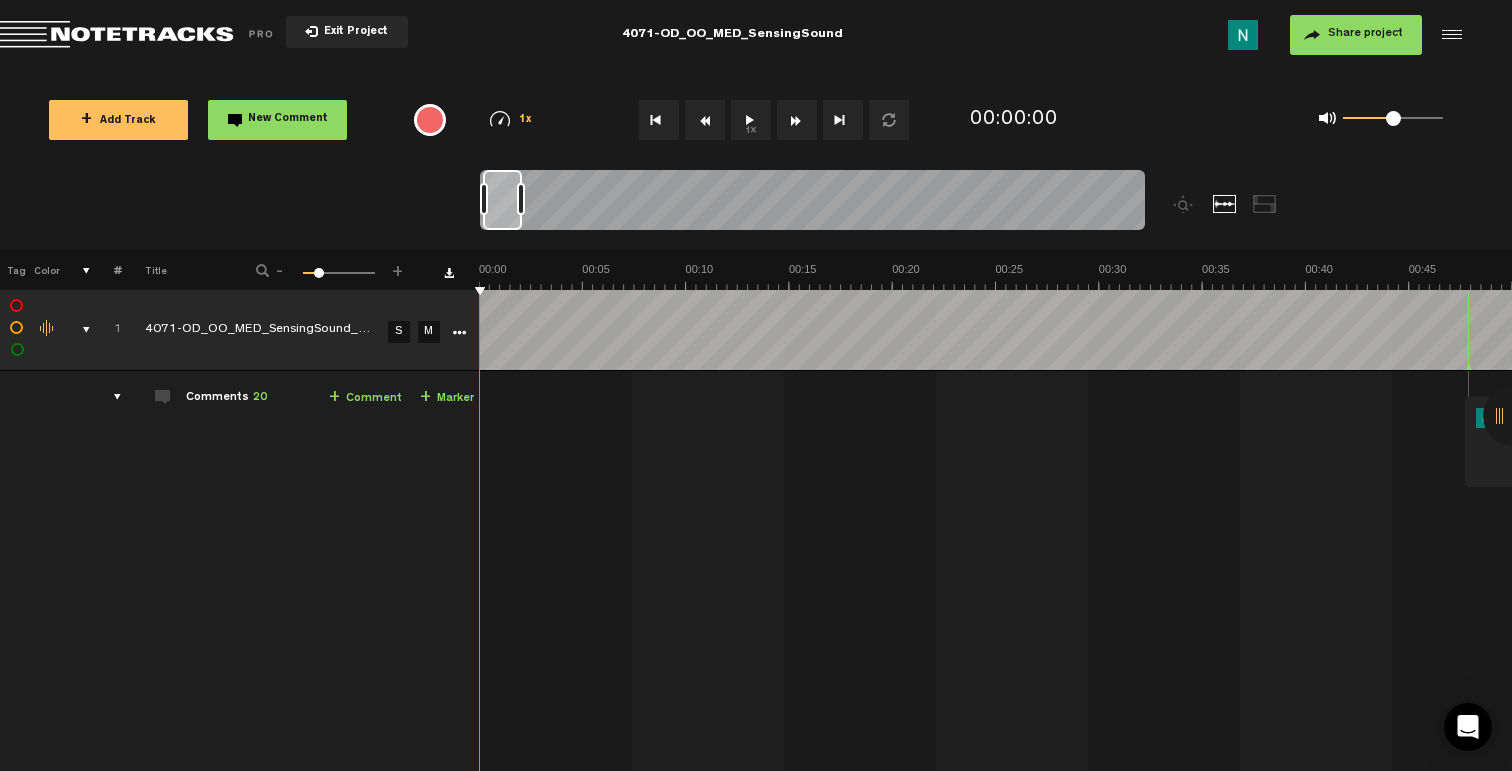 click at bounding box center [78, 330] 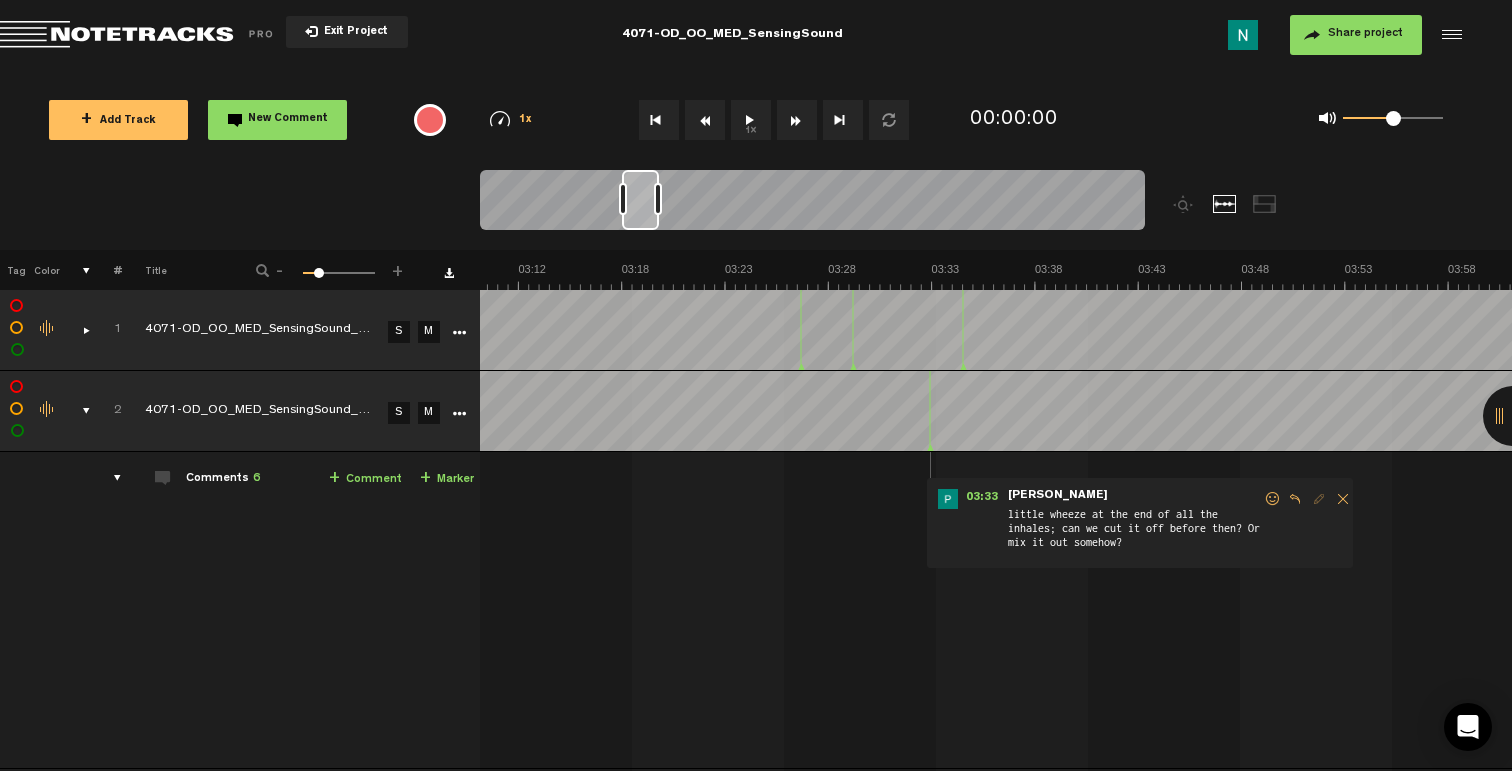 drag, startPoint x: 495, startPoint y: 214, endPoint x: 640, endPoint y: 232, distance: 146.11298 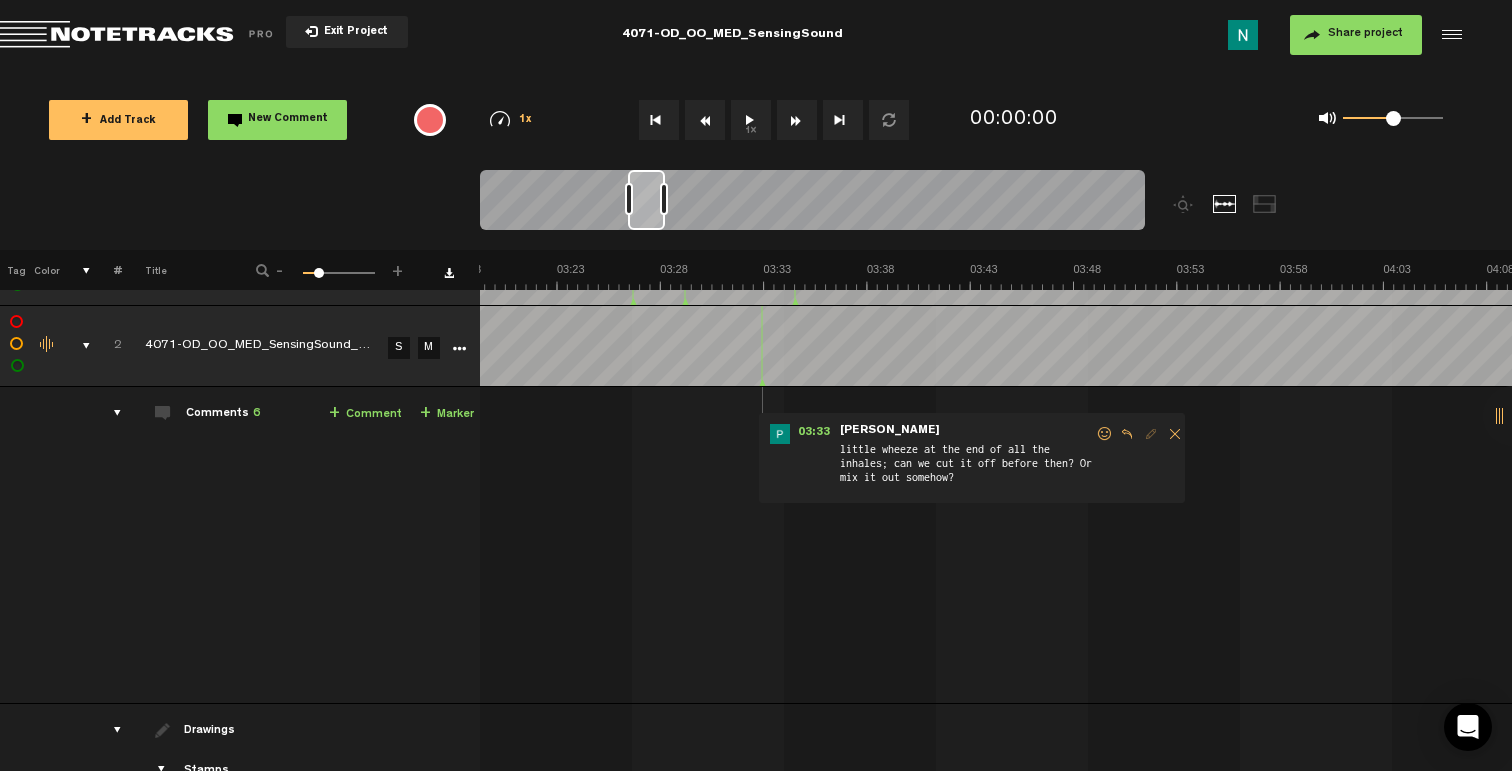 scroll, scrollTop: 78, scrollLeft: 0, axis: vertical 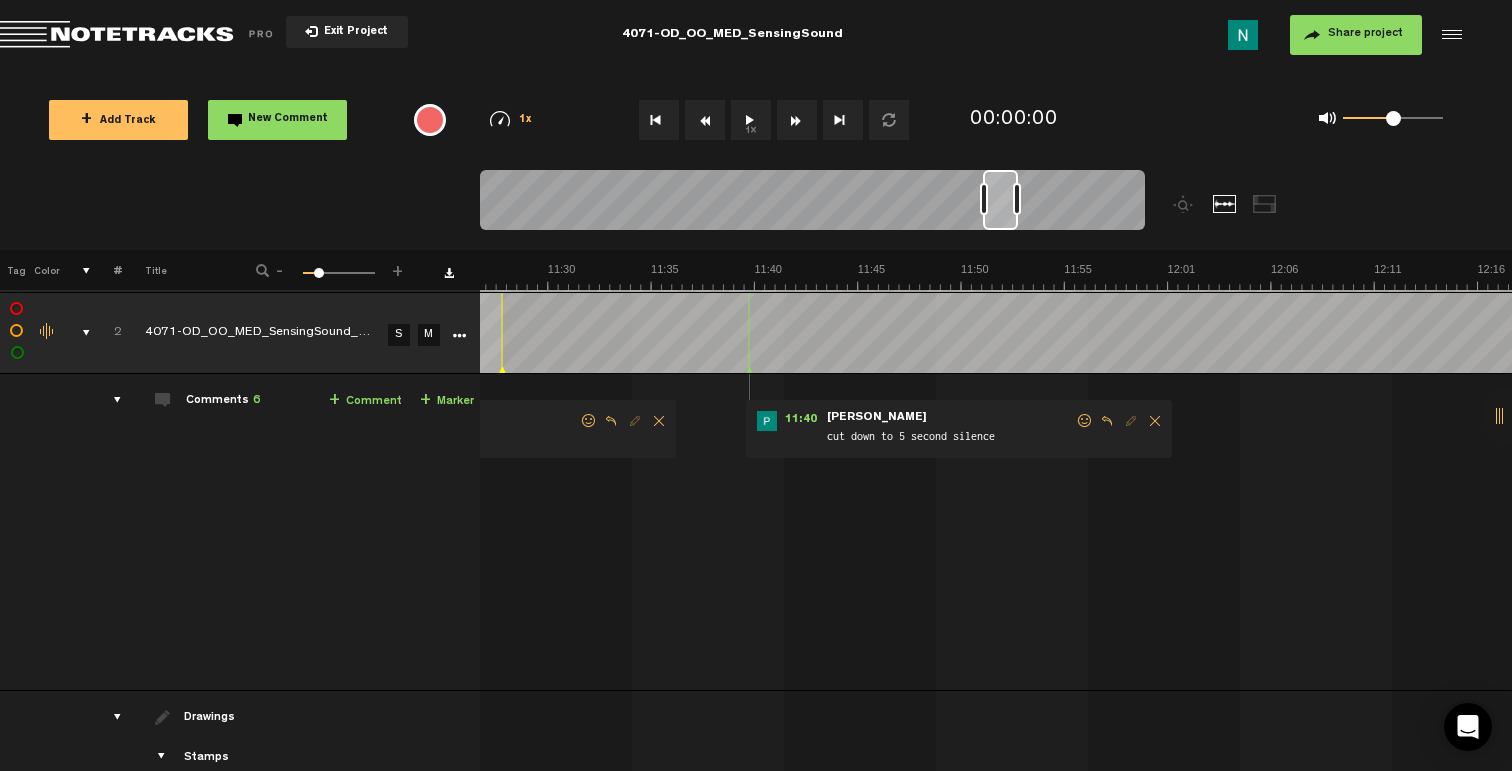drag, startPoint x: 655, startPoint y: 216, endPoint x: 994, endPoint y: 210, distance: 339.0531 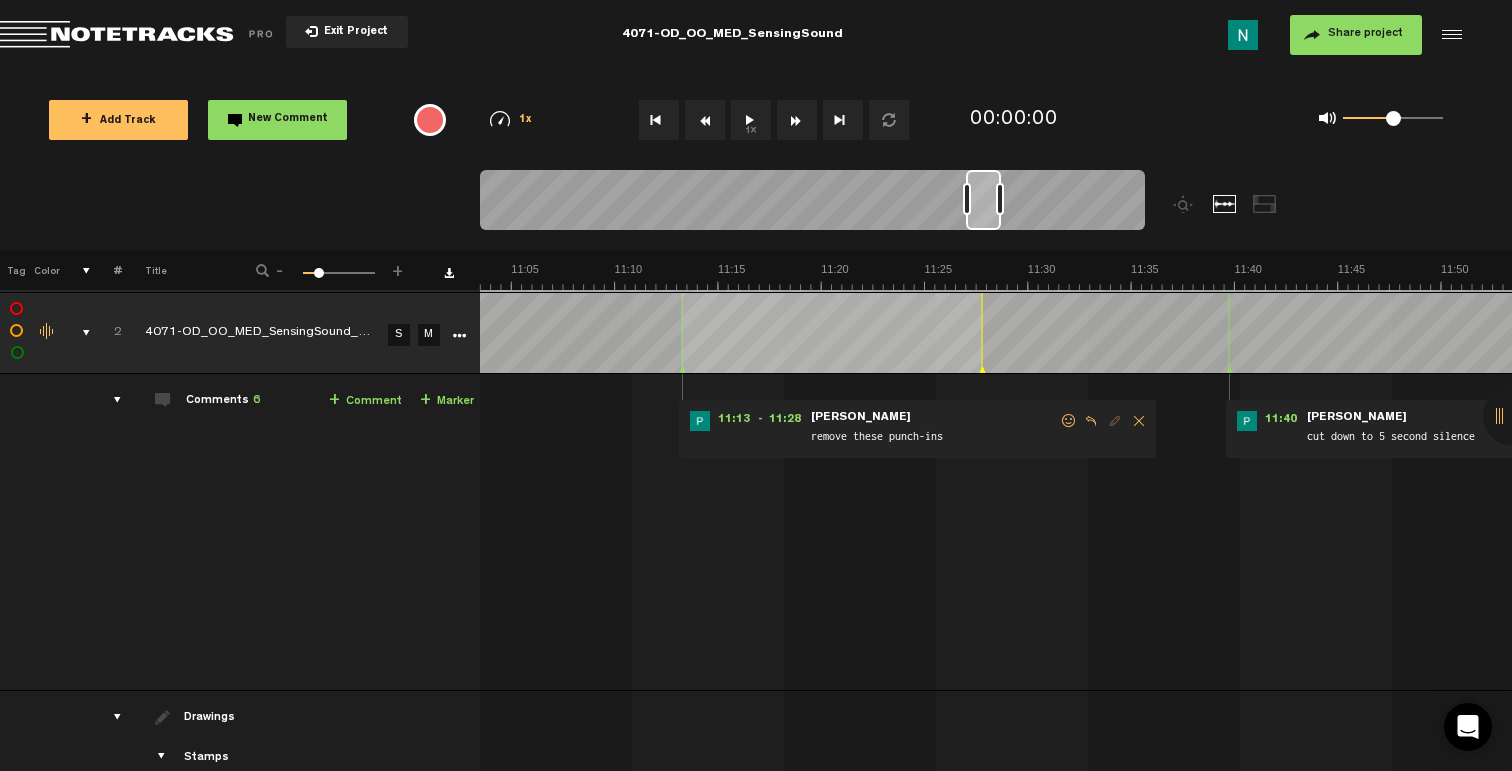 scroll, scrollTop: 0, scrollLeft: 13500, axis: horizontal 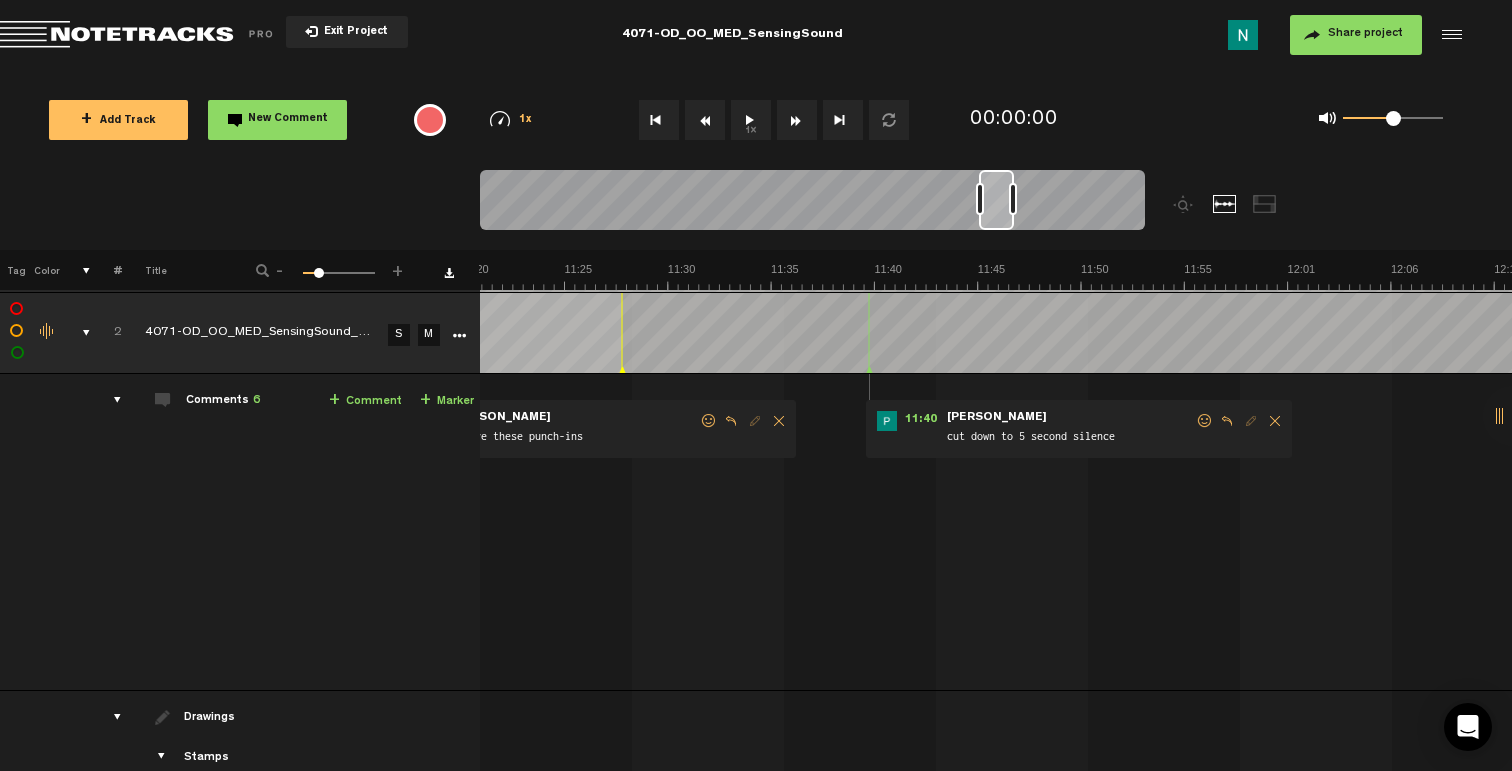 click at bounding box center (1205, 421) 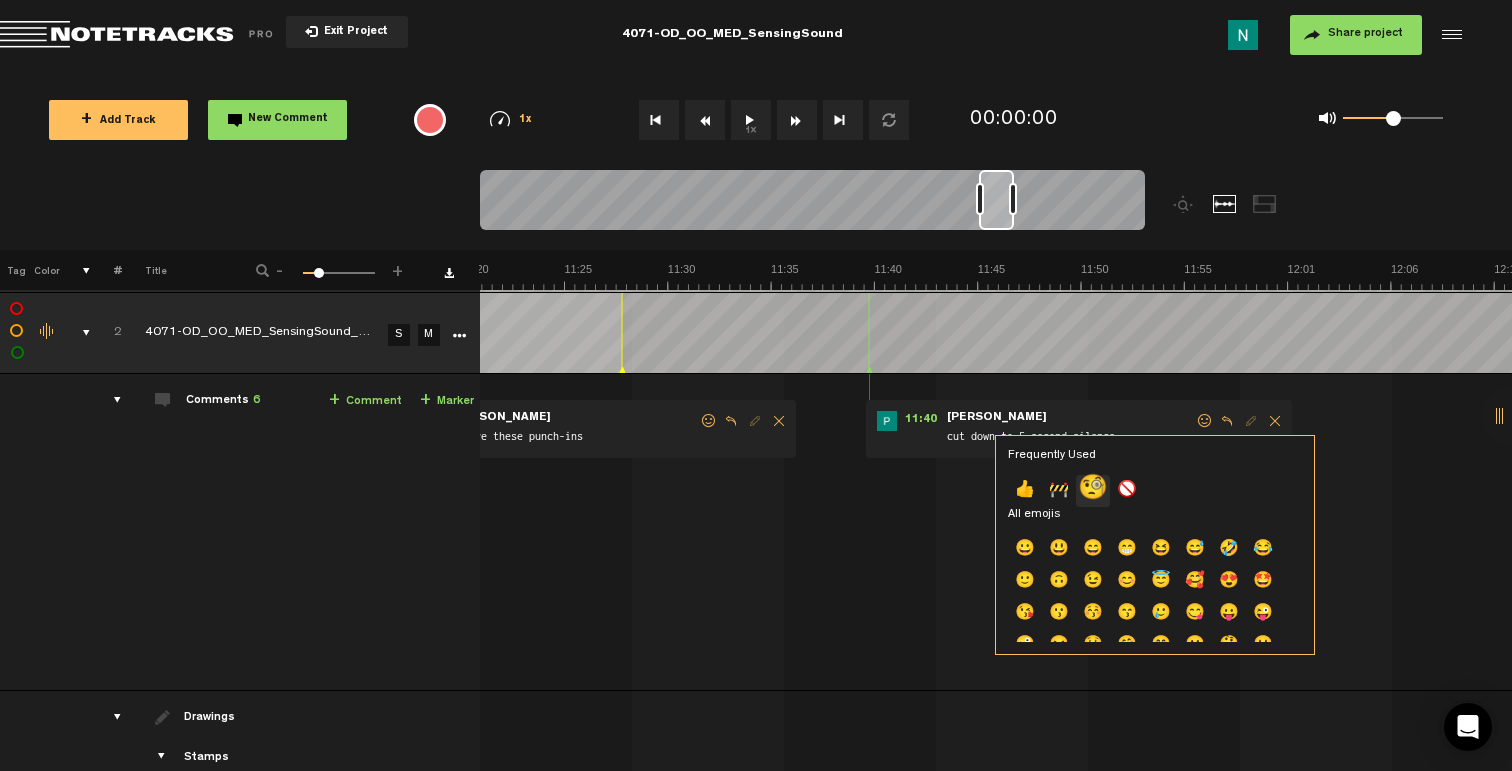 click on "🧐" 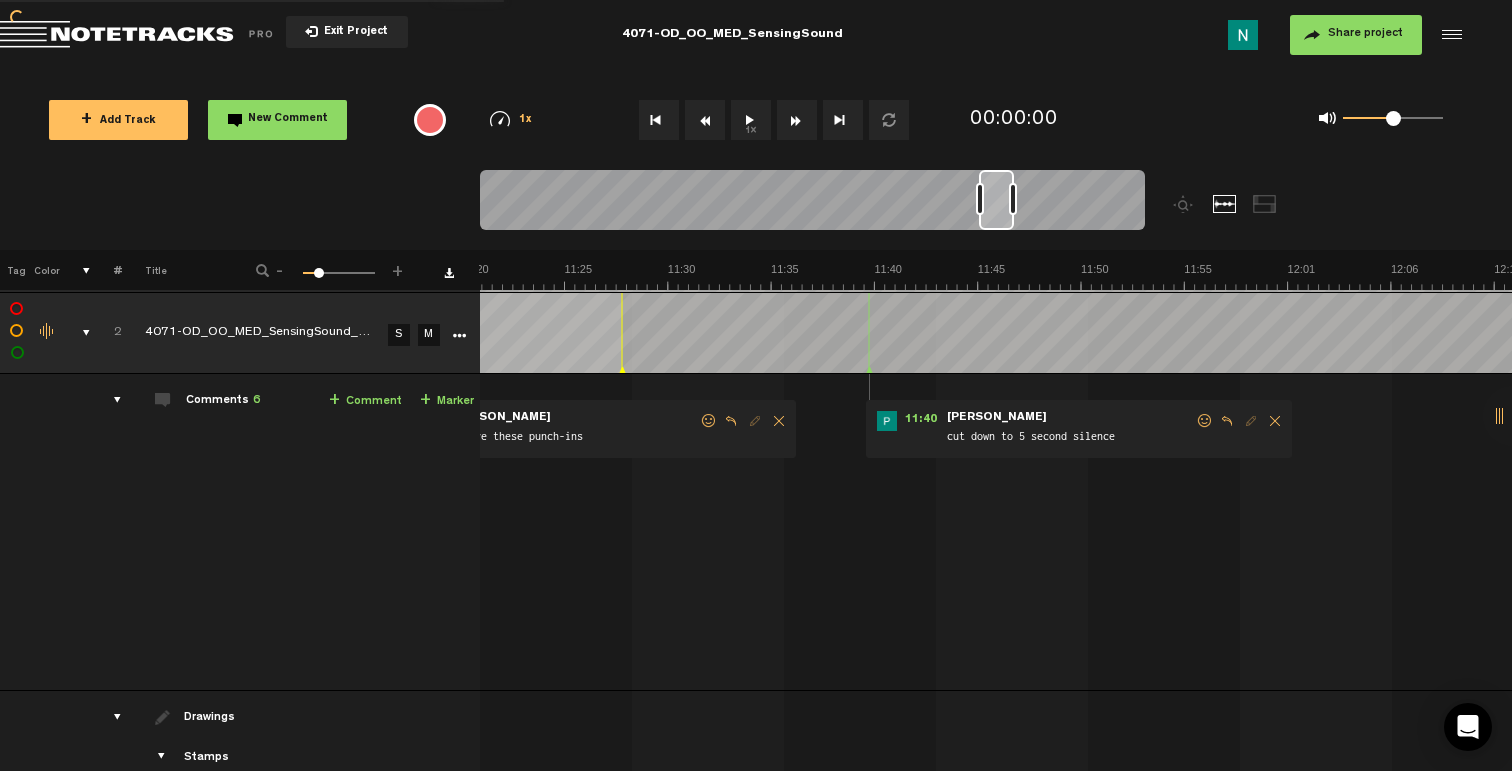 click at bounding box center [1227, 421] 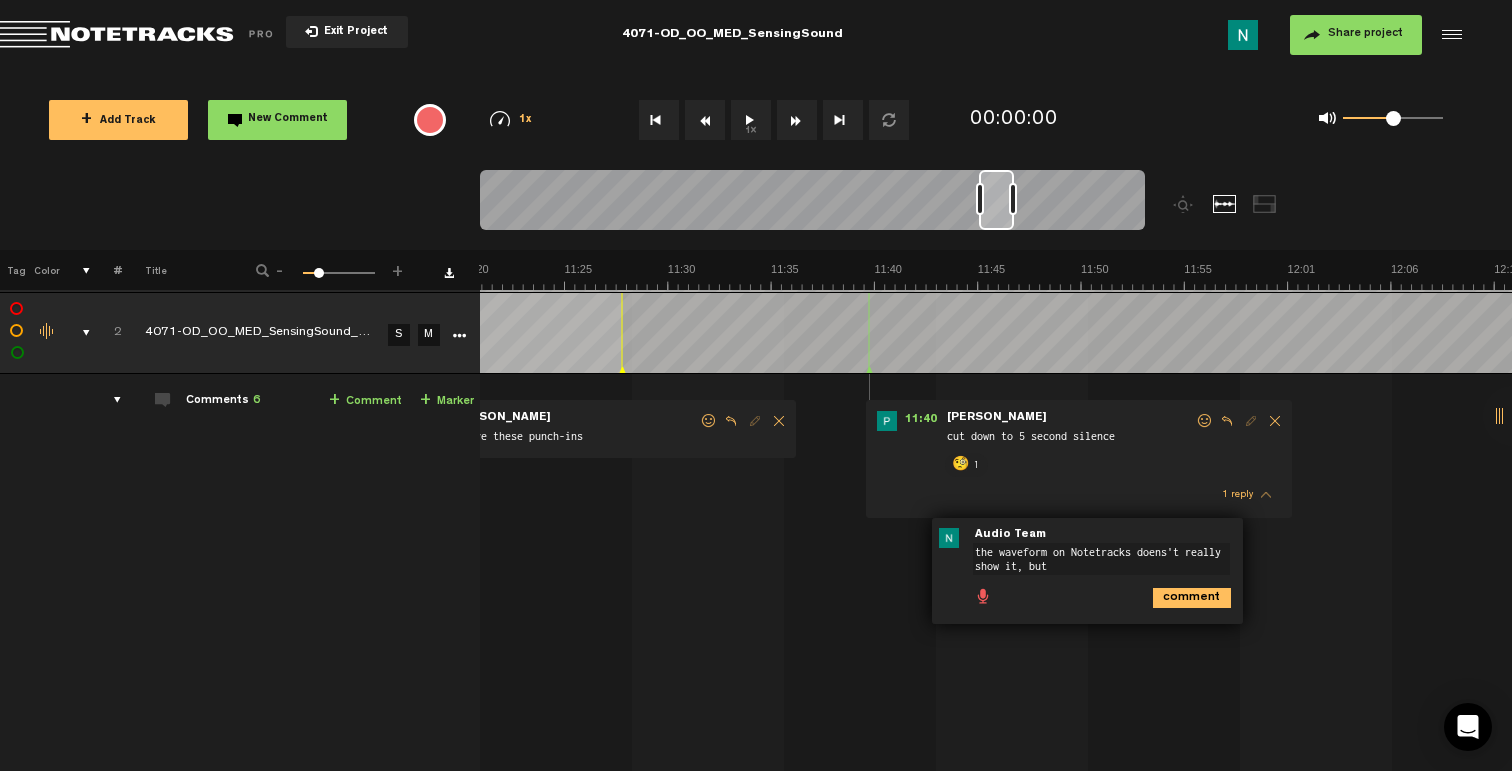 click on "the waveform on Notetracks doens't really show it, but" at bounding box center (1101, 559) 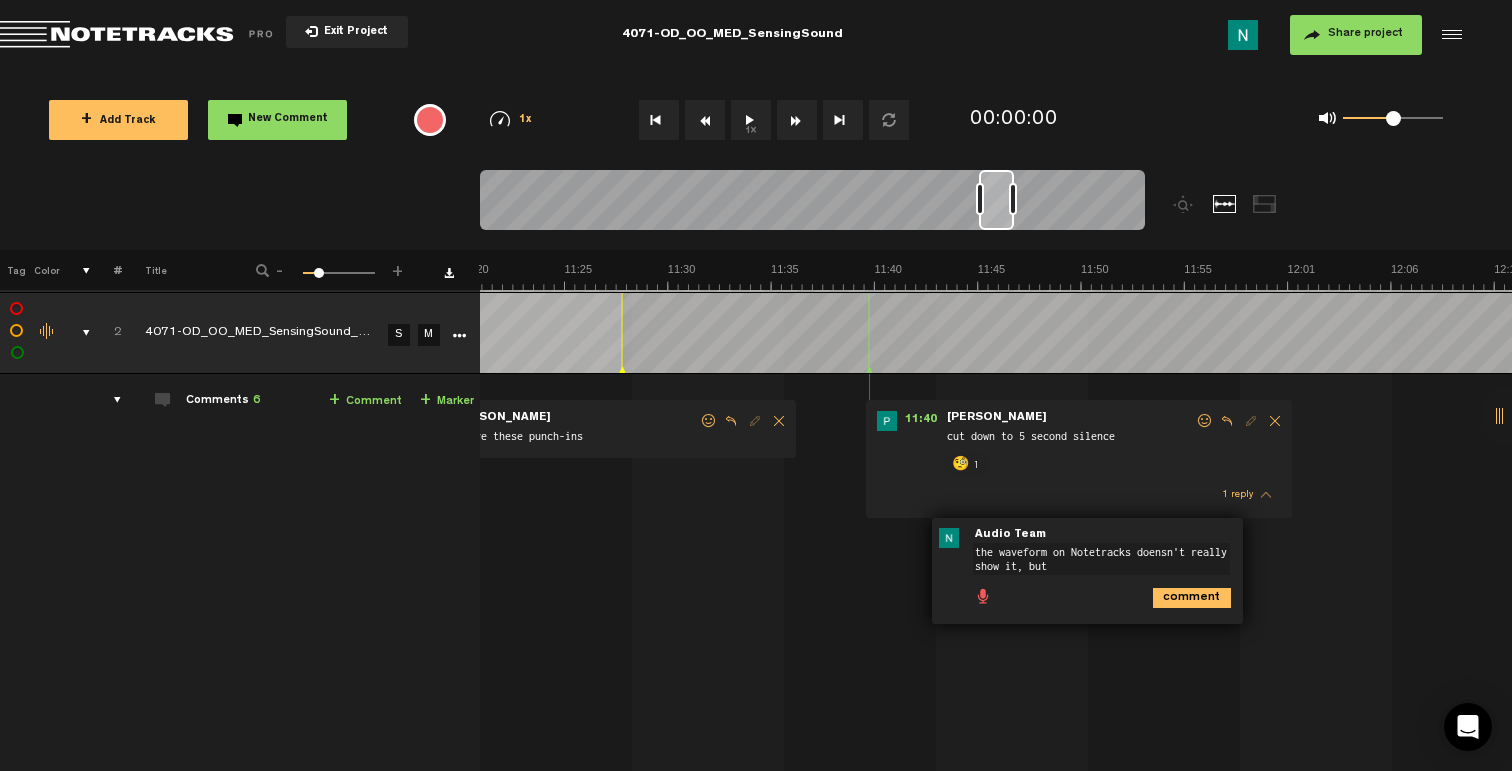 click on "the waveform on Notetracks doensn't really show it, but" at bounding box center (1101, 559) 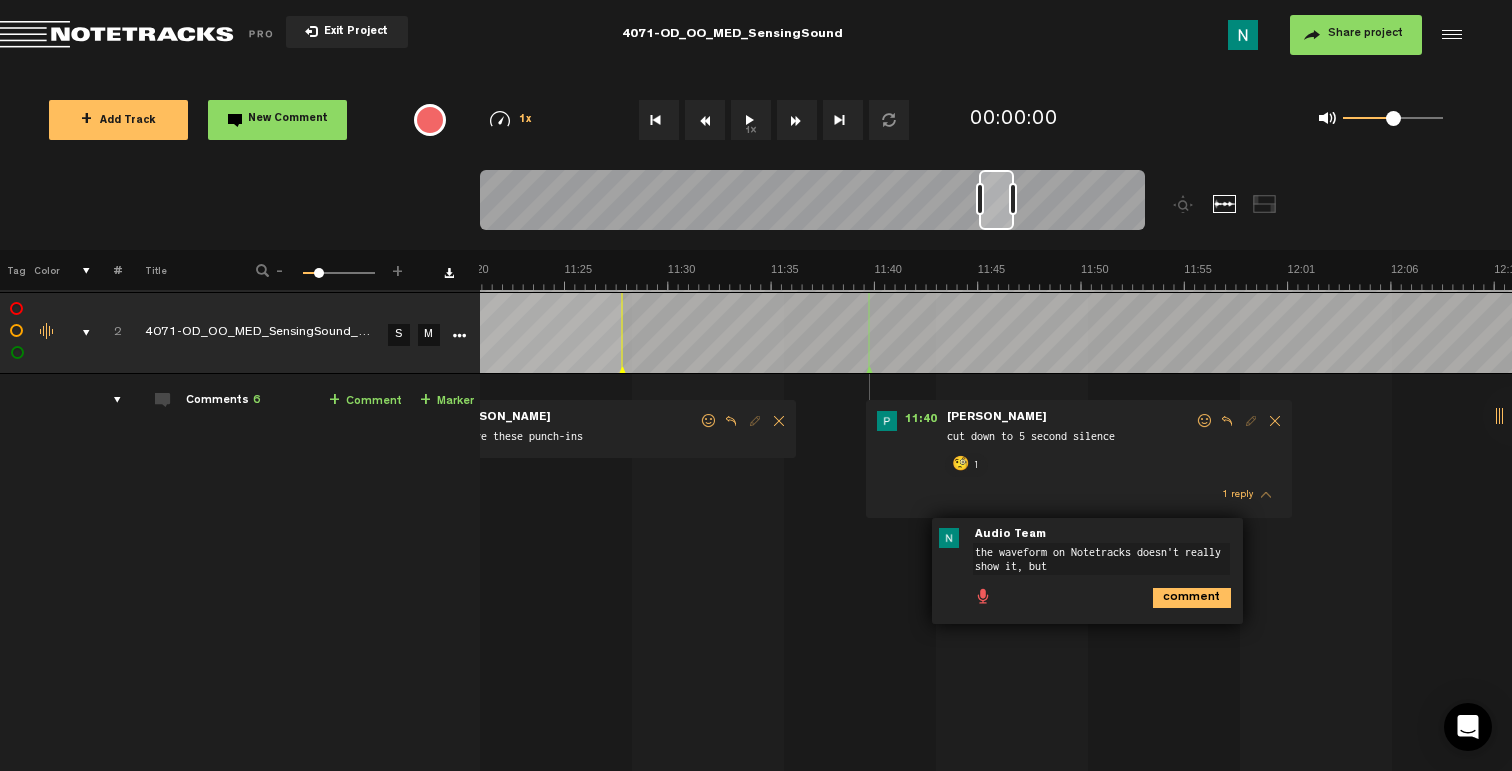 click on "the waveform on Notetracks doesn't really show it, but" at bounding box center [1101, 559] 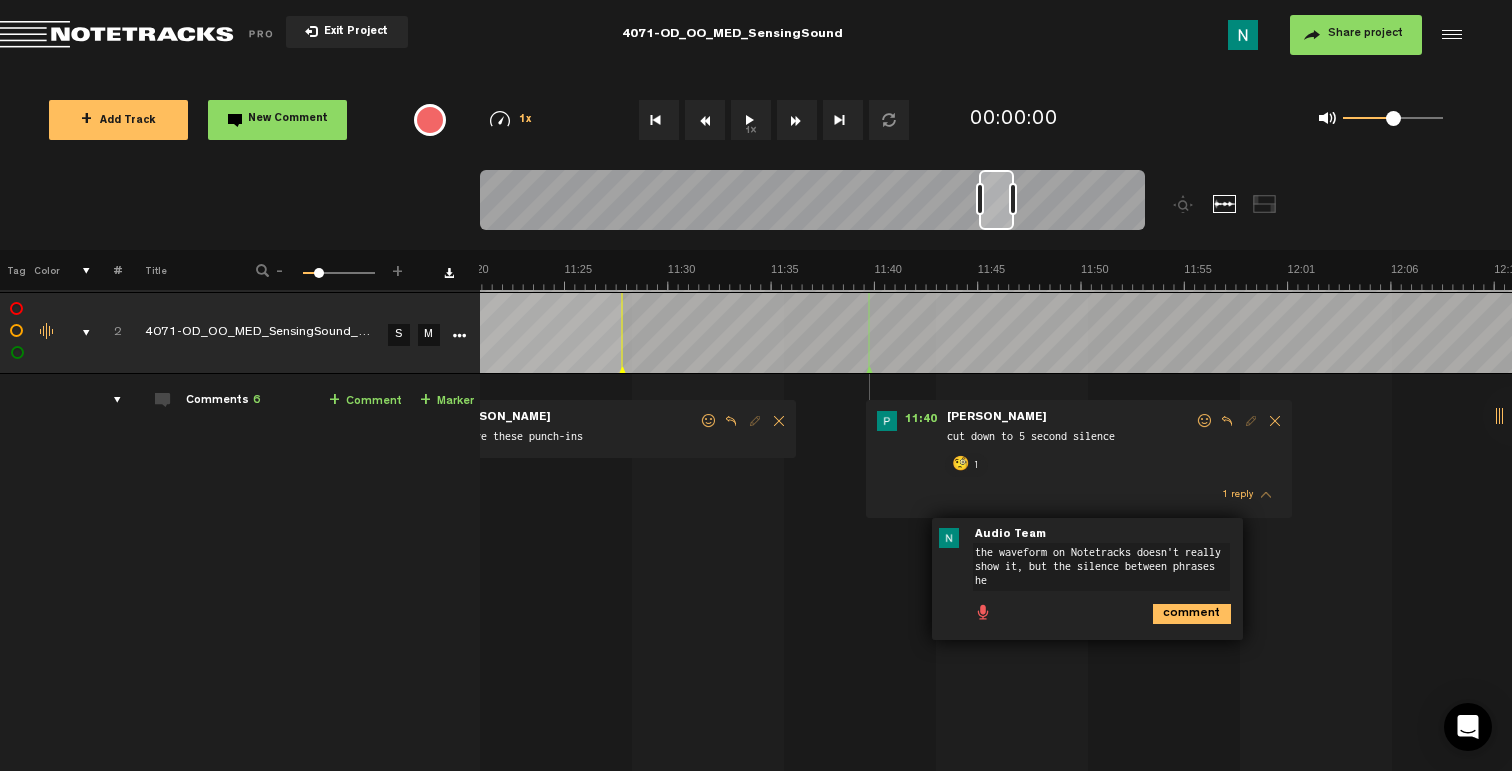 scroll, scrollTop: 0, scrollLeft: 0, axis: both 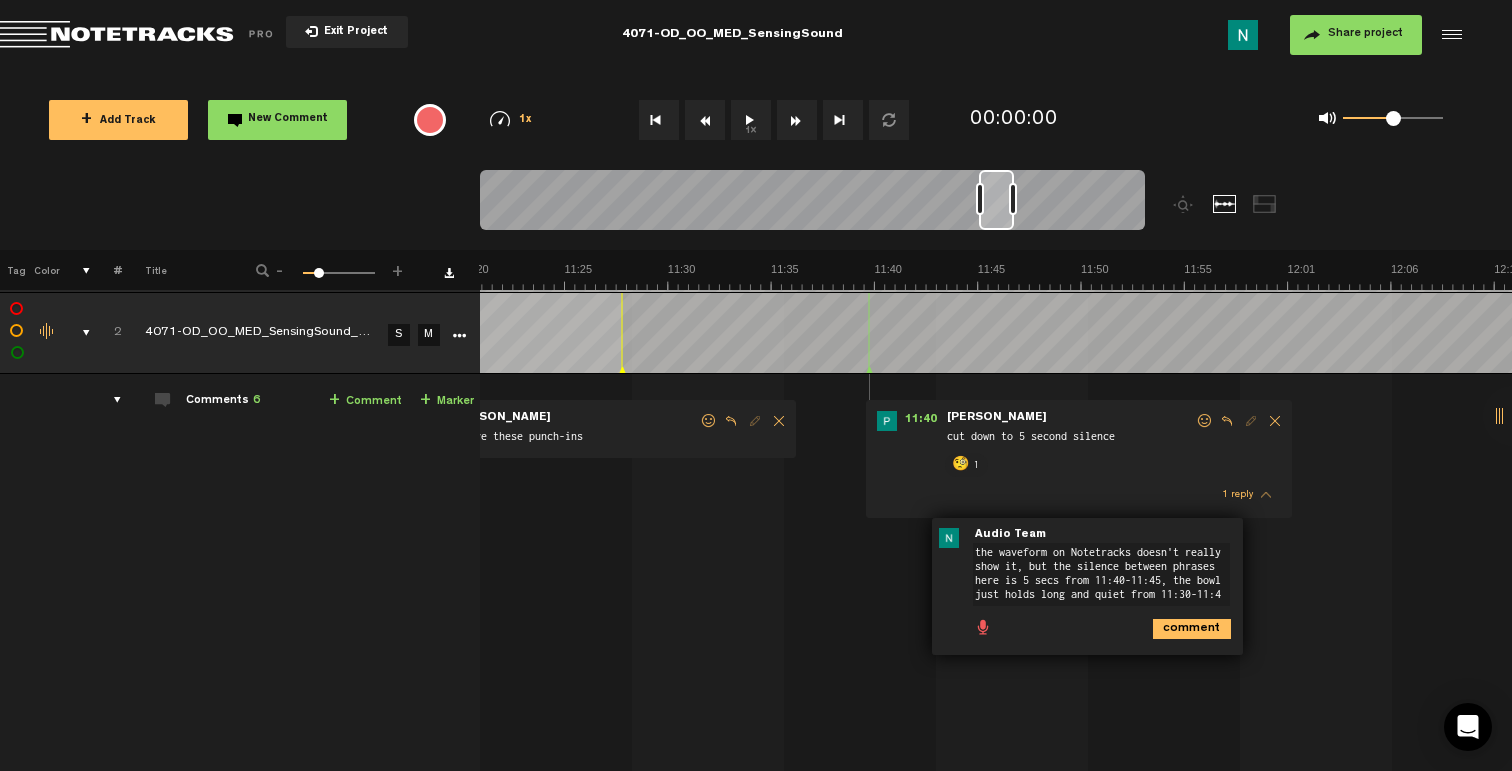 type on "the waveform on Notetracks doesn't really show it, but the silence between phrases here is 5 secs from 11:40-11:45, the bowl just holds long and quiet from 11:30-11:40" 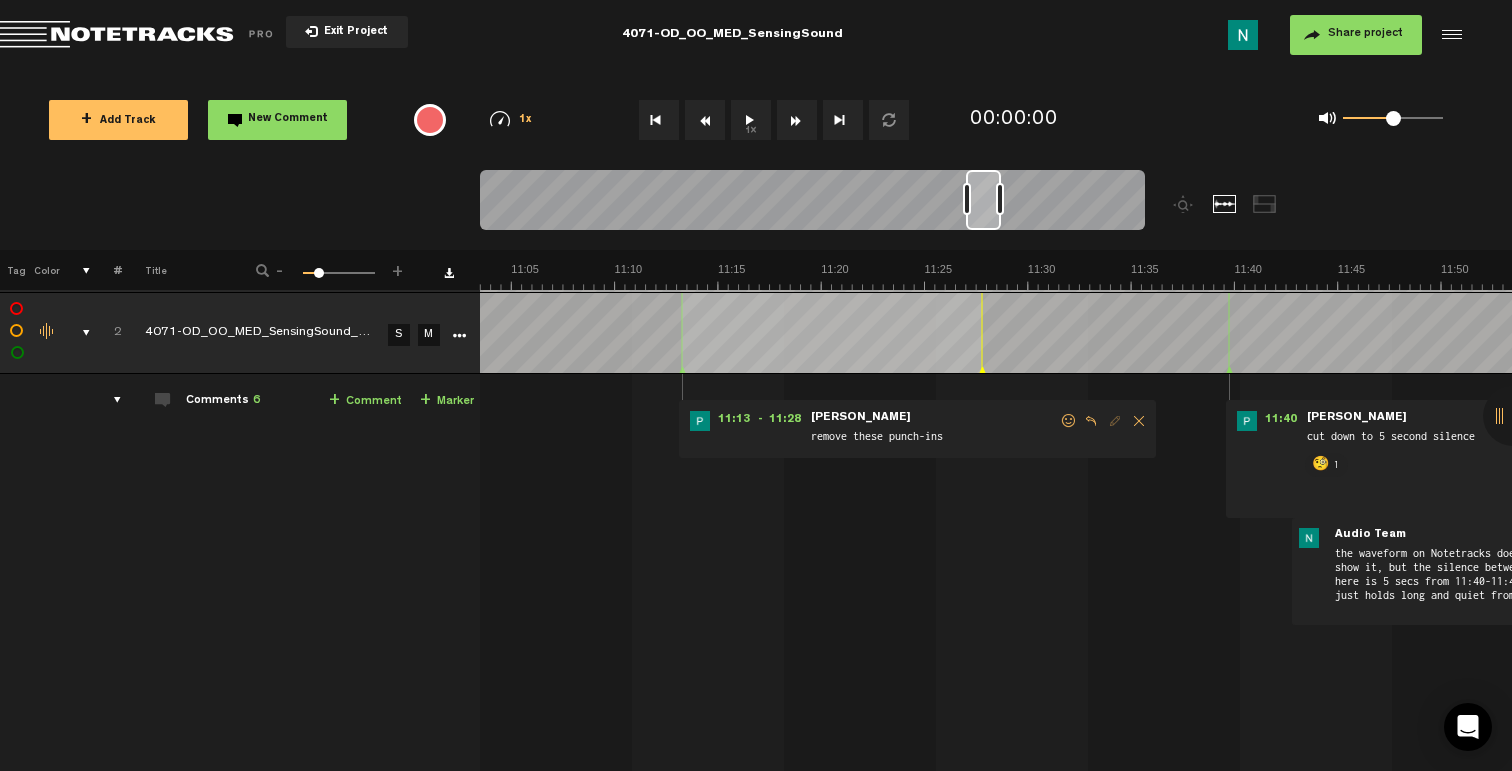 scroll, scrollTop: 0, scrollLeft: 13380, axis: horizontal 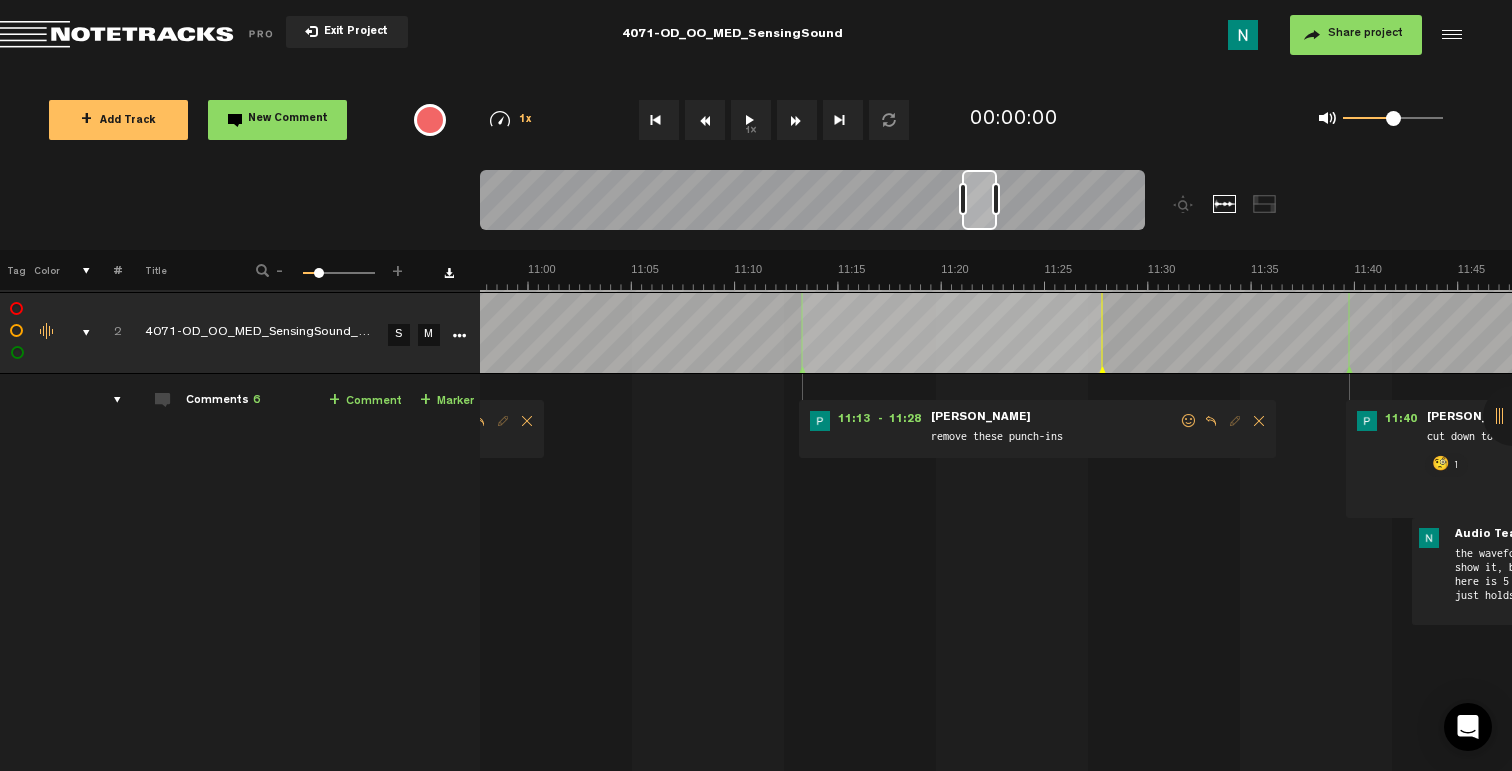click at bounding box center (1189, 421) 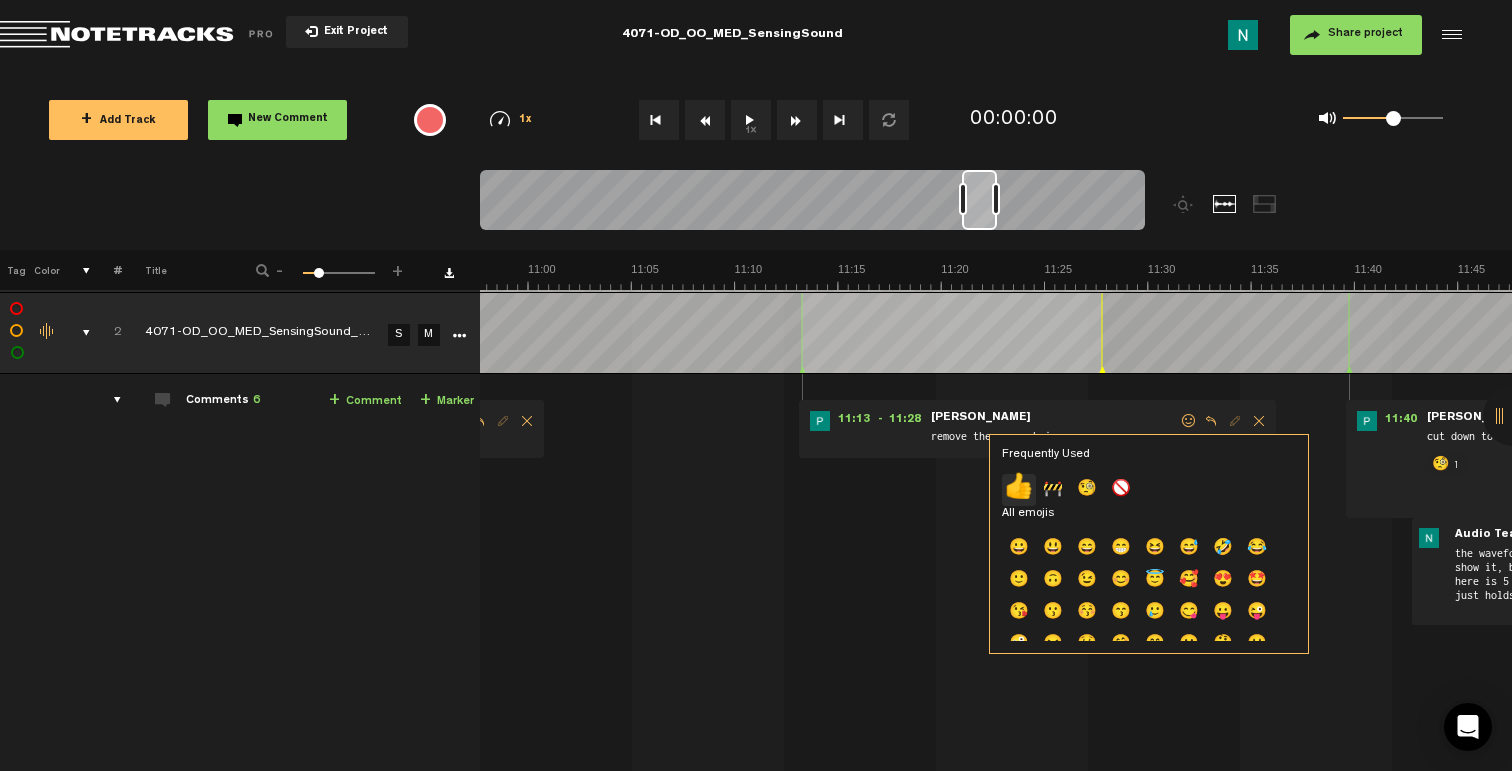 click on "👍" 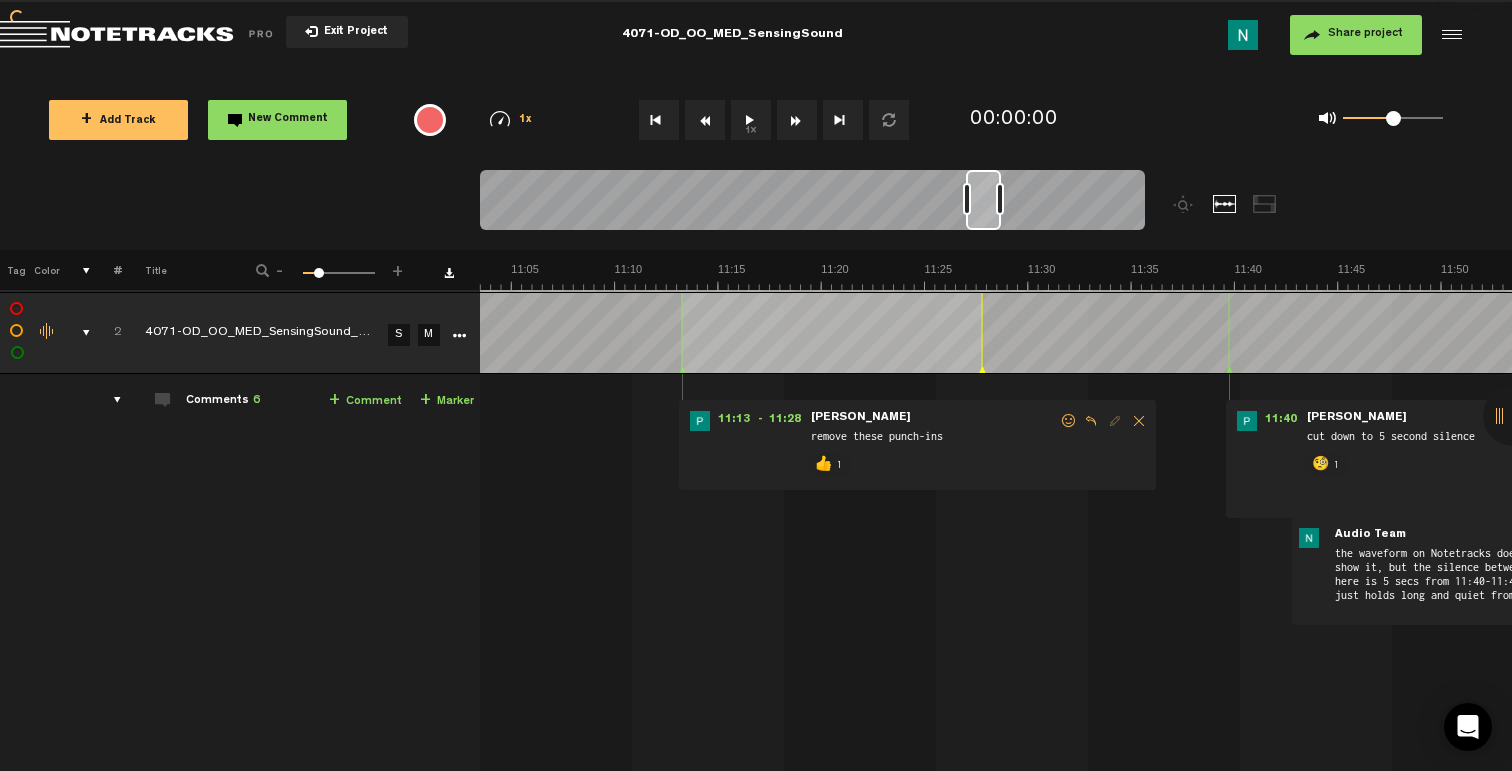 scroll, scrollTop: 78, scrollLeft: 16, axis: both 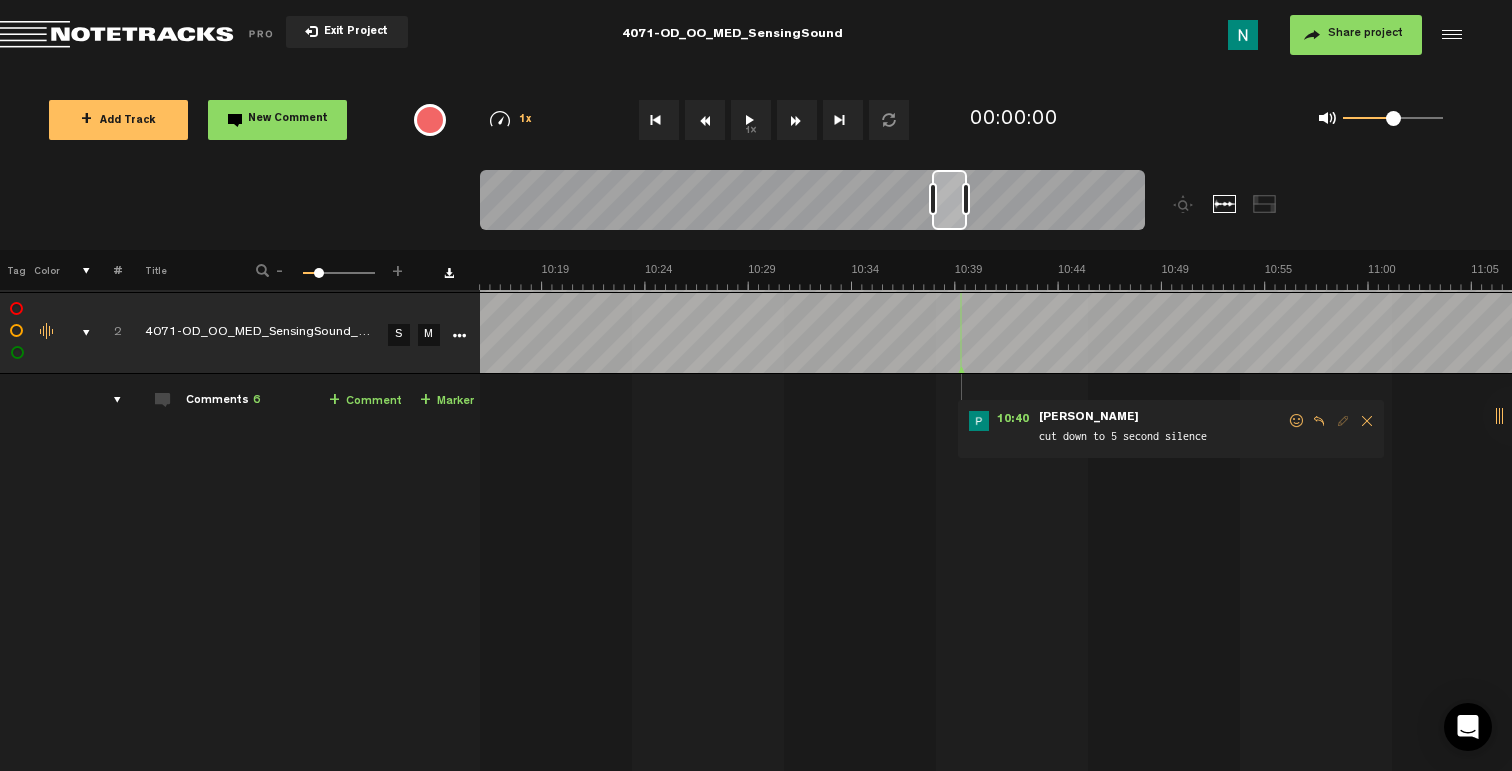 click at bounding box center [1297, 421] 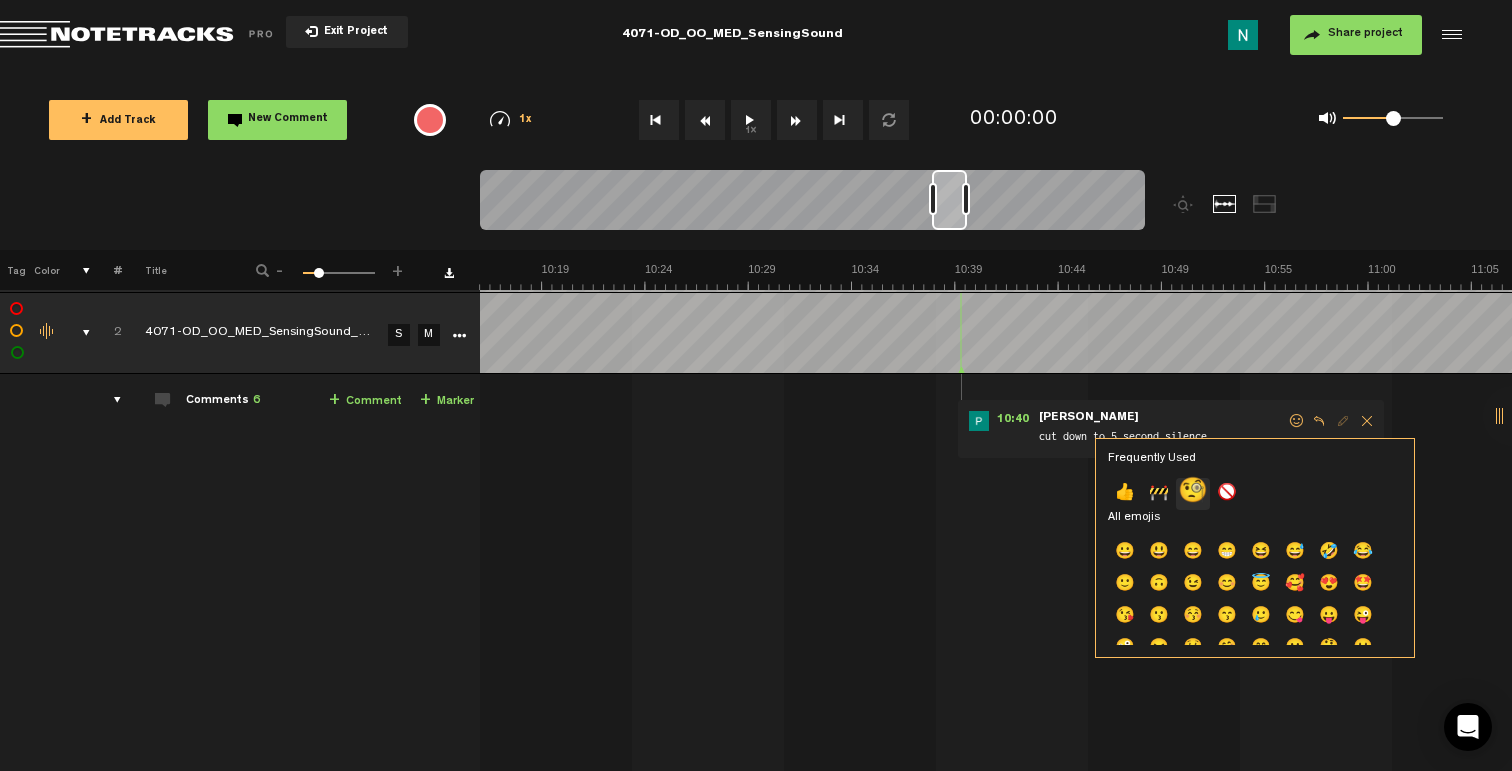 click on "🧐" 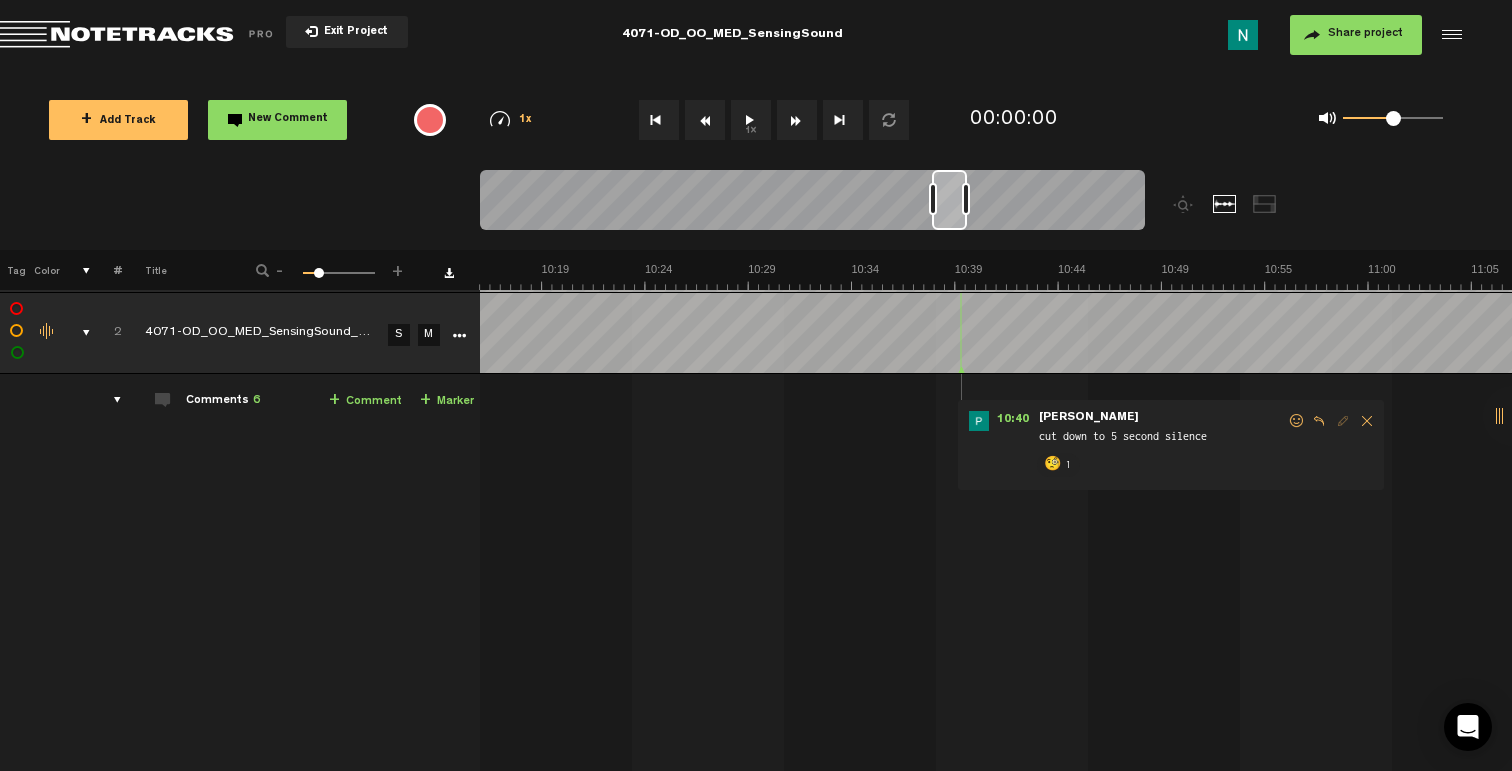 click at bounding box center (1319, 421) 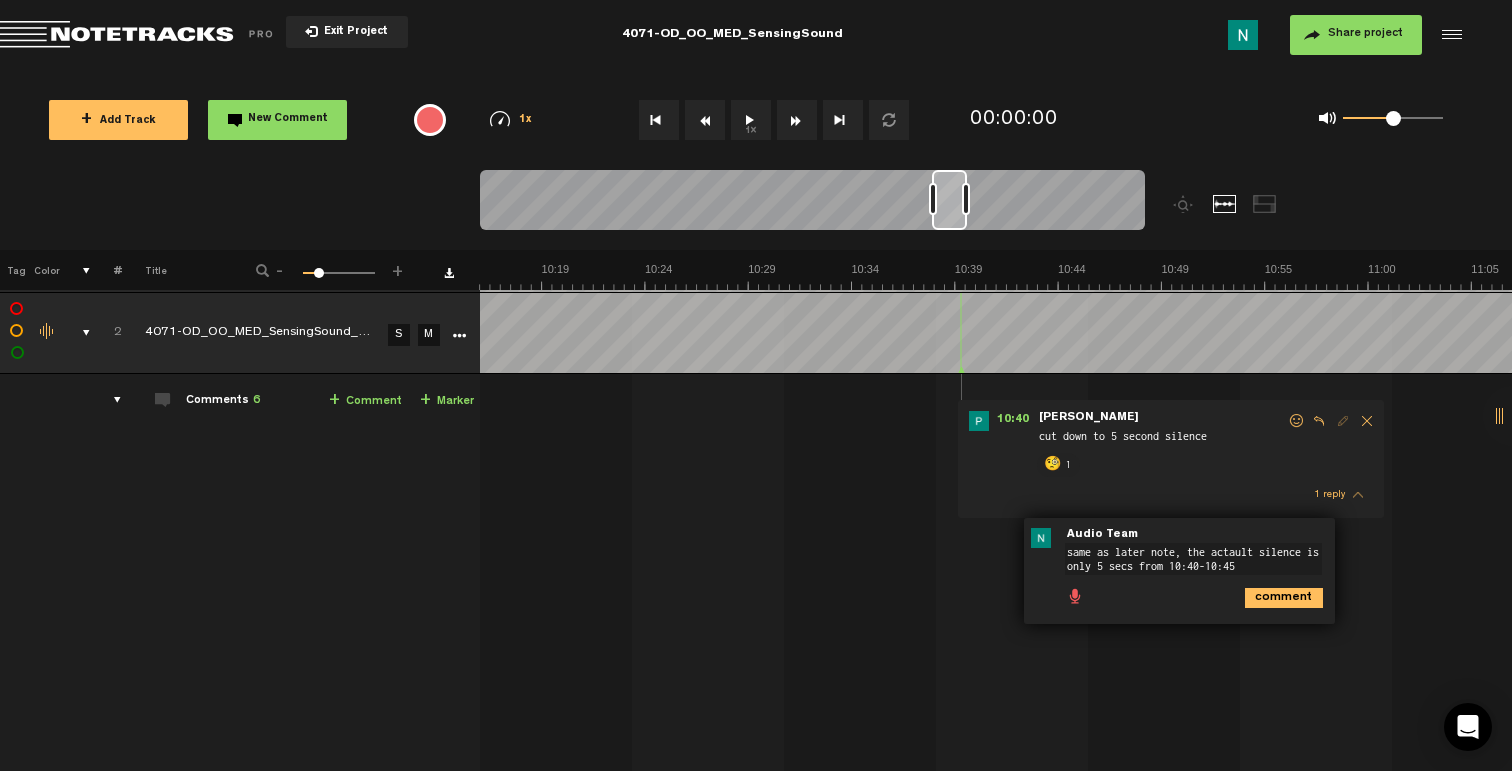 click on "same as later note, the actault silence is only 5 secs from 10:40-10:45" at bounding box center [1197, 542] 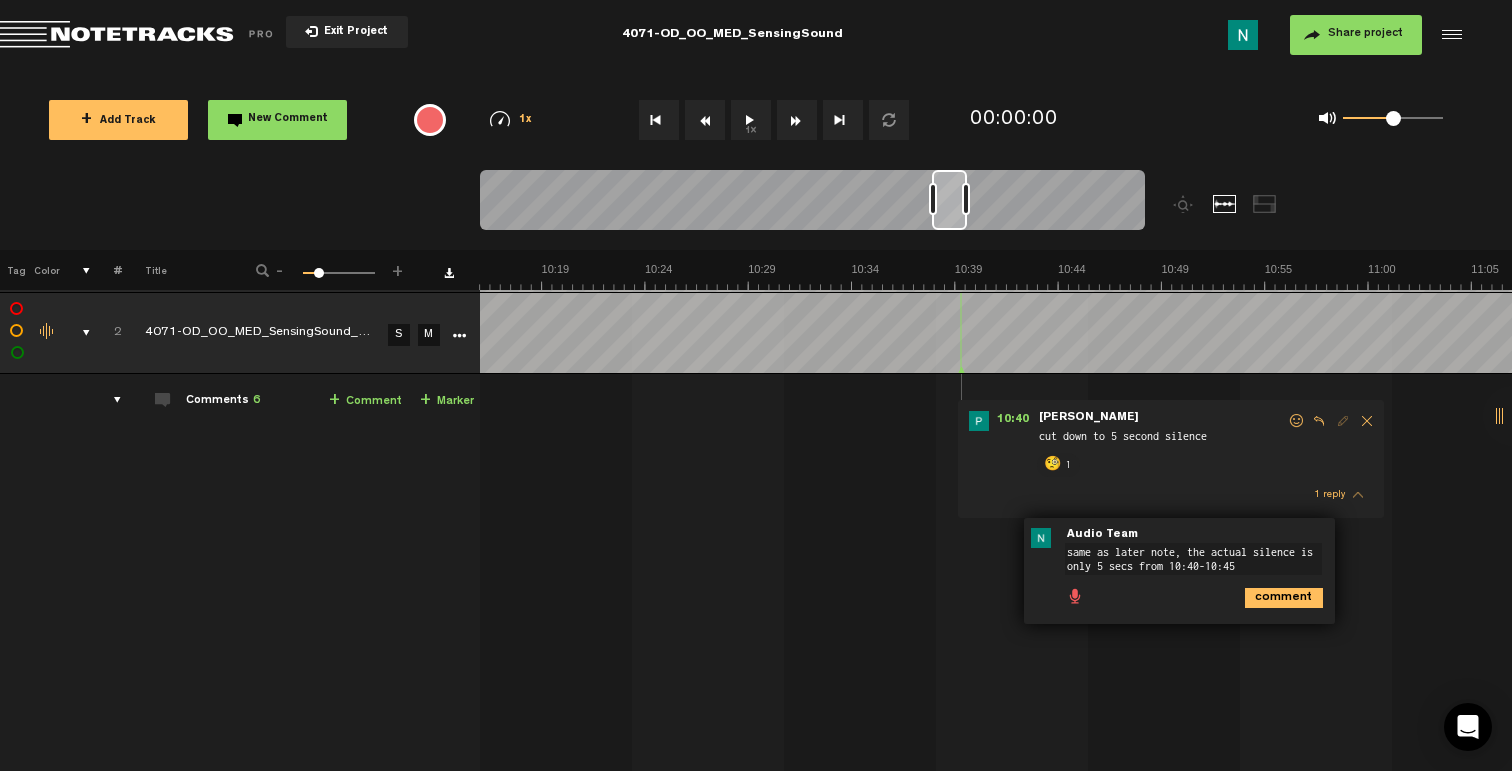 click on "same as later note, the actual silence is only 5 secs from 10:40-10:45" at bounding box center [1193, 559] 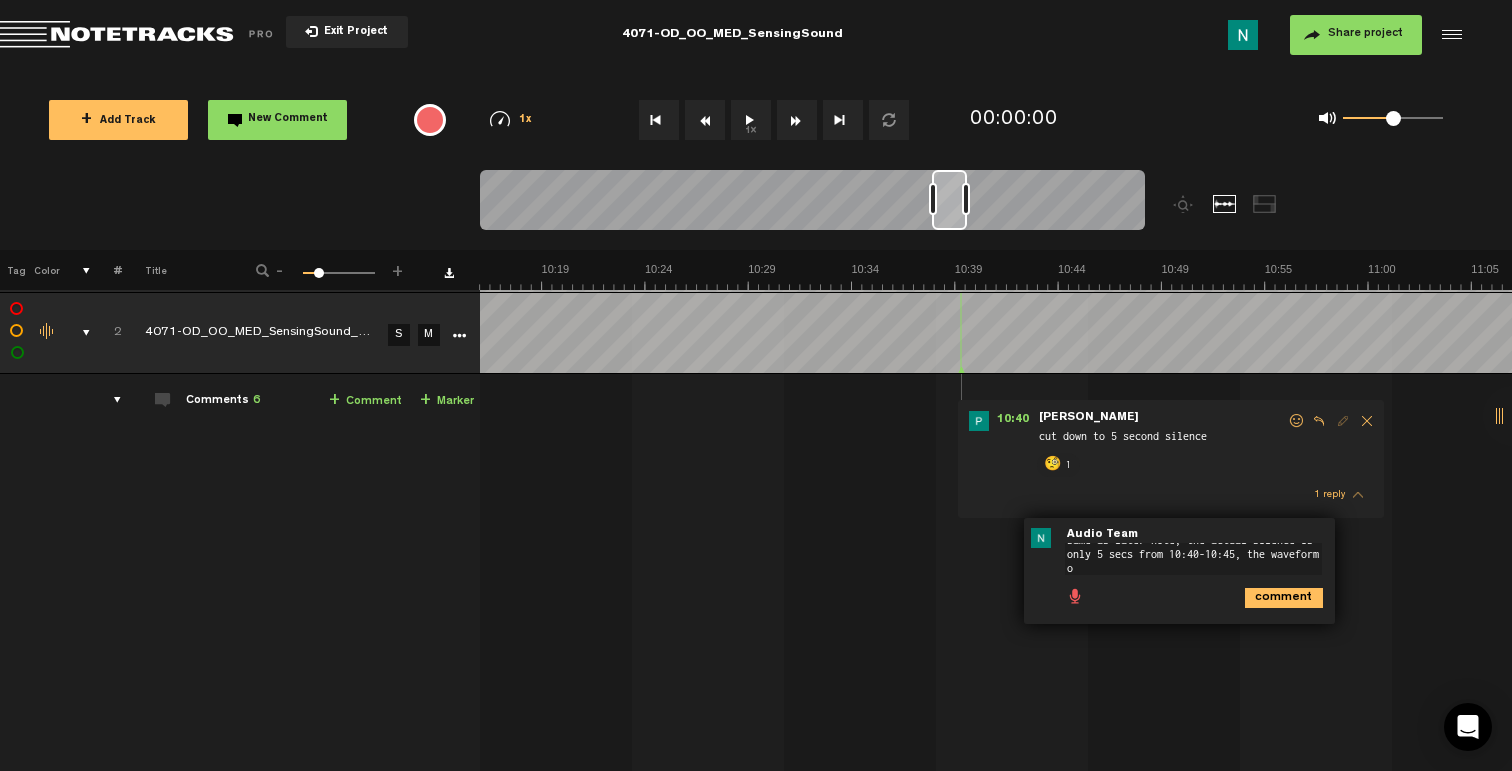 scroll, scrollTop: 0, scrollLeft: 0, axis: both 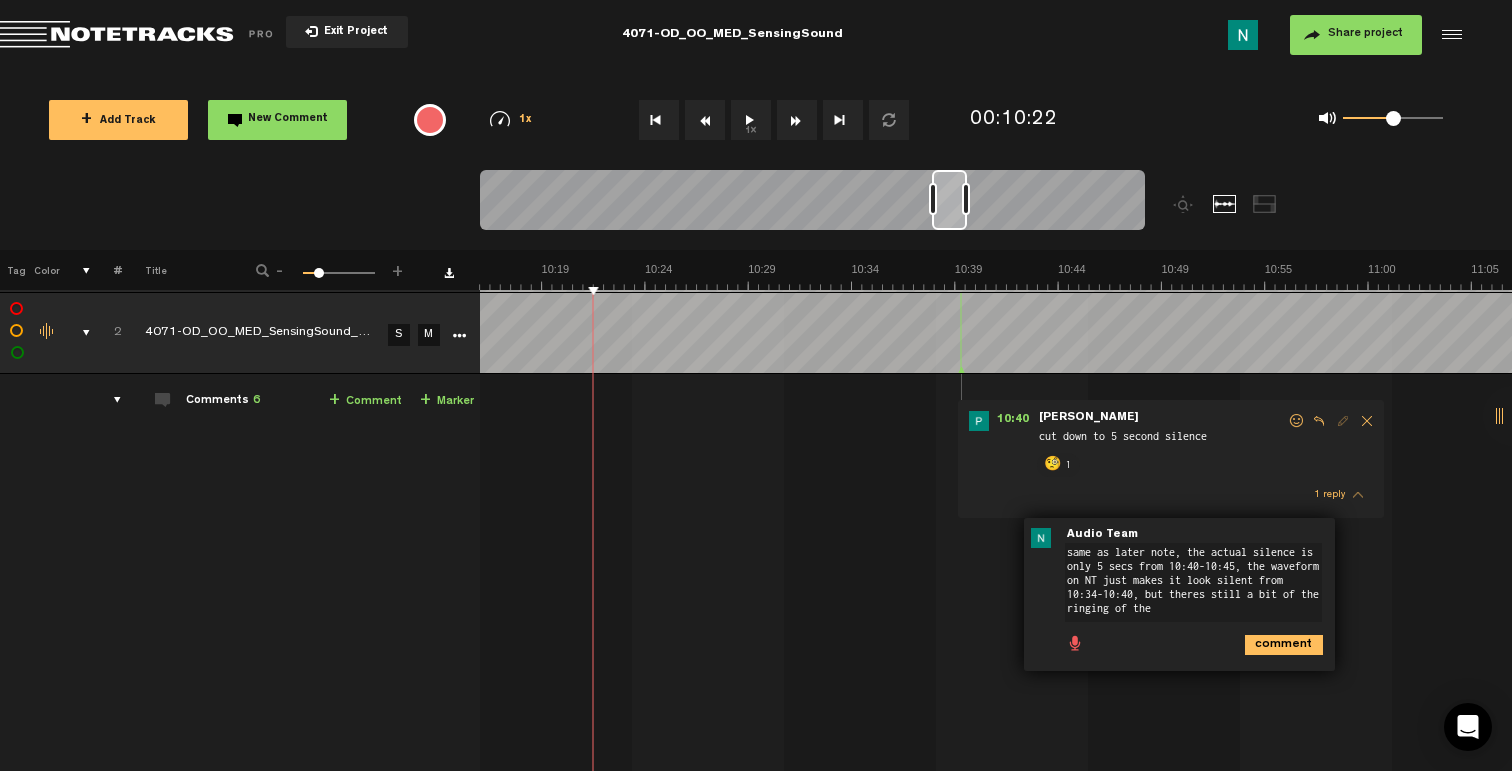 click on "same as later note, the actual silence is only 5 secs from 10:40-10:45, the waveform on NT just makes it look silent from 10:34-10:40, but theres still a bit of the ringing of the" at bounding box center [1193, 582] 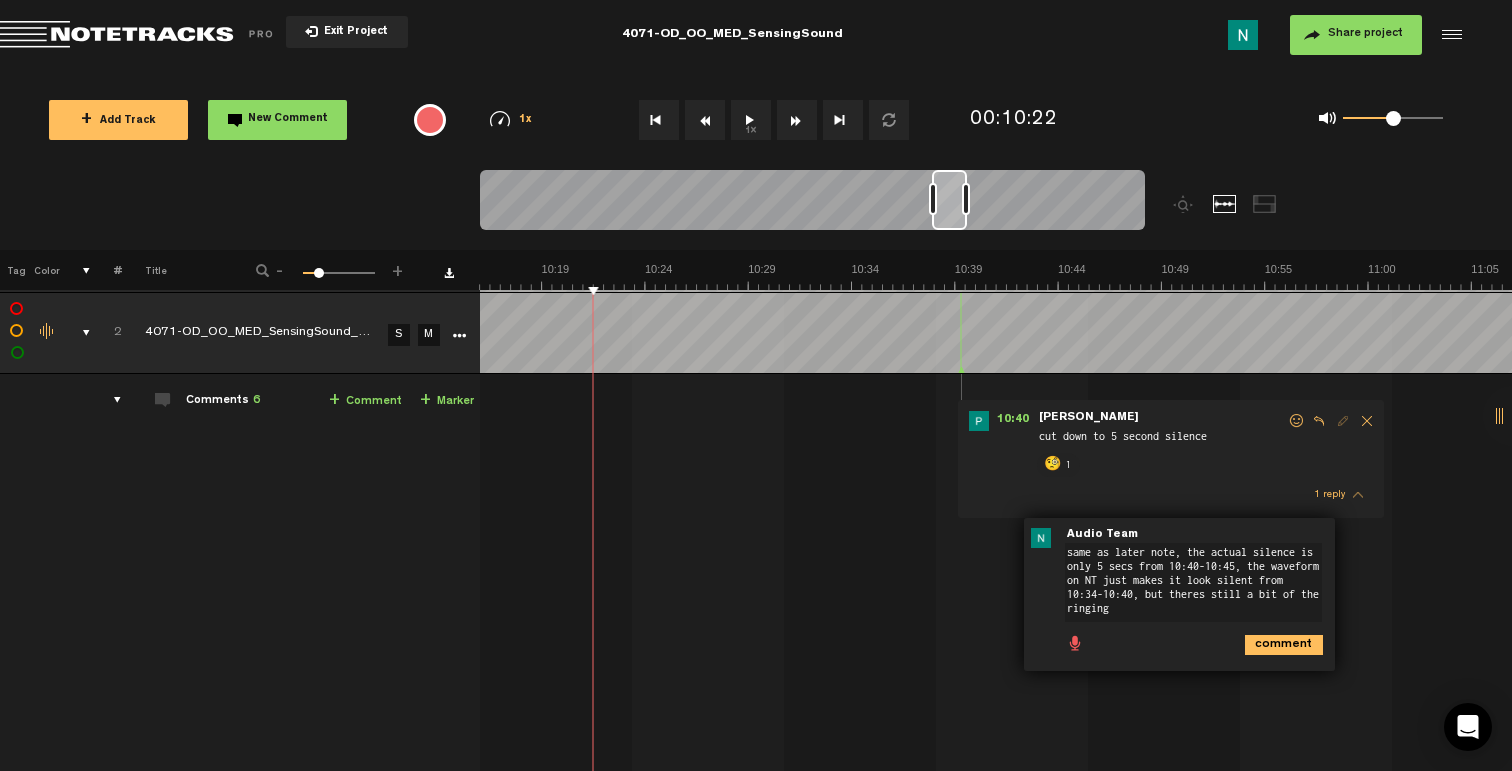 type on "same as later note, the actual silence is only 5 secs from 10:40-10:45, the waveform on NT just makes it look silent from 10:34-10:40, but theres still a bit of the ringing" 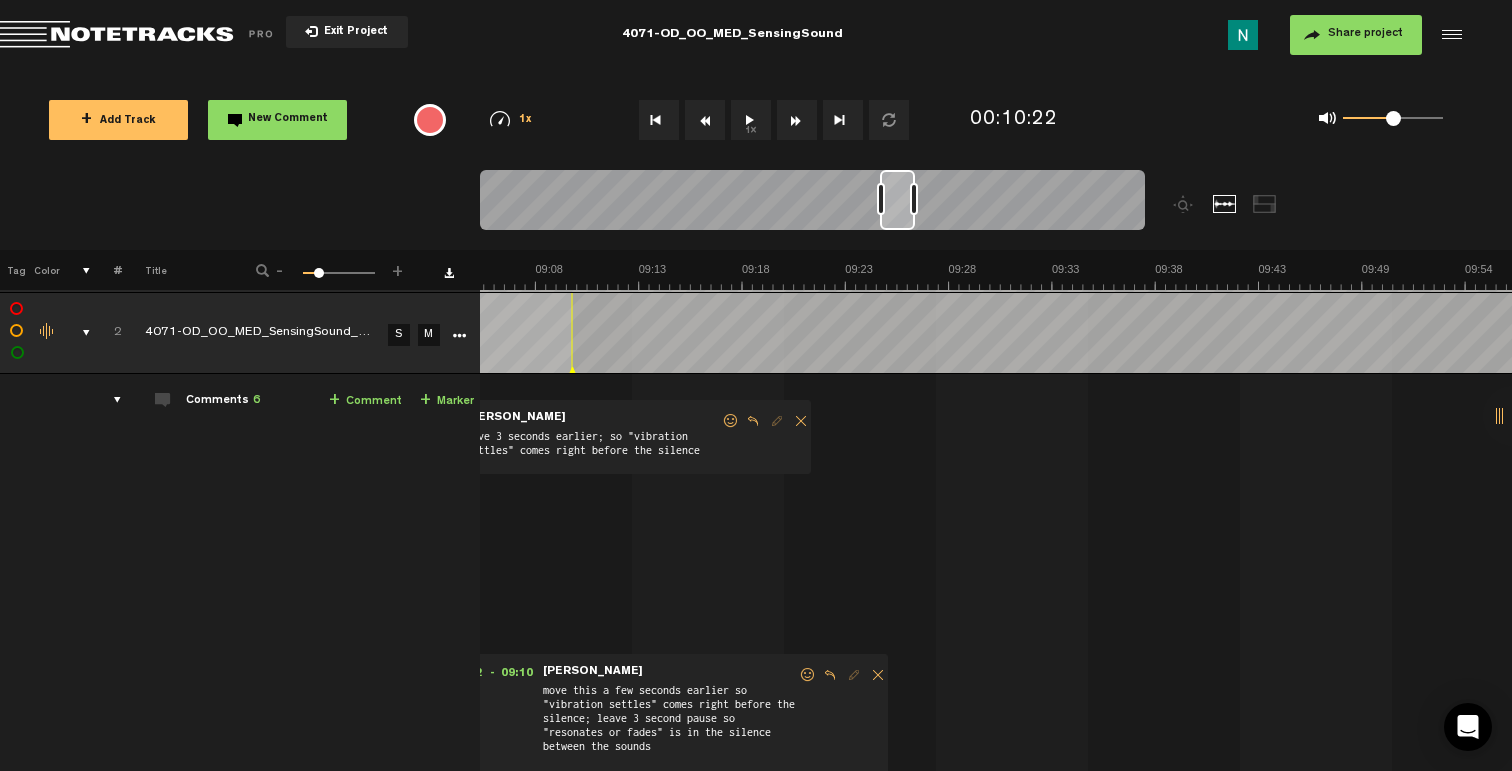 scroll, scrollTop: 0, scrollLeft: 10740, axis: horizontal 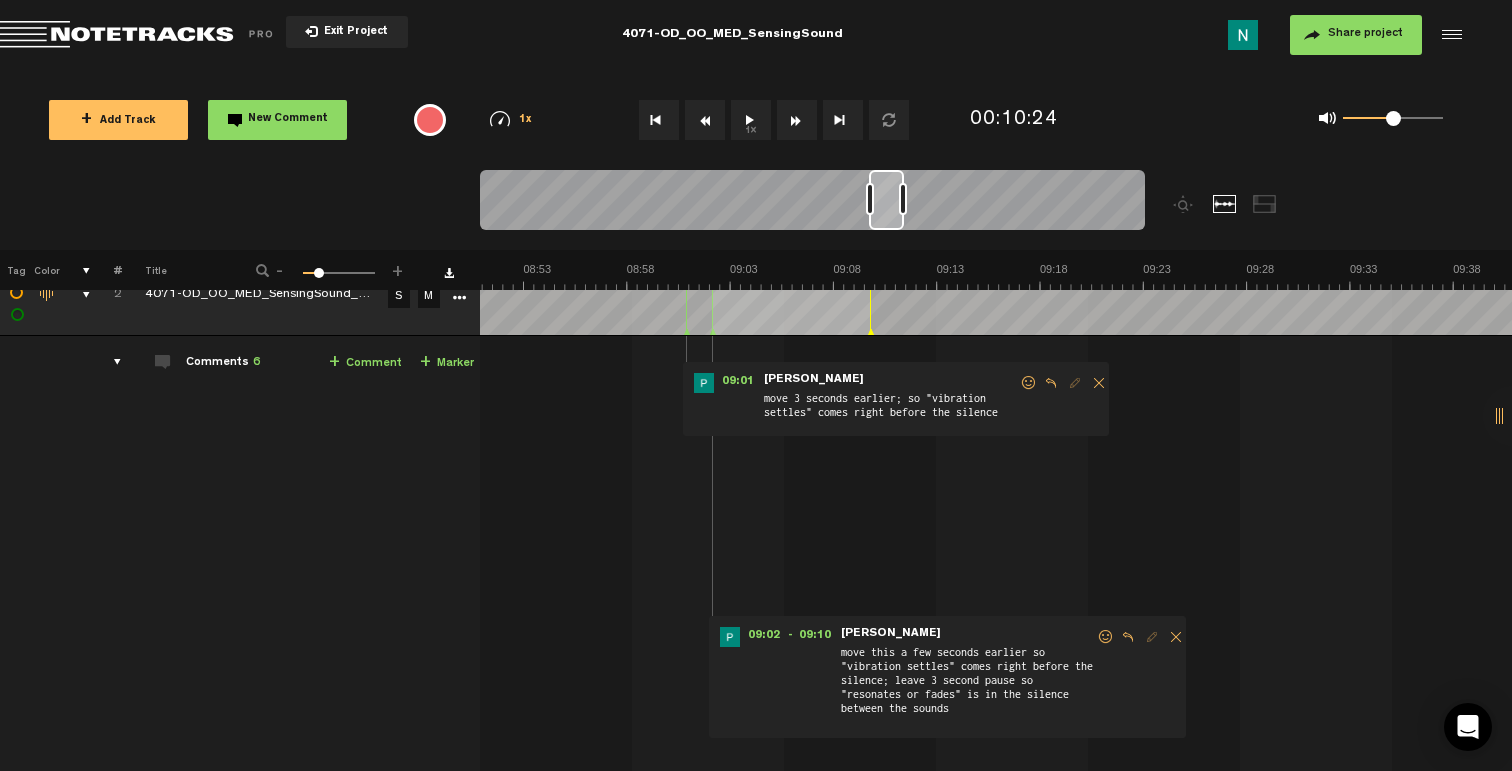 click at bounding box center [1106, 637] 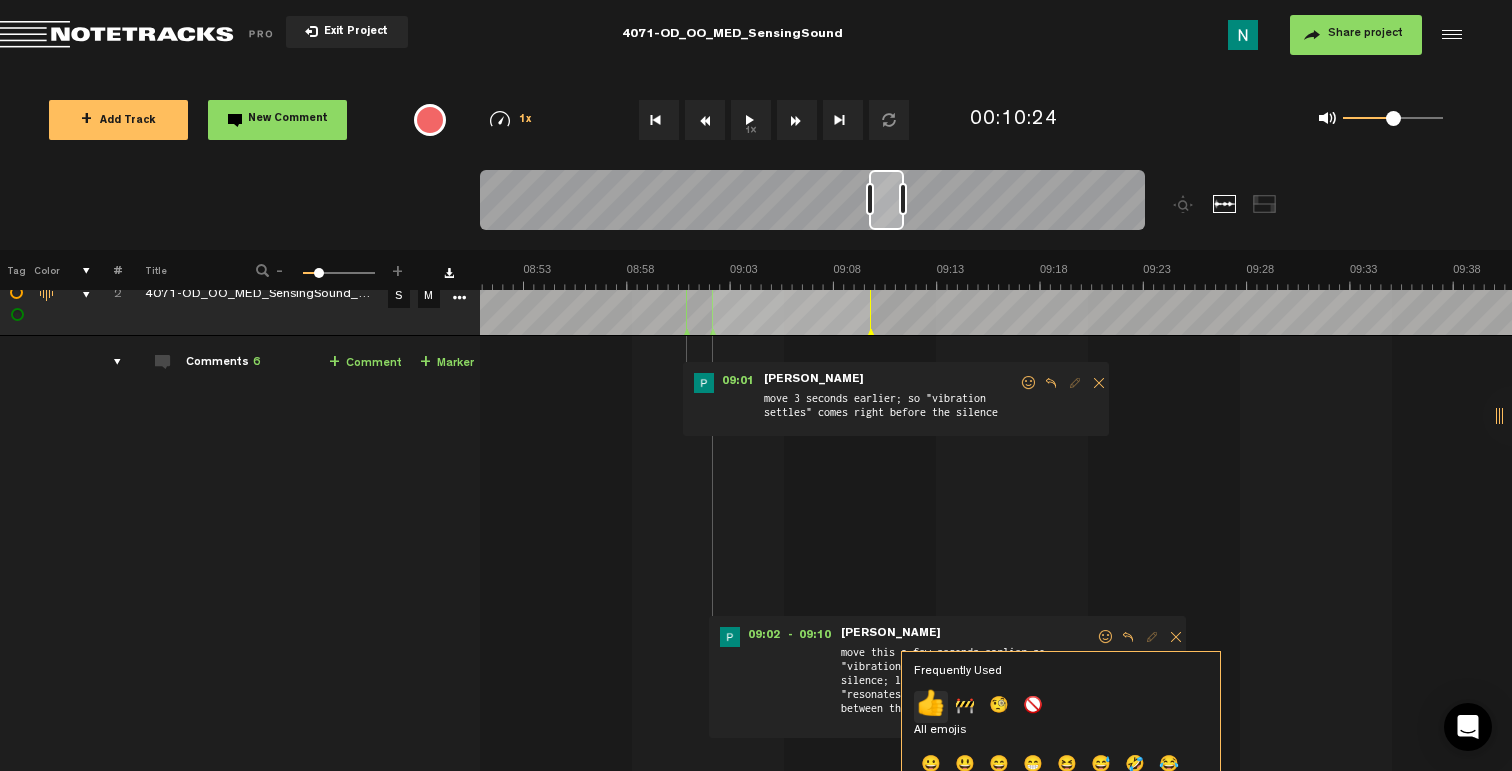 click on "👍" 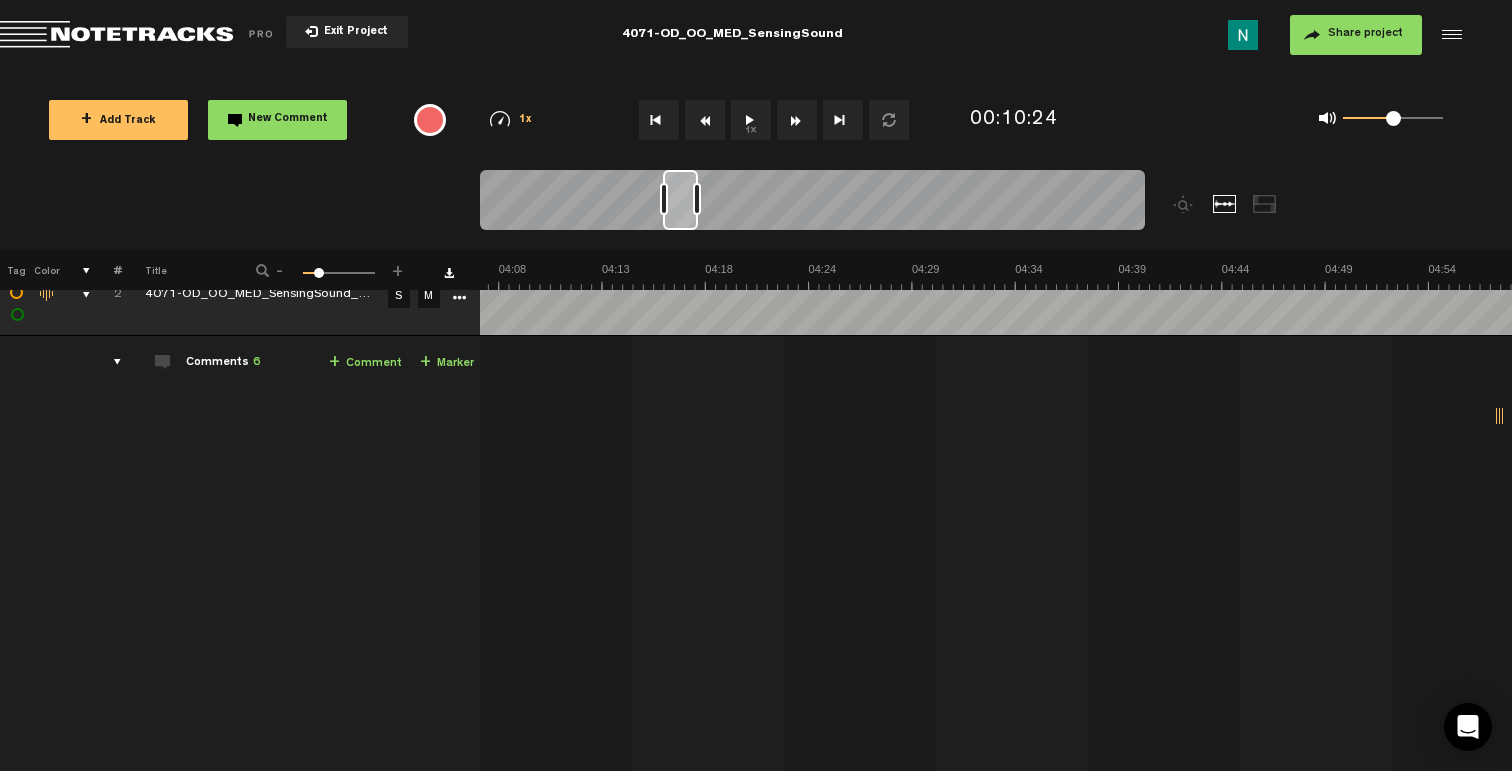 scroll, scrollTop: 0, scrollLeft: 4082, axis: horizontal 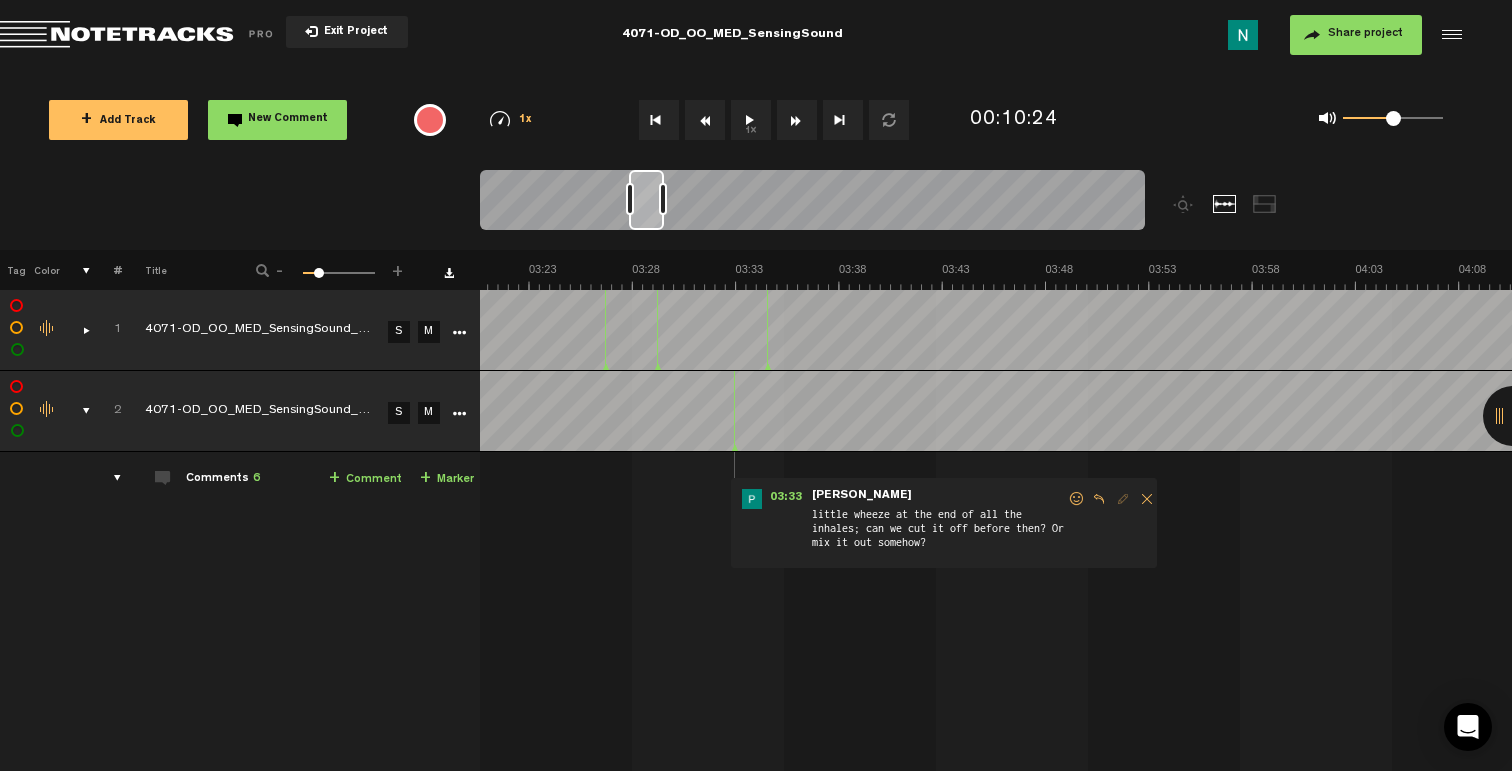 click at bounding box center (1077, 499) 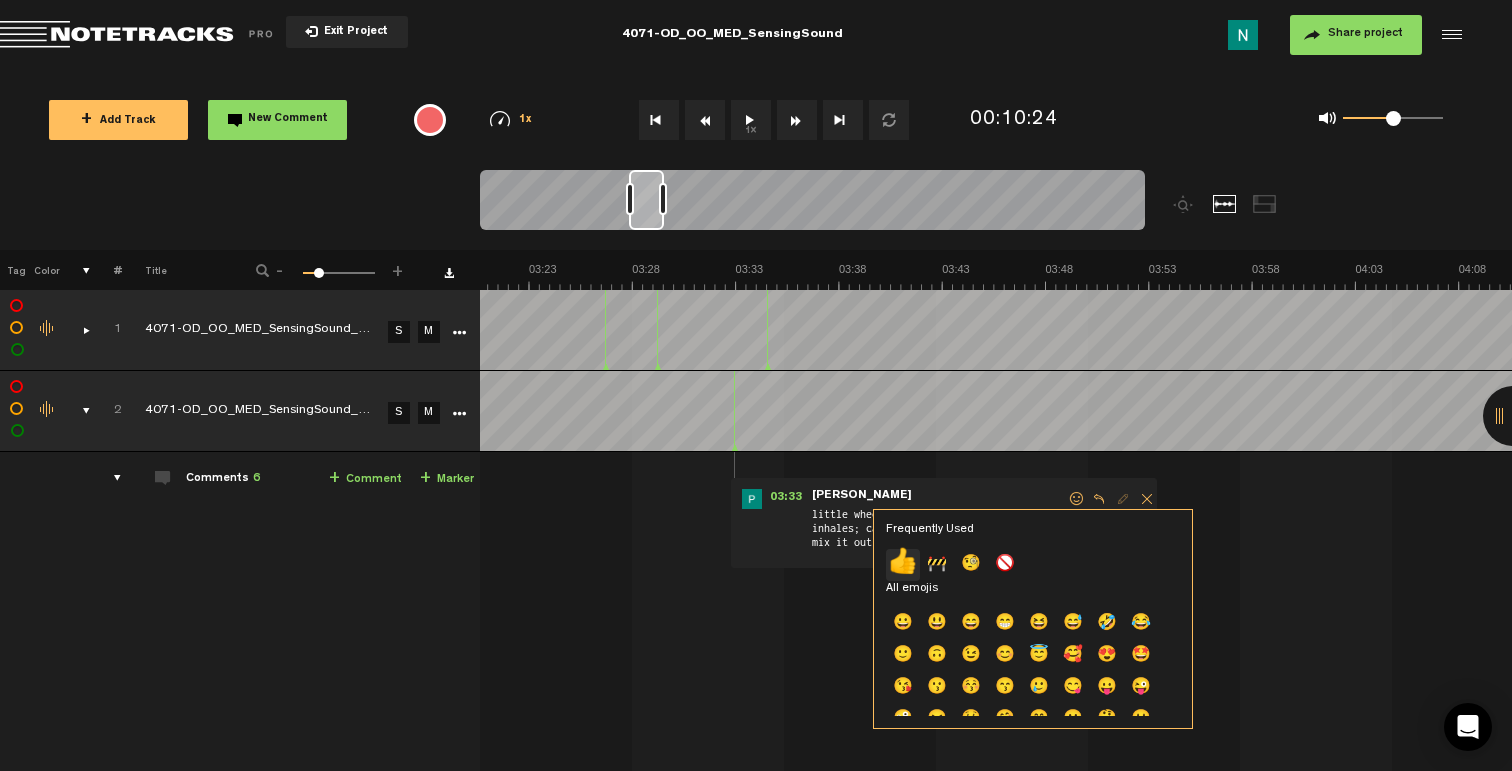 click on "👍" 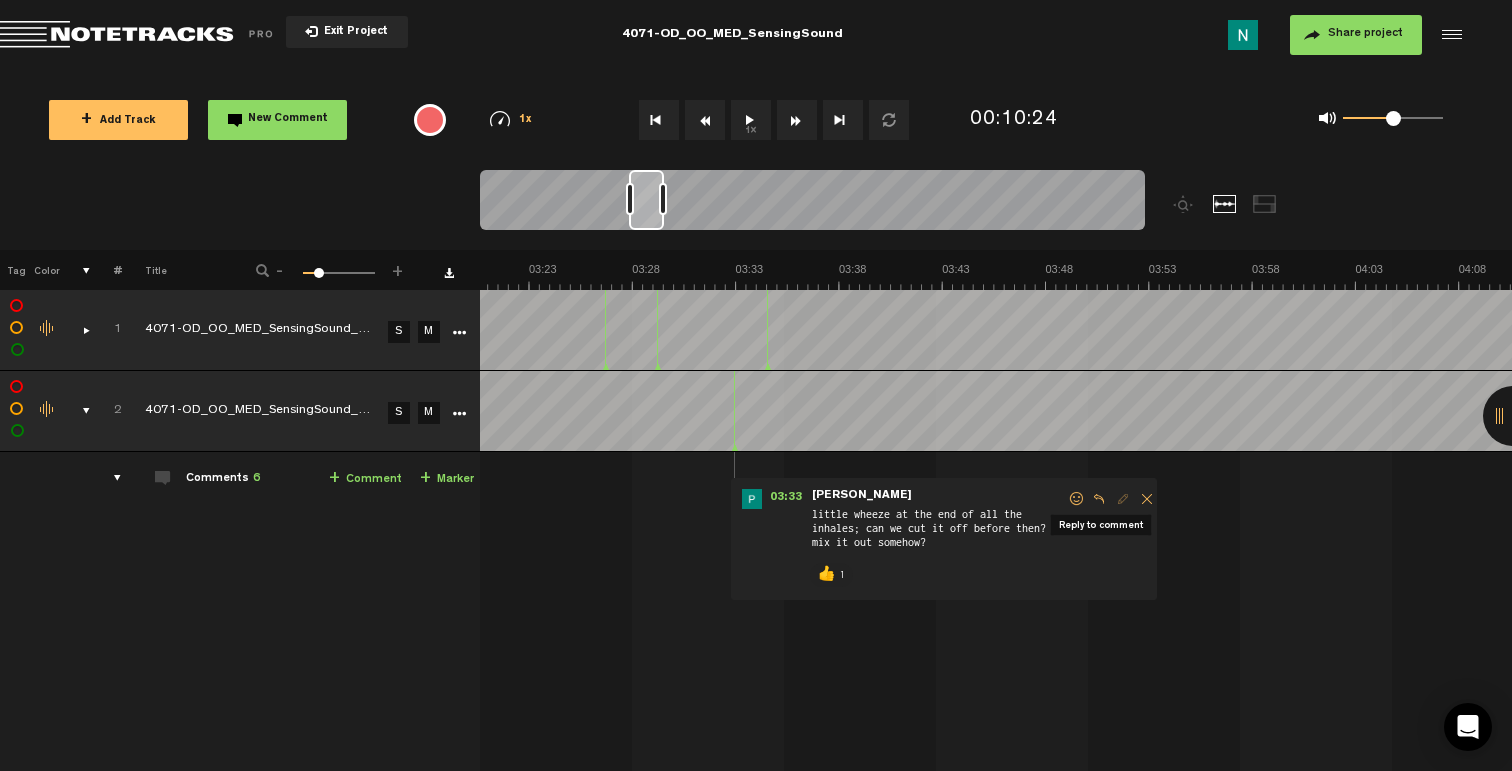click at bounding box center (1099, 499) 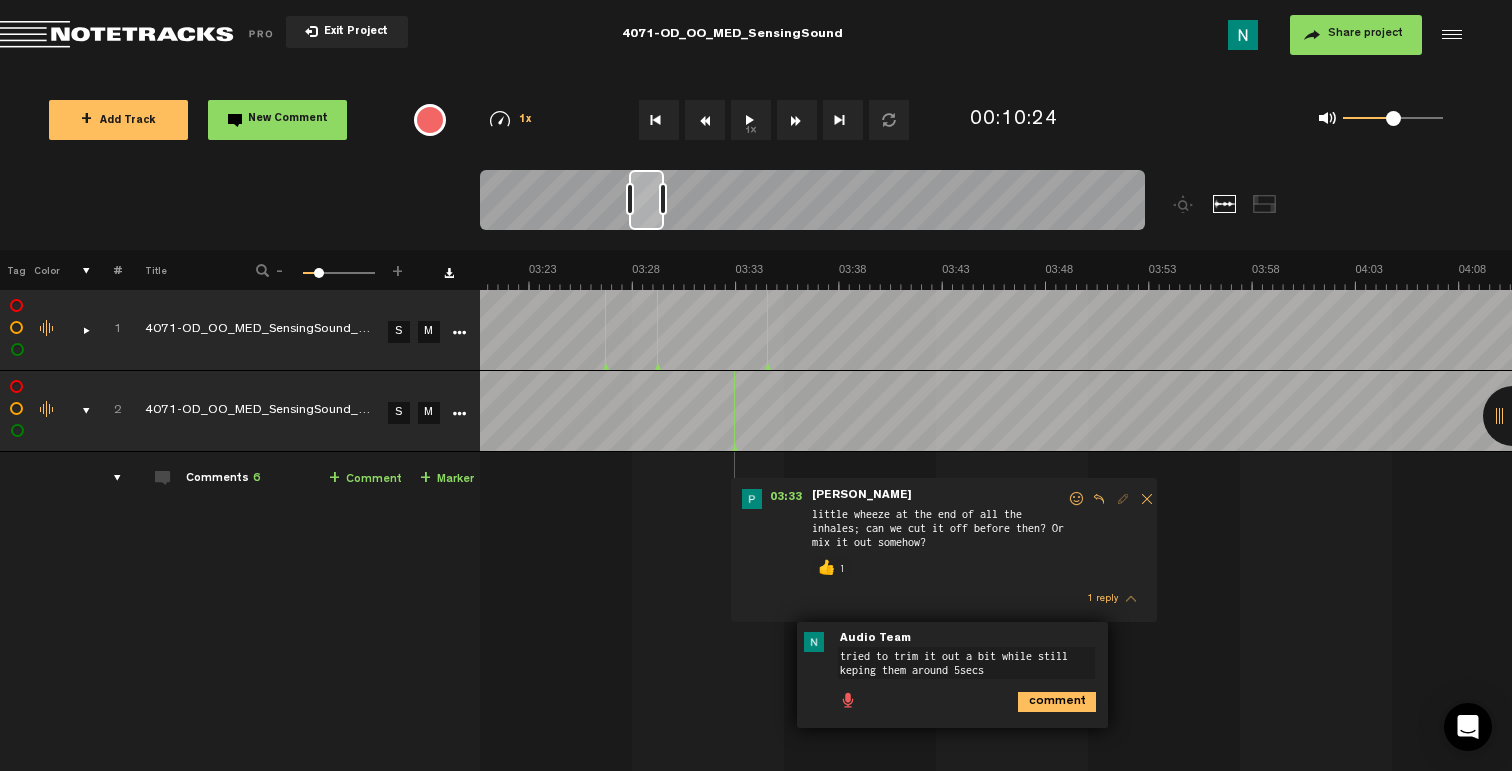 click on "tried to trim it out a bit while still keping them around 5secs" at bounding box center (966, 663) 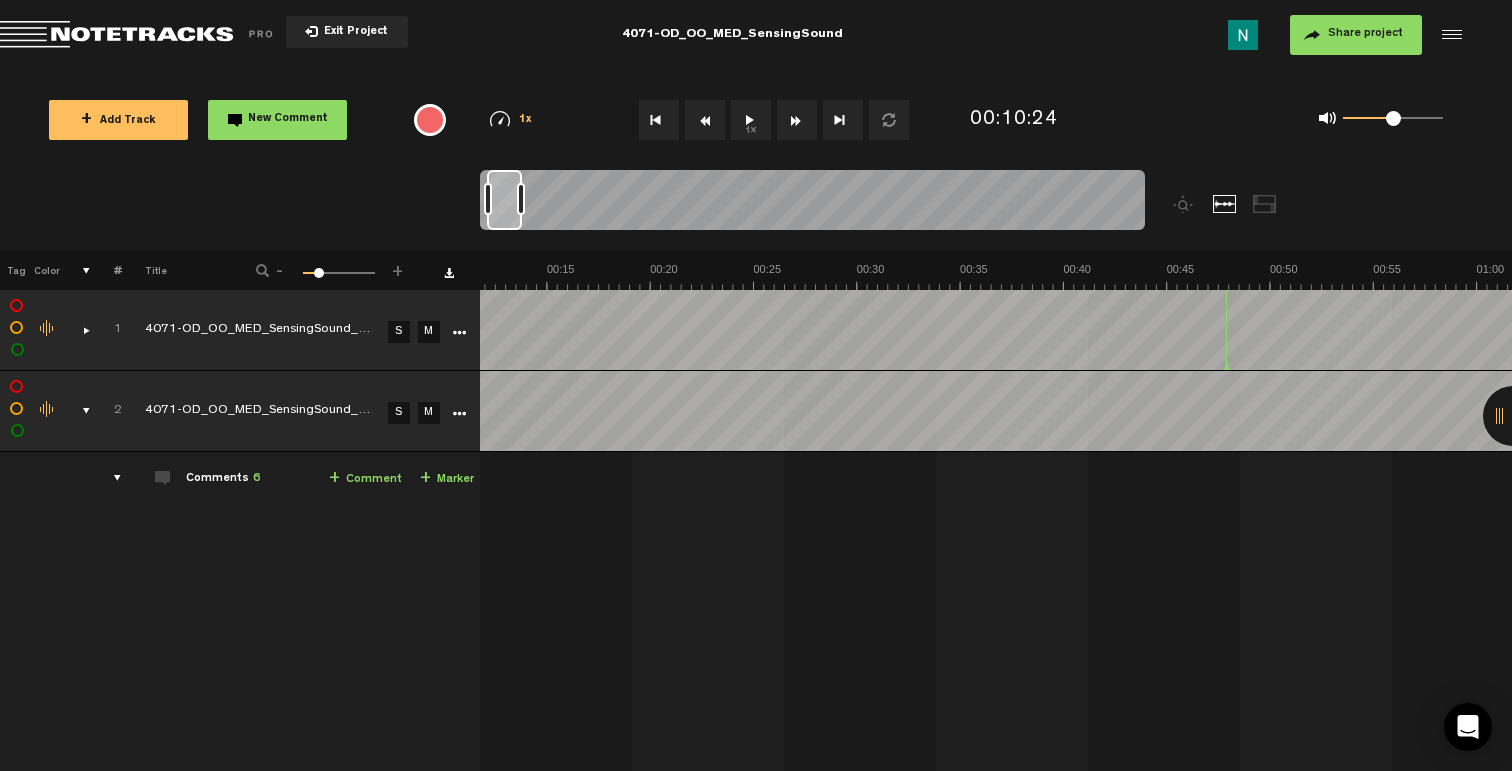 scroll, scrollTop: 0, scrollLeft: 0, axis: both 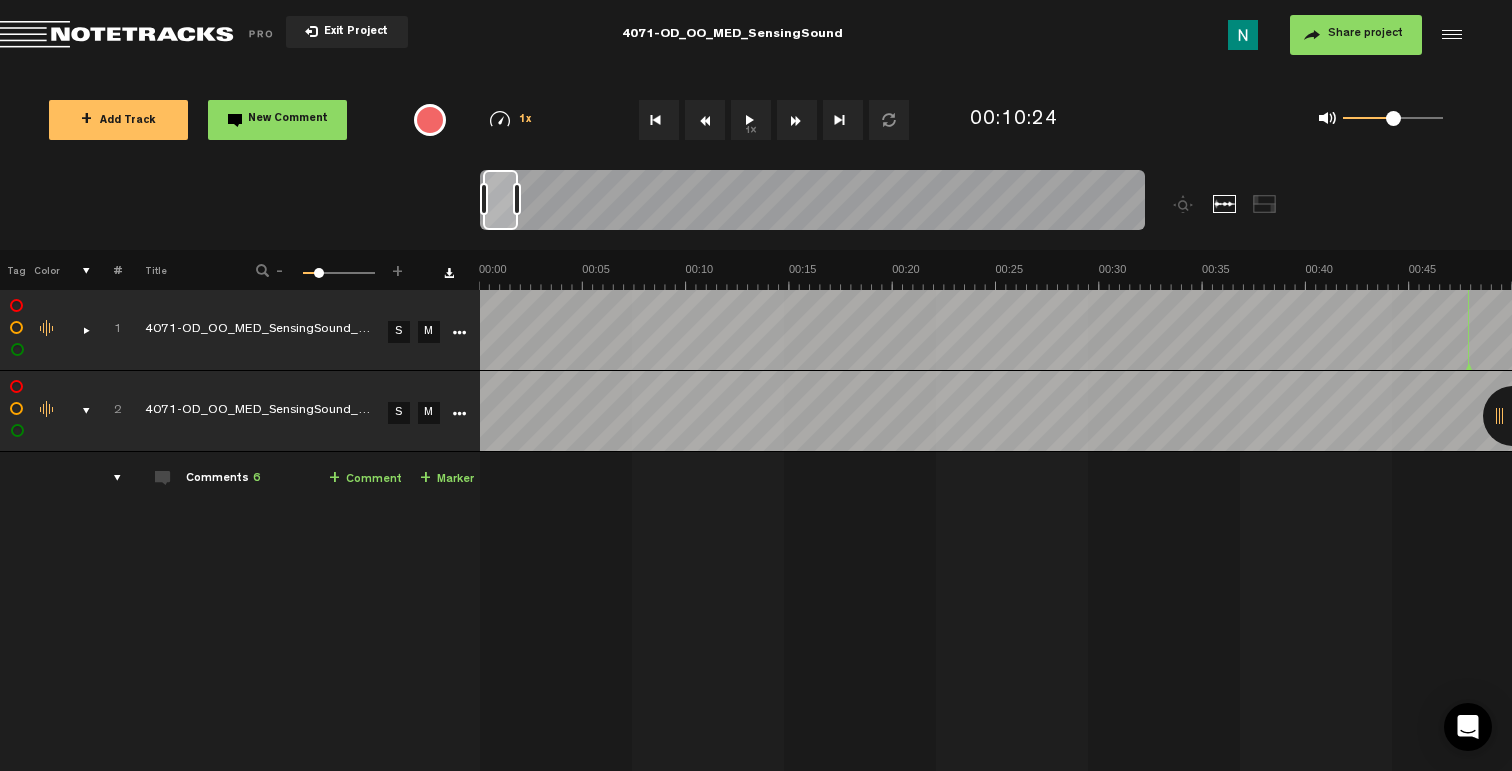 click at bounding box center [78, 411] 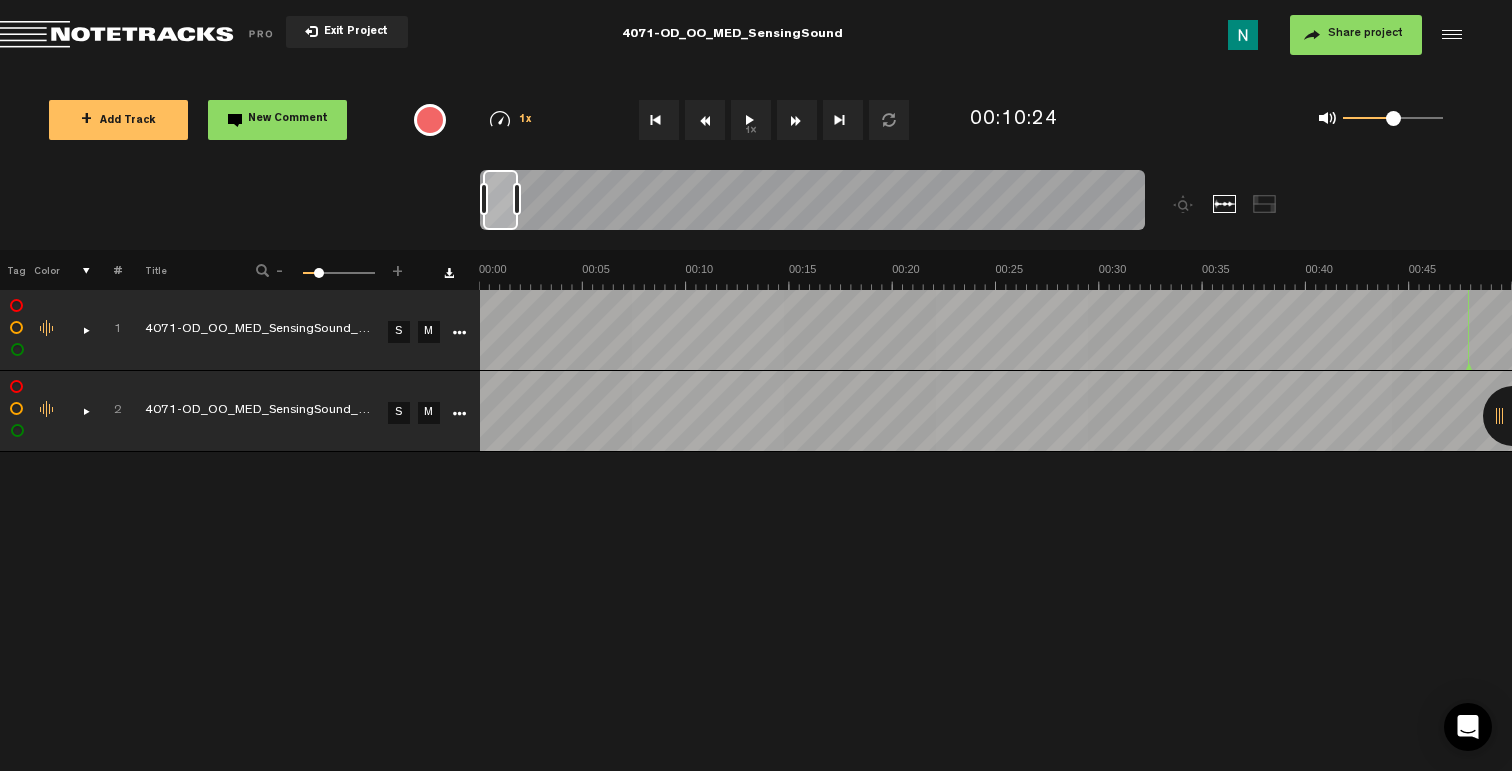 click on "+ Add Track" at bounding box center [118, 120] 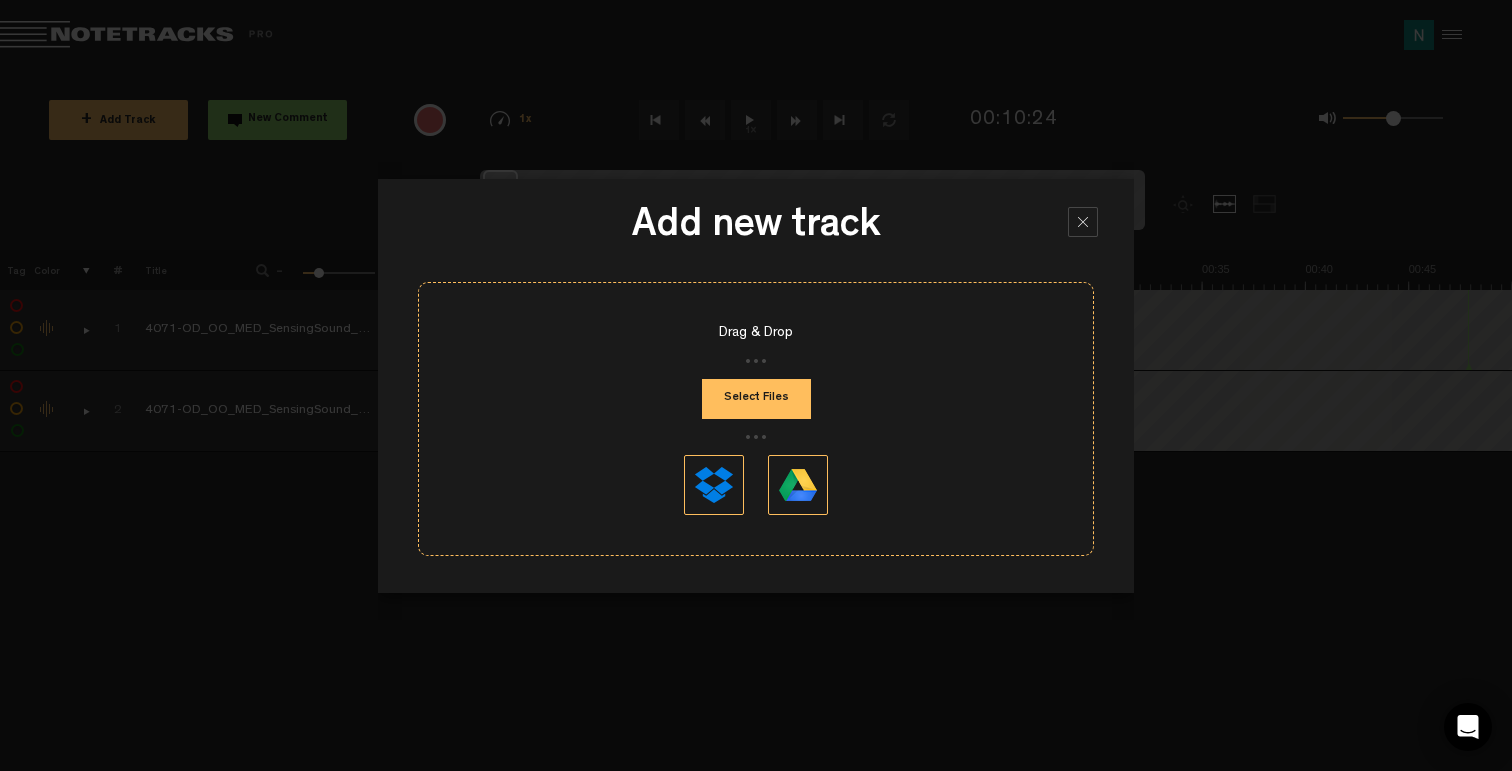 click on "Select Files" at bounding box center [756, 399] 